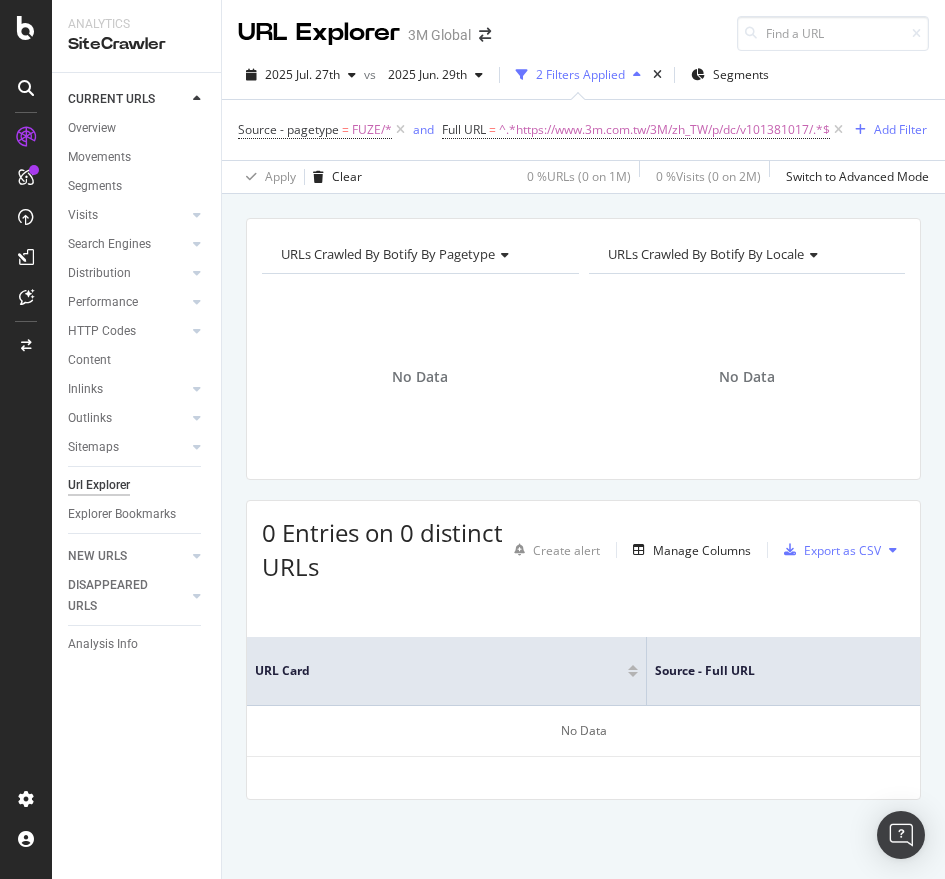 scroll, scrollTop: 0, scrollLeft: 0, axis: both 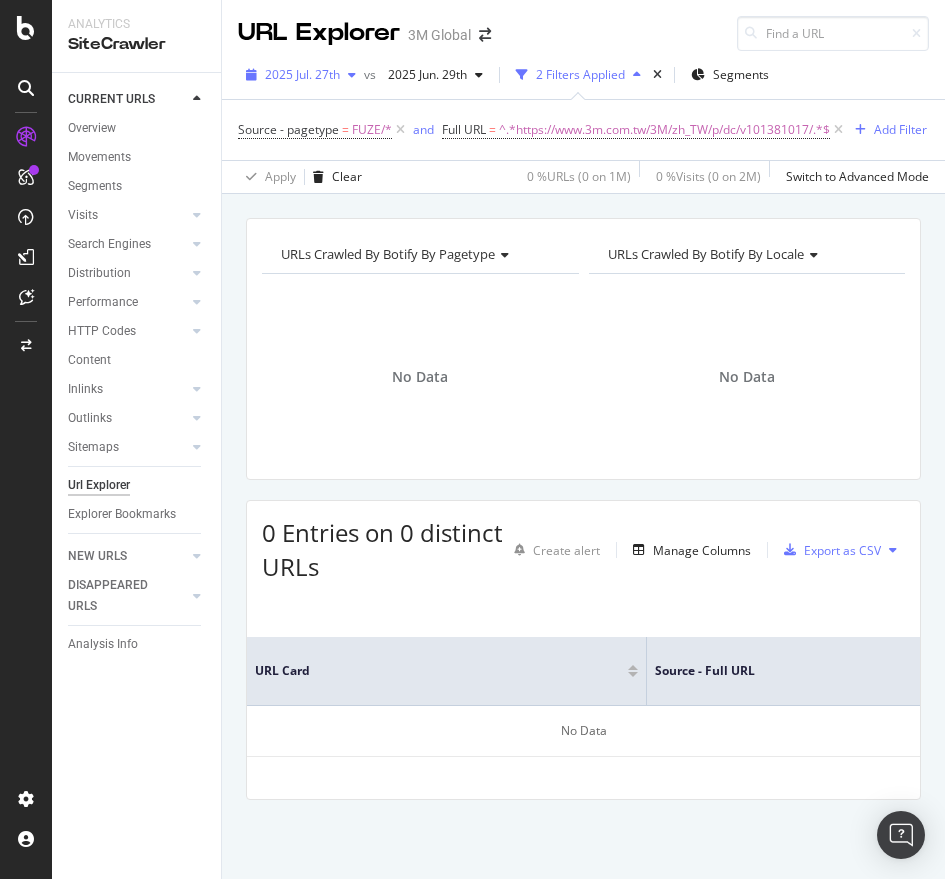 click on "2025 Jul. 27th" at bounding box center (302, 74) 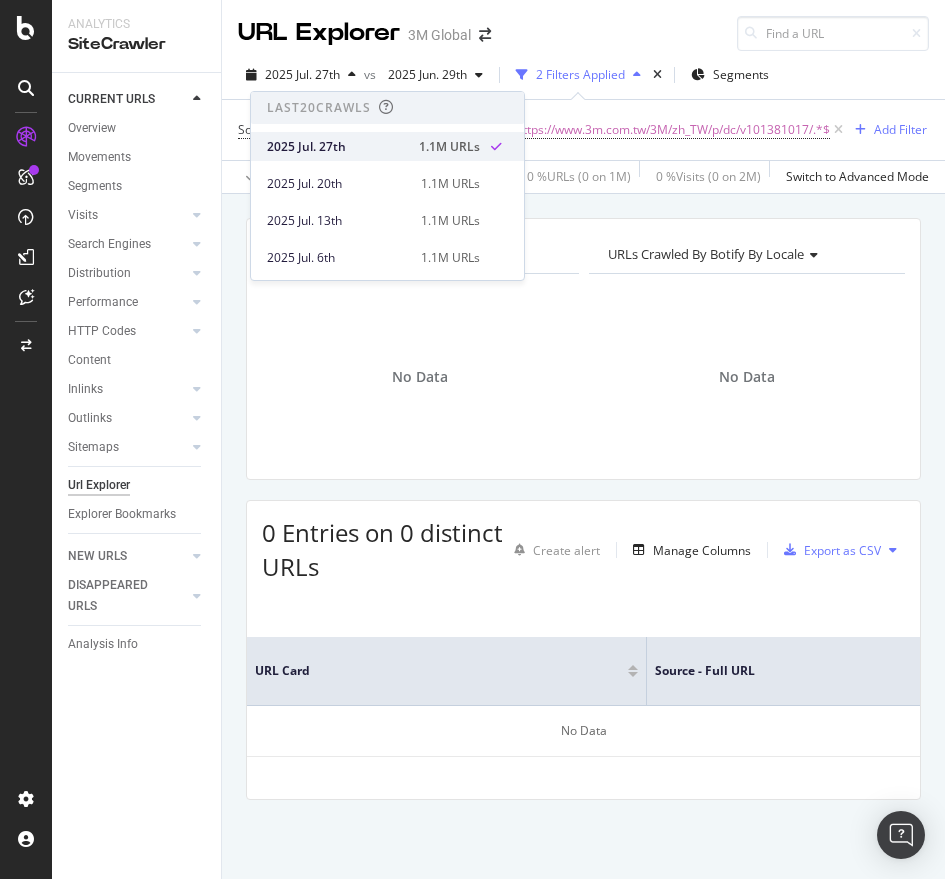 click on "2025 Jul. 27th" at bounding box center (337, 147) 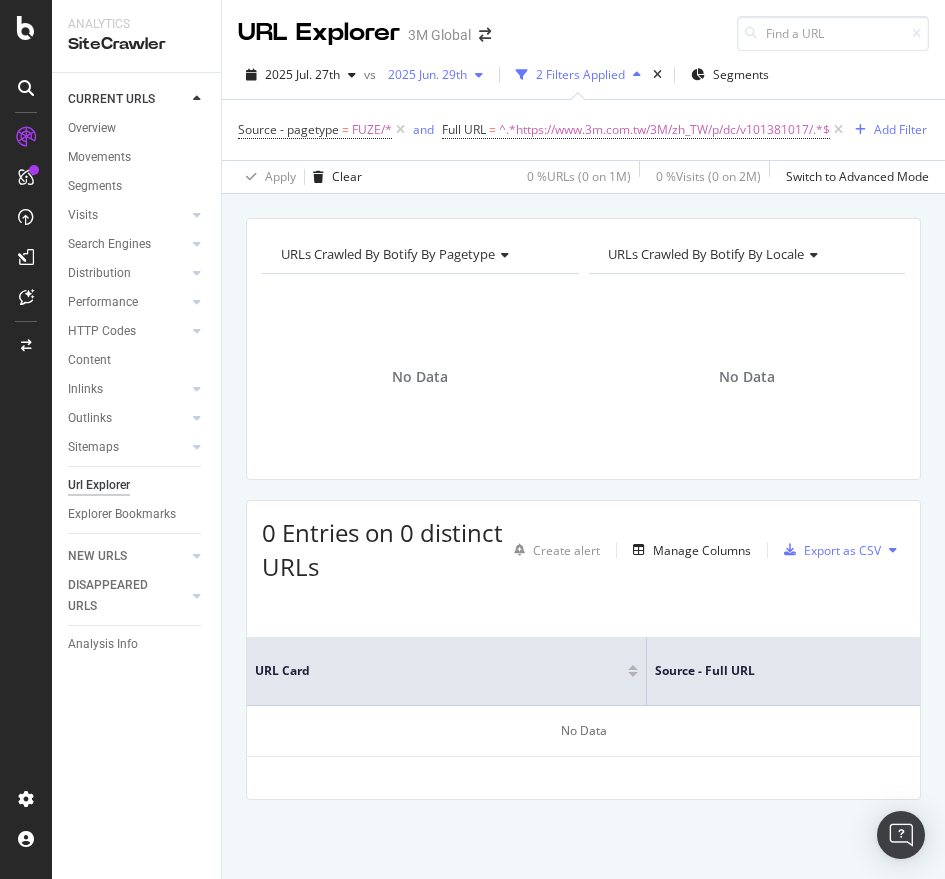 click on "2025 Jun. 29th" at bounding box center [423, 74] 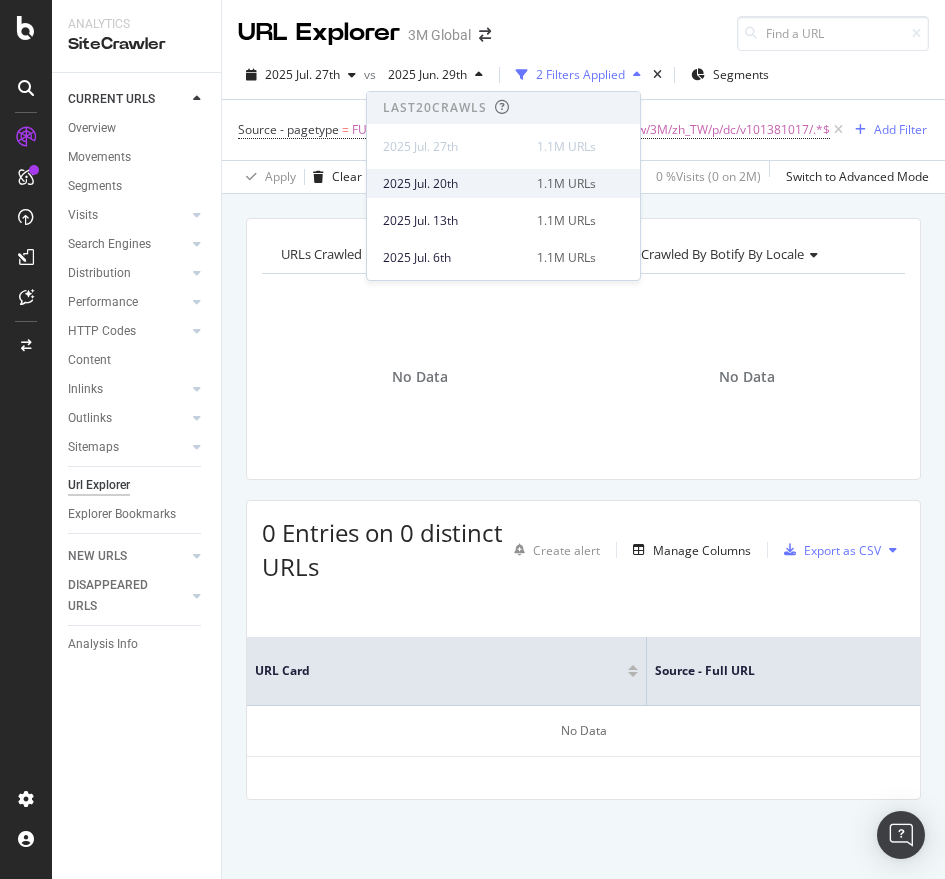 click on "2025 Jul. 20th" at bounding box center [454, 184] 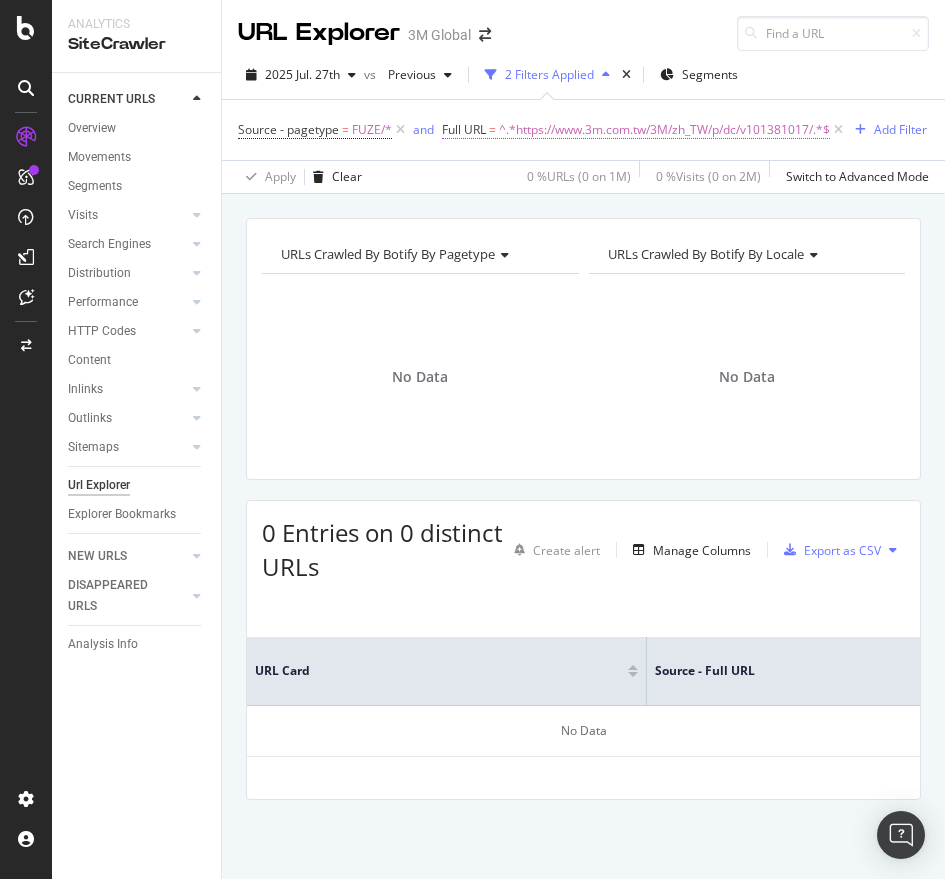 click on "^.*https://www.3m.com.tw/3M/zh_TW/p/dc/v101381017/.*$" at bounding box center (664, 130) 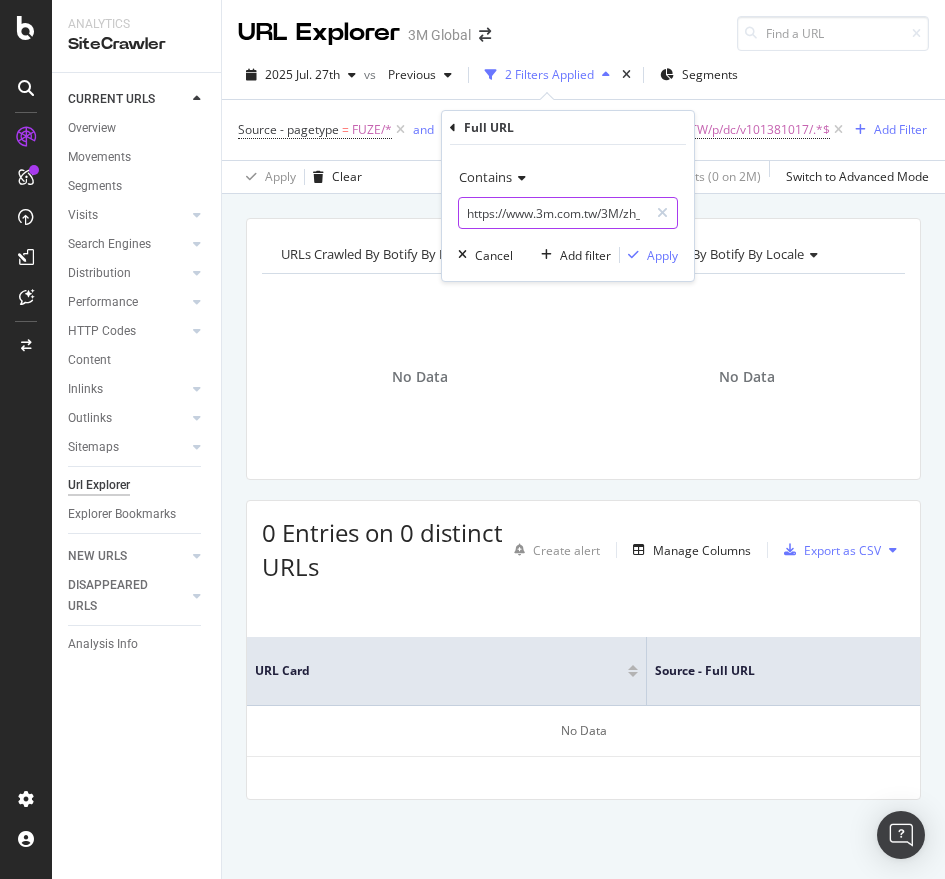 click on "https://www.3m.com.tw/3M/zh_TW/p/dc/v101381017/" at bounding box center [553, 213] 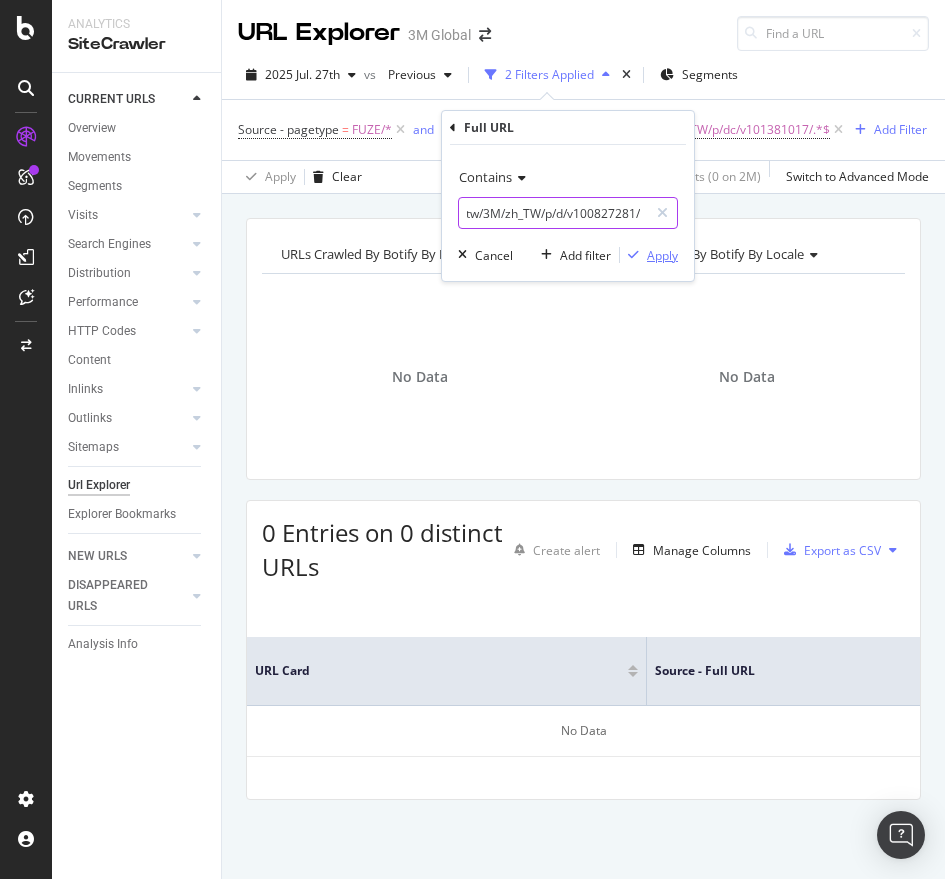 type on "https://www.3m.com.tw/3M/zh_TW/p/d/v100827281/" 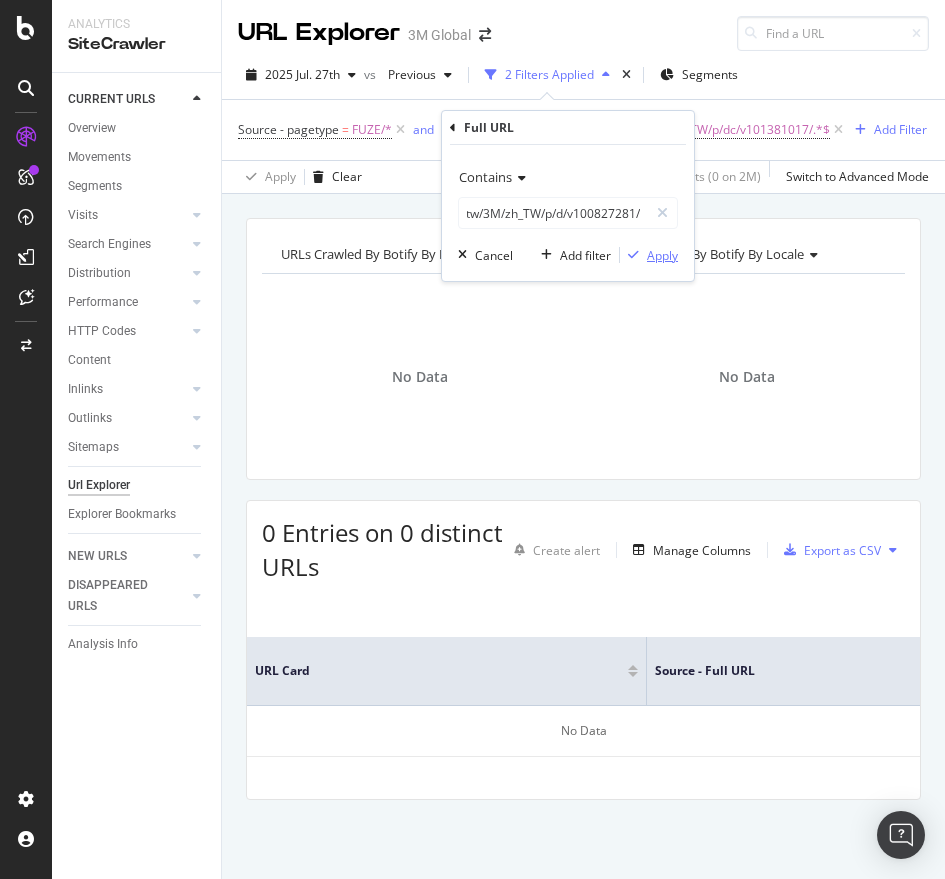 scroll, scrollTop: 0, scrollLeft: 0, axis: both 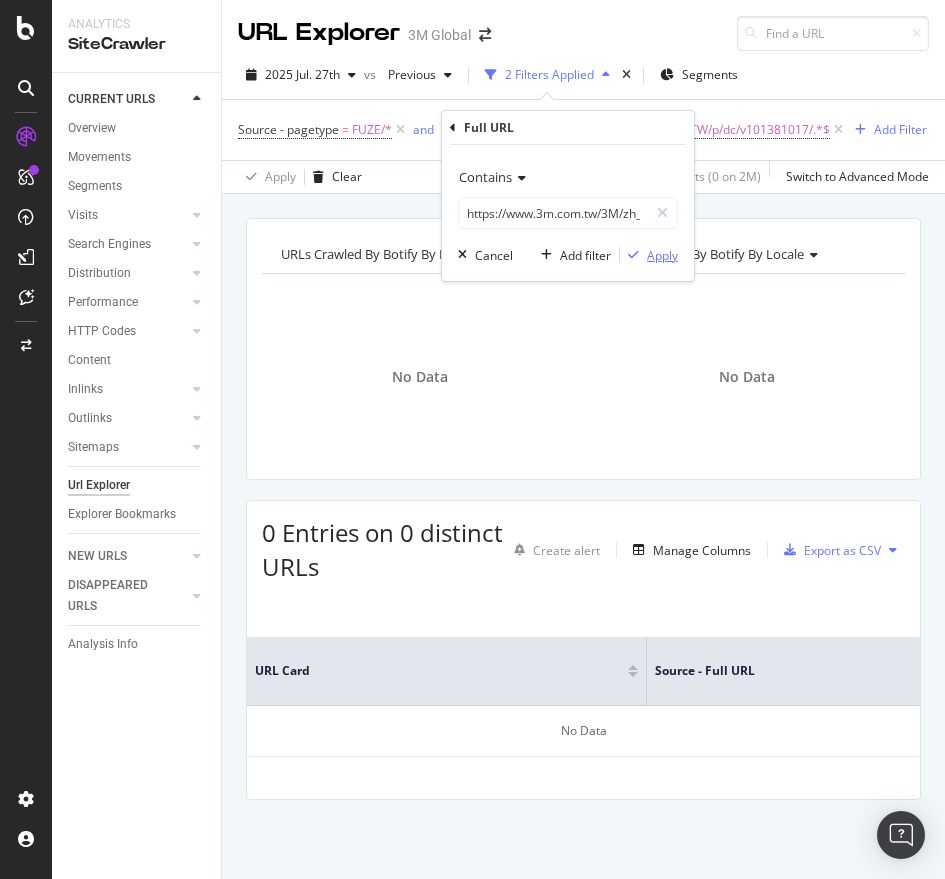 click on "Apply" at bounding box center (662, 255) 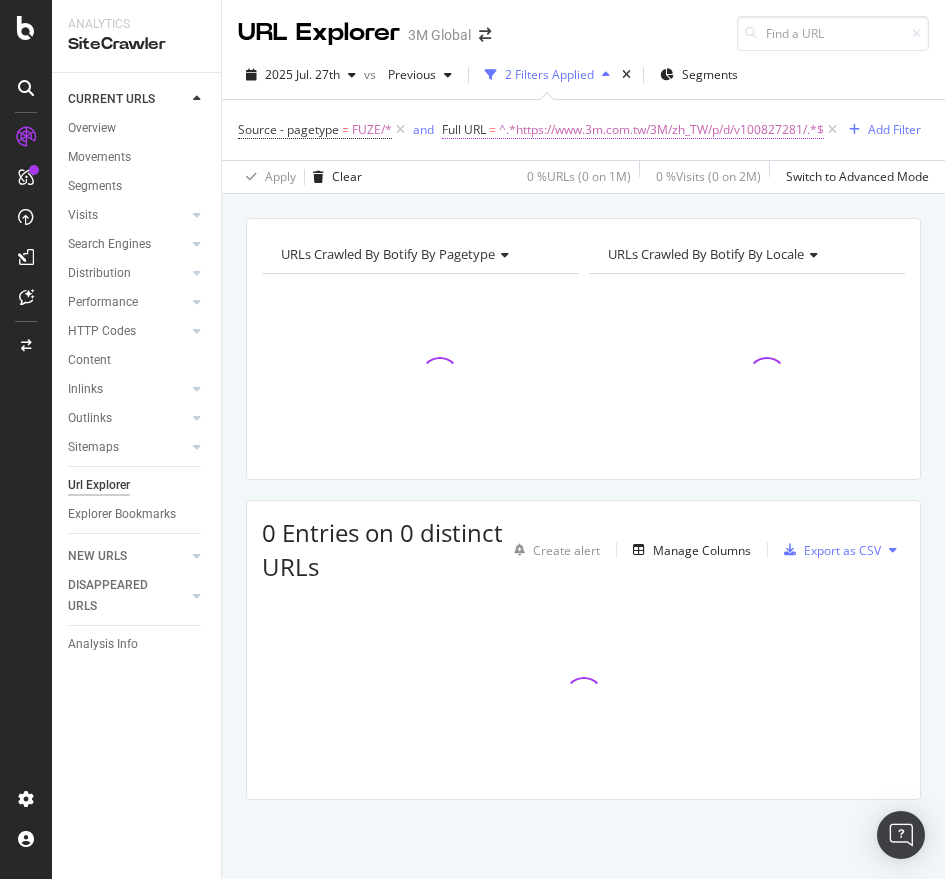 click on "^.*https://www.3m.com.tw/3M/zh_TW/p/d/v100827281/.*$" at bounding box center [661, 130] 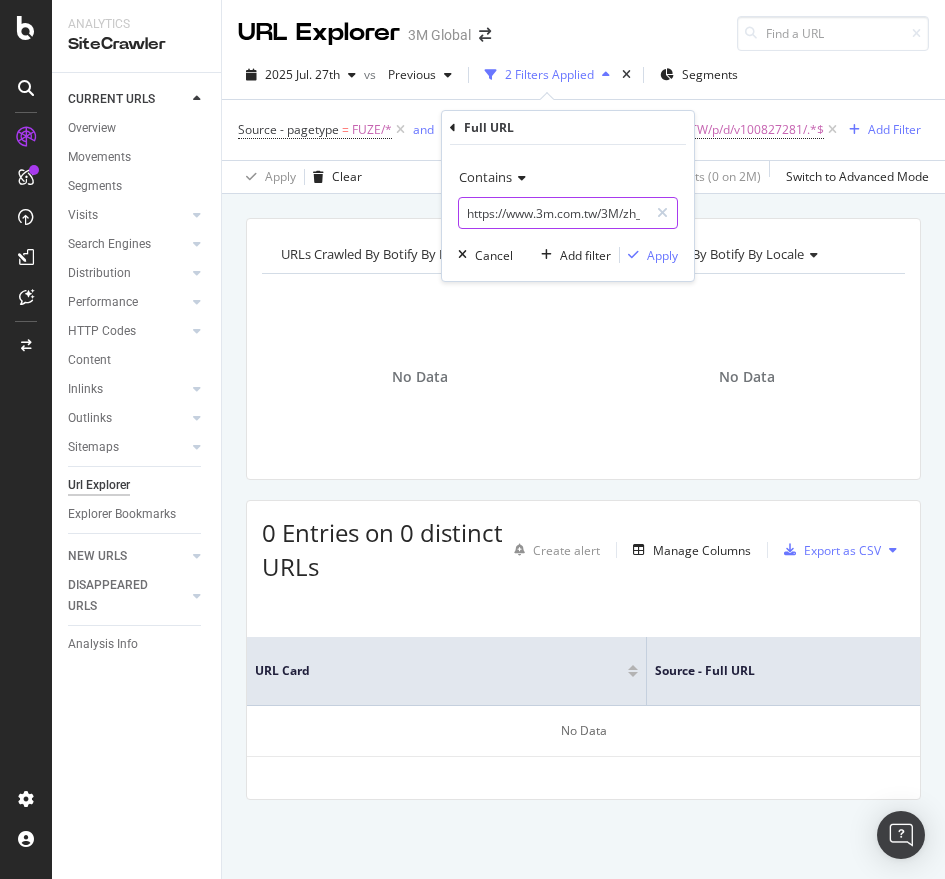 click on "https://www.3m.com.tw/3M/zh_TW/p/d/v100827281/" at bounding box center (553, 213) 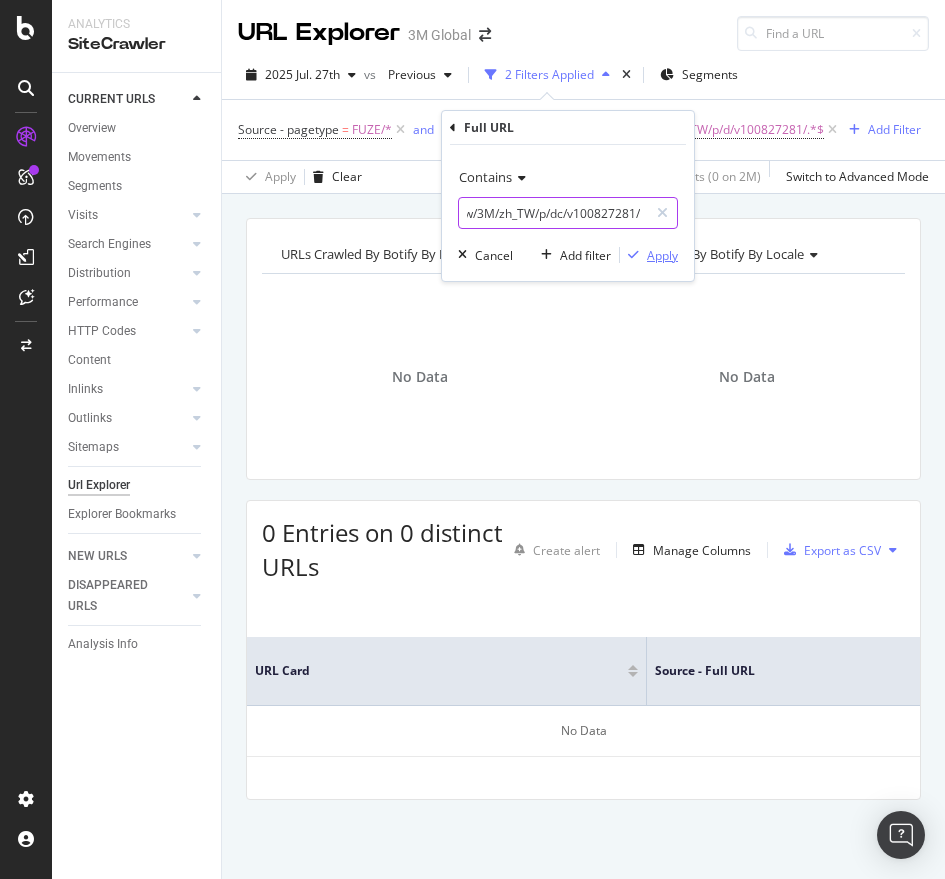 type on "https://www.3m.com.tw/3M/zh_TW/p/dc/v100827281/" 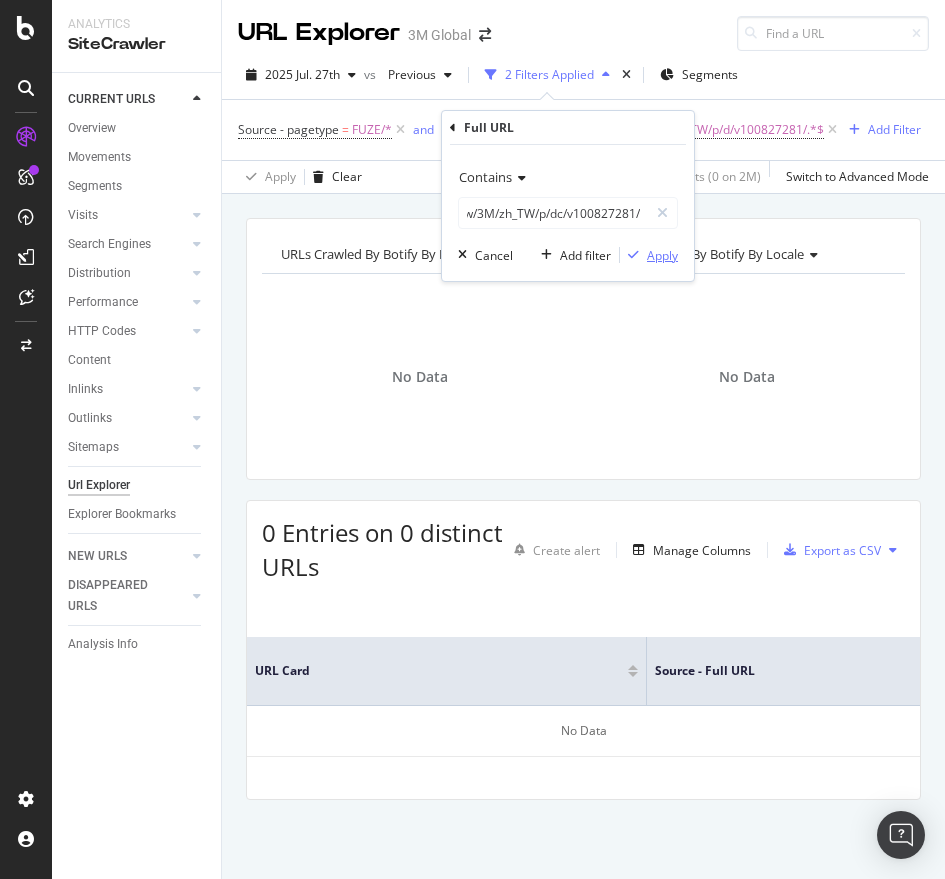 scroll, scrollTop: 0, scrollLeft: 0, axis: both 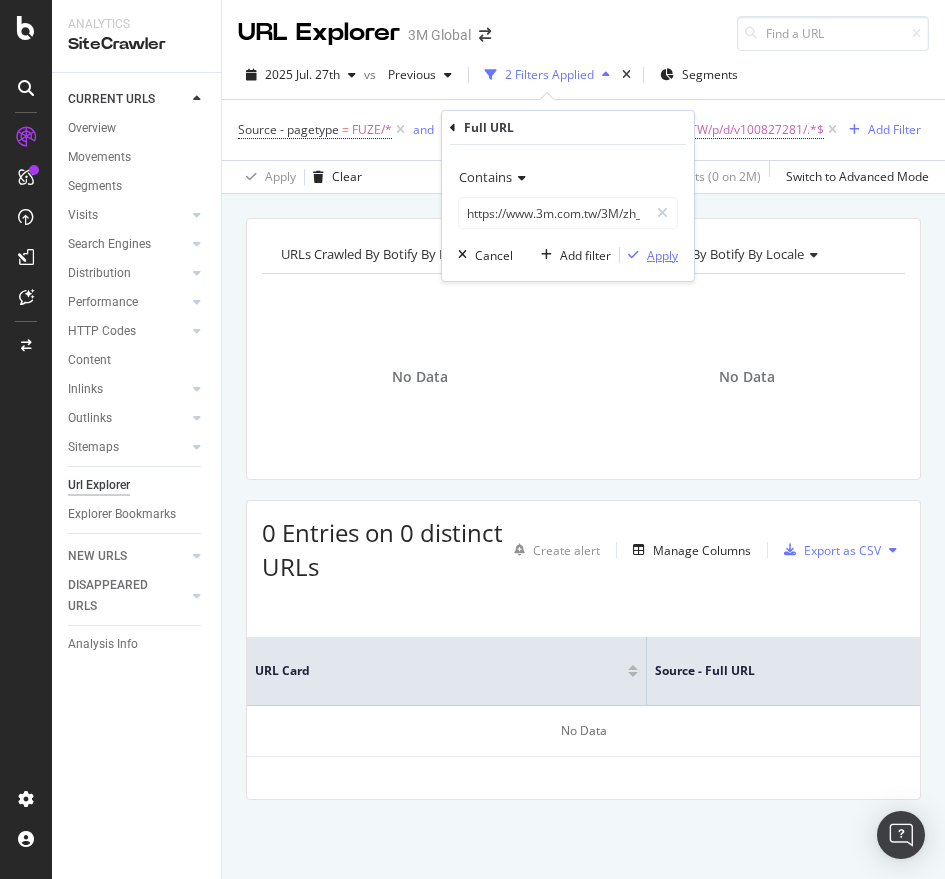 click on "Apply" at bounding box center (662, 255) 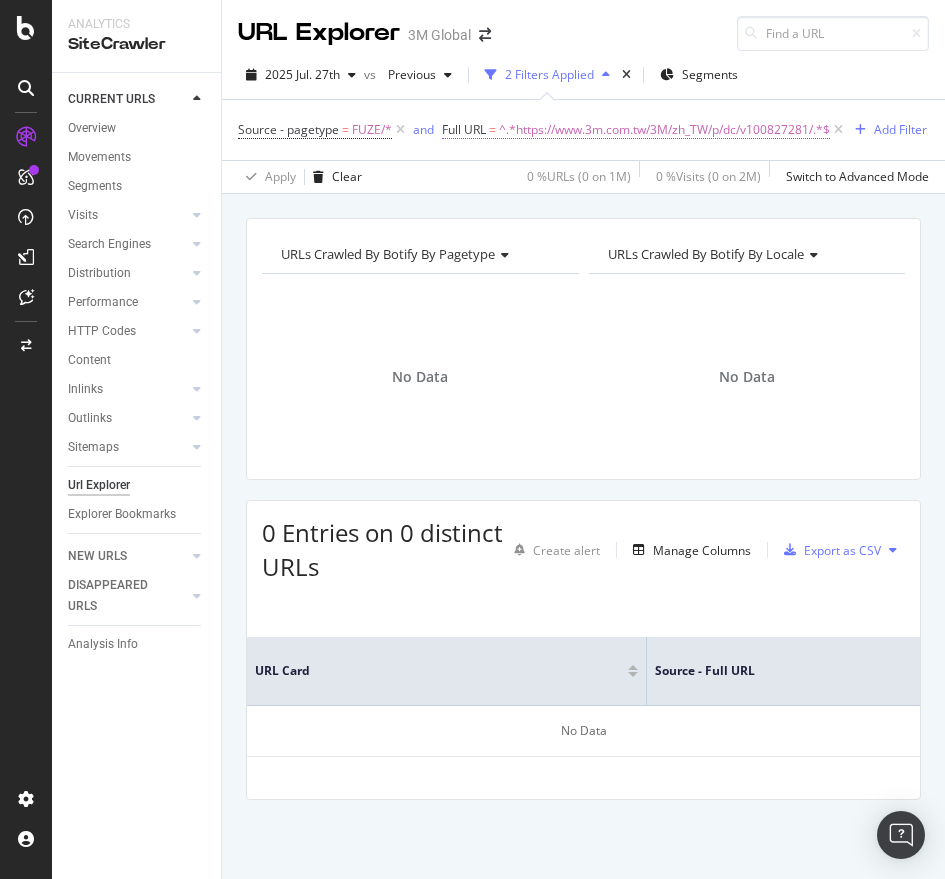 click on "^.*https://www.3m.com.tw/3M/zh_TW/p/dc/v100827281/.*$" at bounding box center (664, 130) 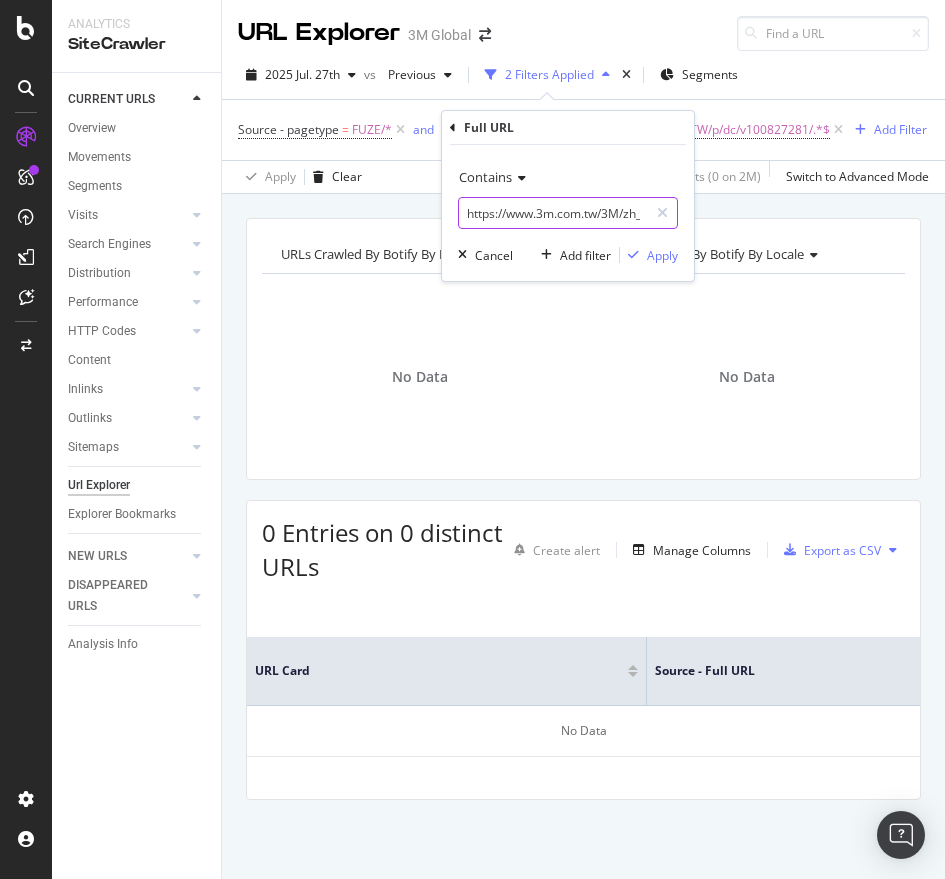 click on "https://www.3m.com.tw/3M/zh_TW/p/dc/v100827281/" at bounding box center [553, 213] 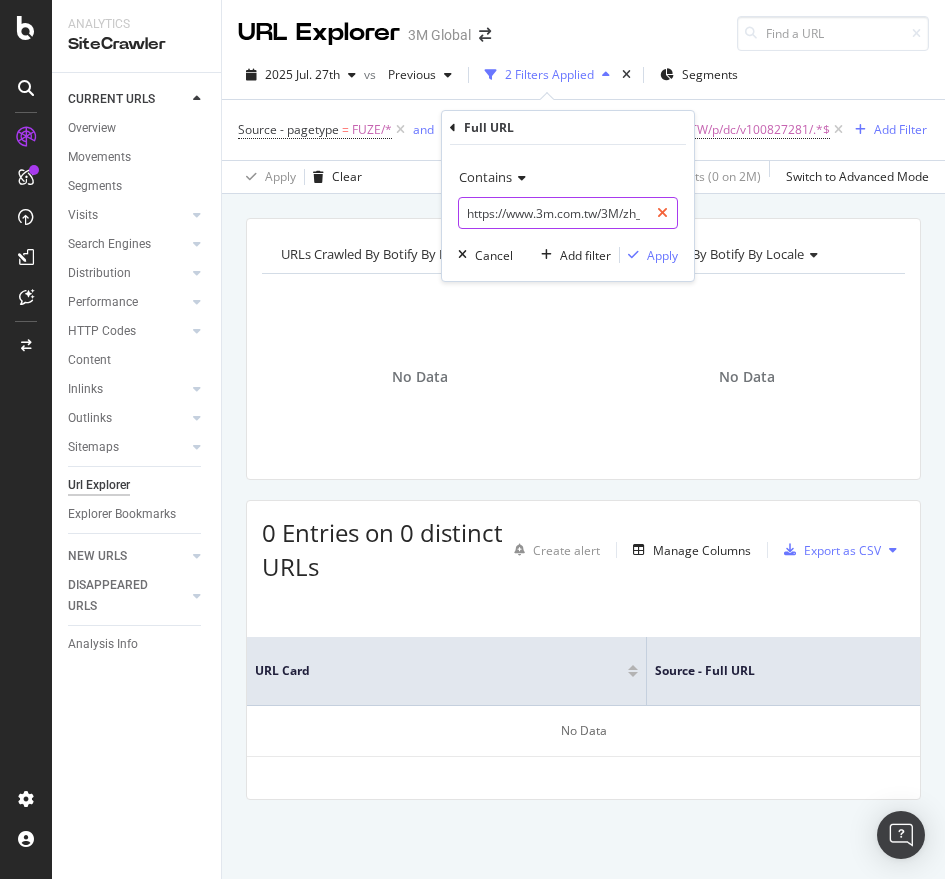 scroll, scrollTop: 0, scrollLeft: 128, axis: horizontal 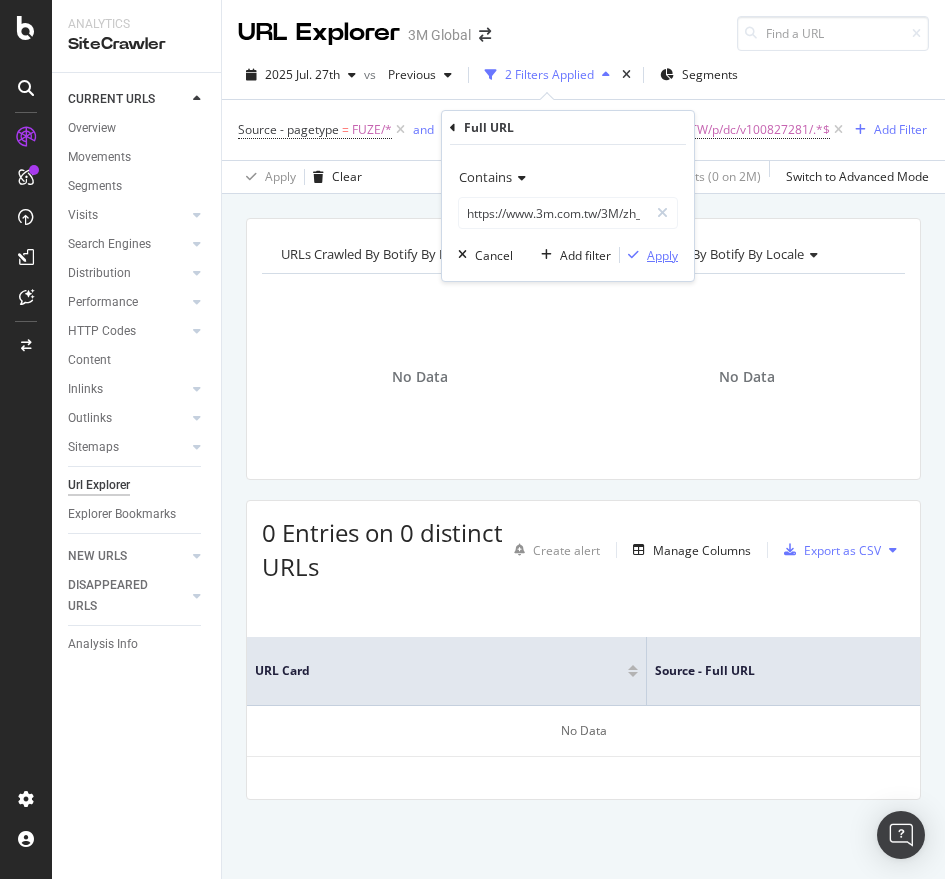 click on "Apply" at bounding box center [662, 255] 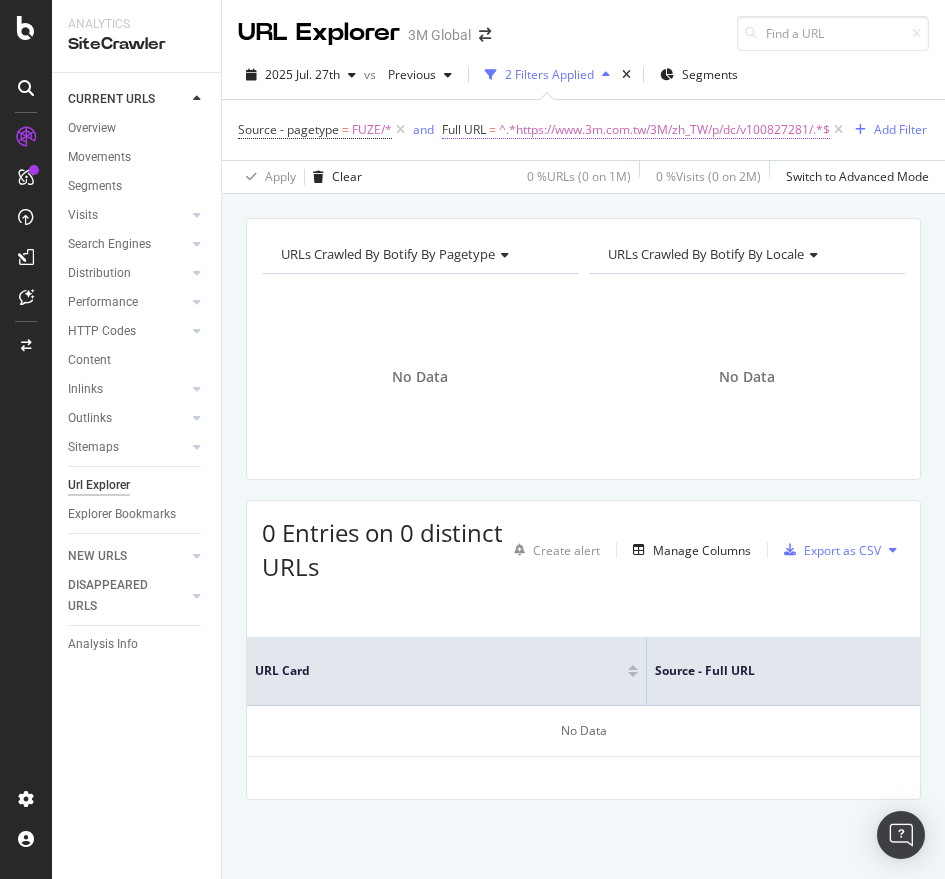 click on "^.*https://www.3m.com.tw/3M/zh_TW/p/dc/v100827281/.*$" at bounding box center [664, 130] 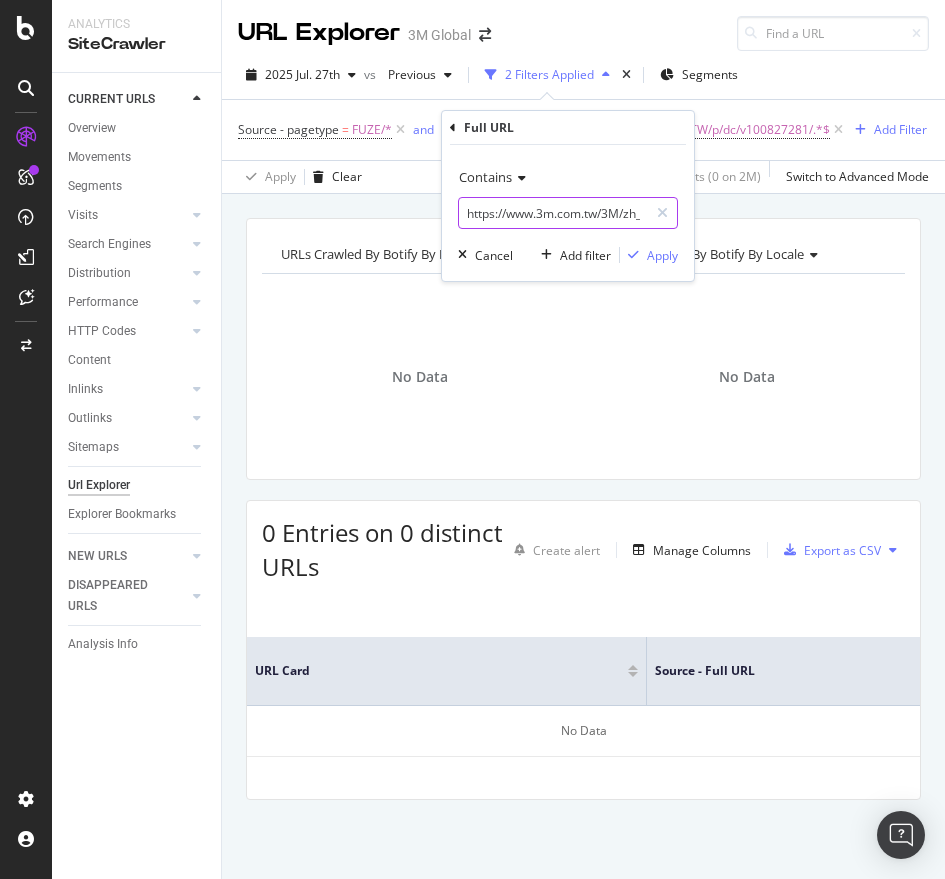 paste on "/v101381017" 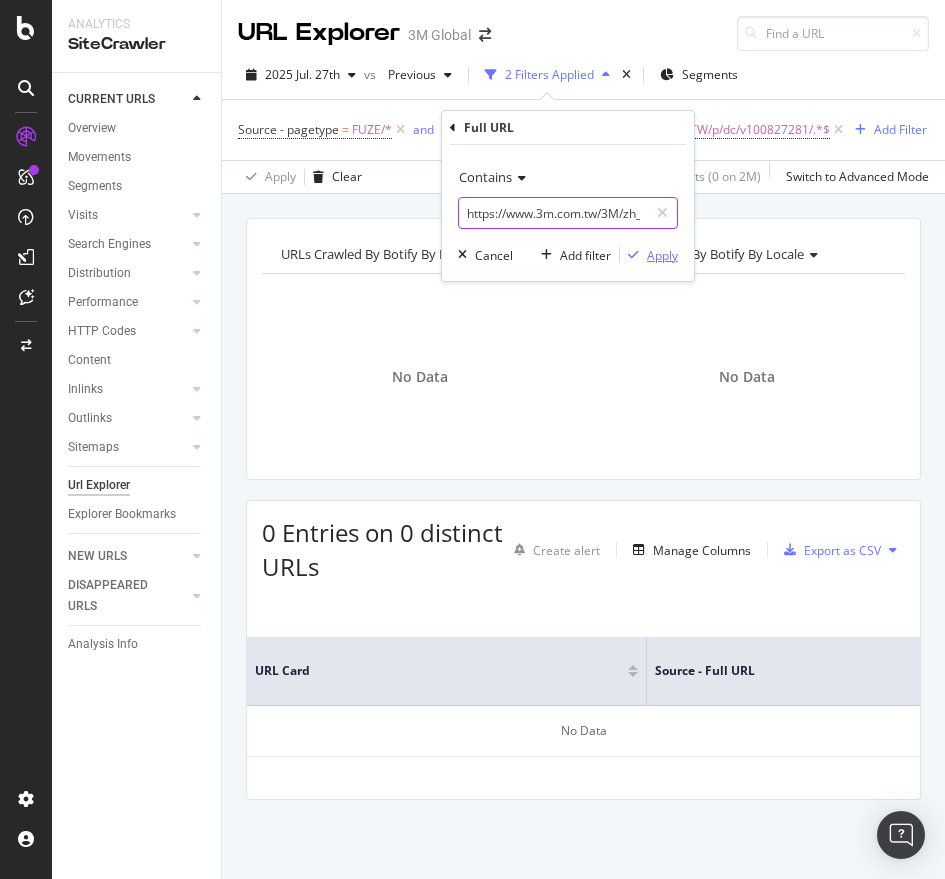scroll, scrollTop: 0, scrollLeft: 122, axis: horizontal 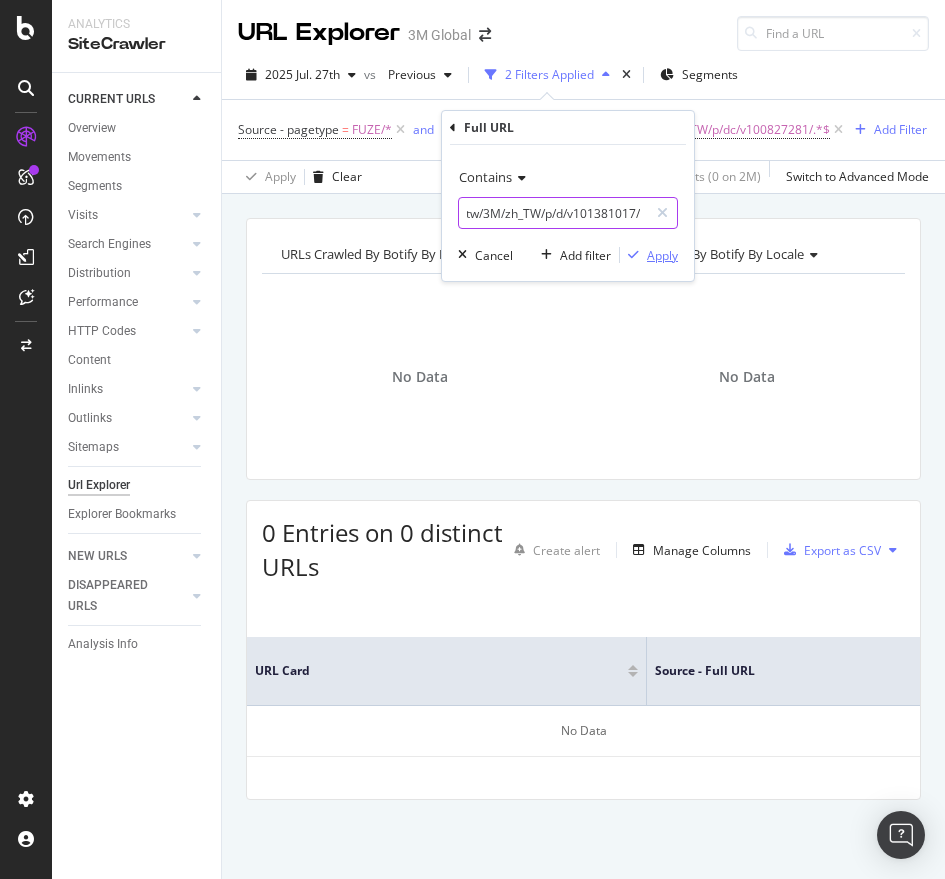 type on "https://www.3m.com.tw/3M/zh_TW/p/d/v101381017/" 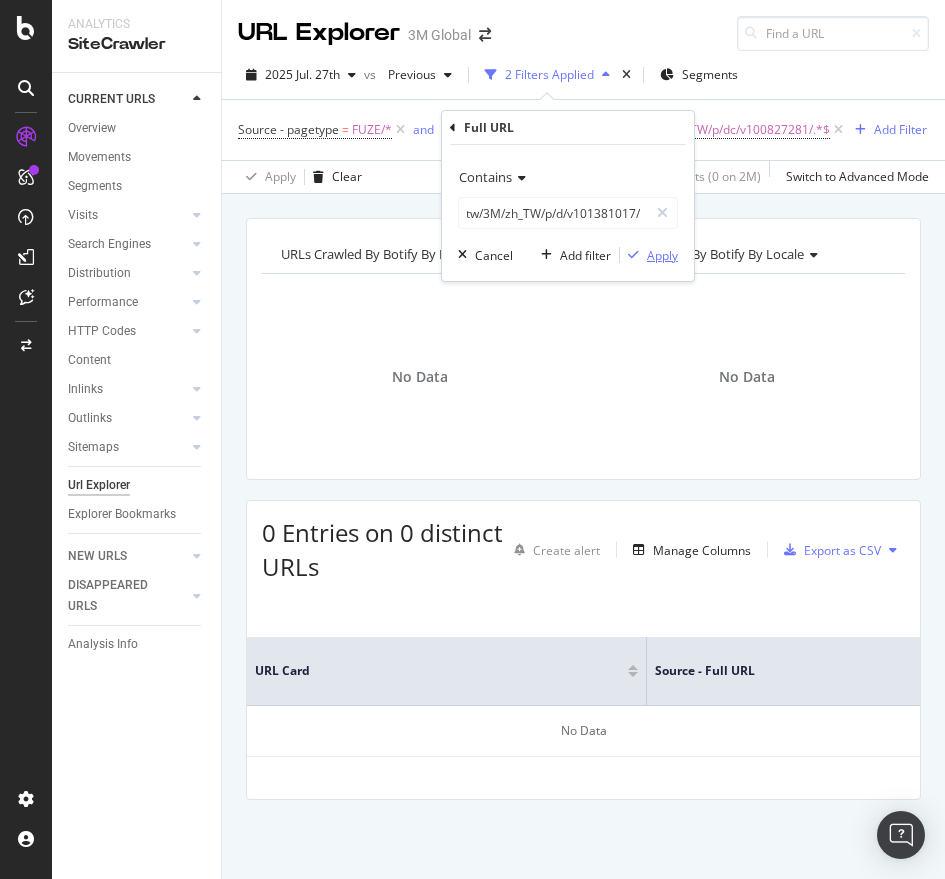 scroll, scrollTop: 0, scrollLeft: 0, axis: both 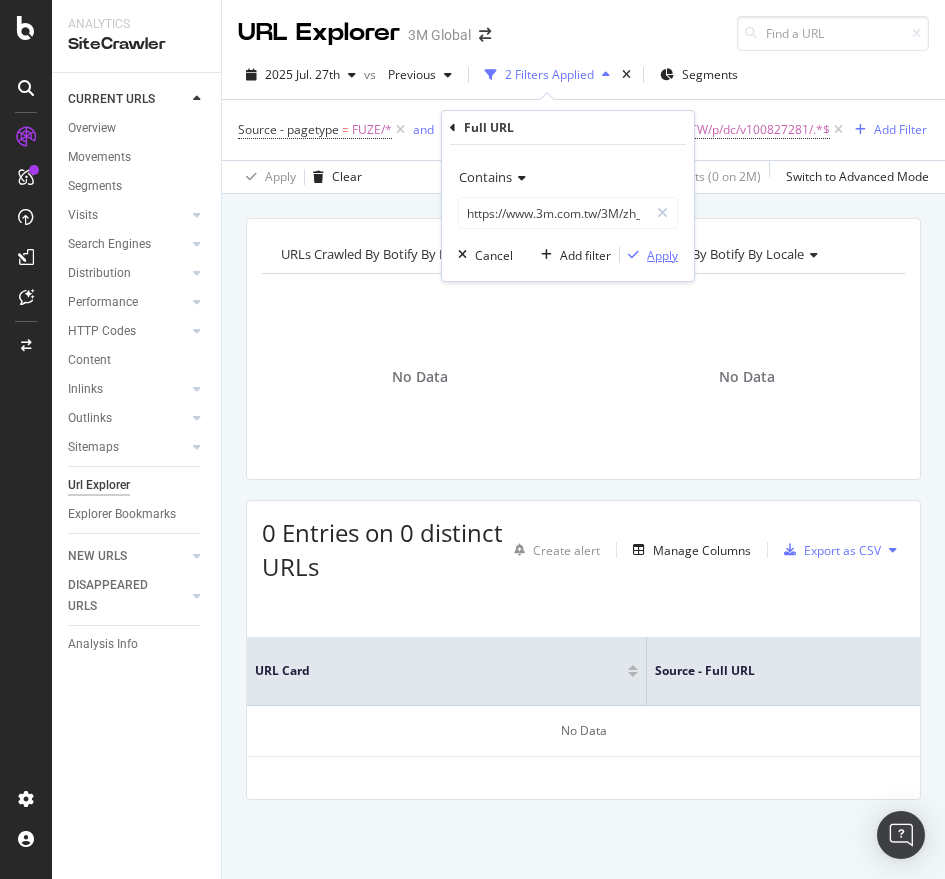 click on "Apply" at bounding box center (662, 255) 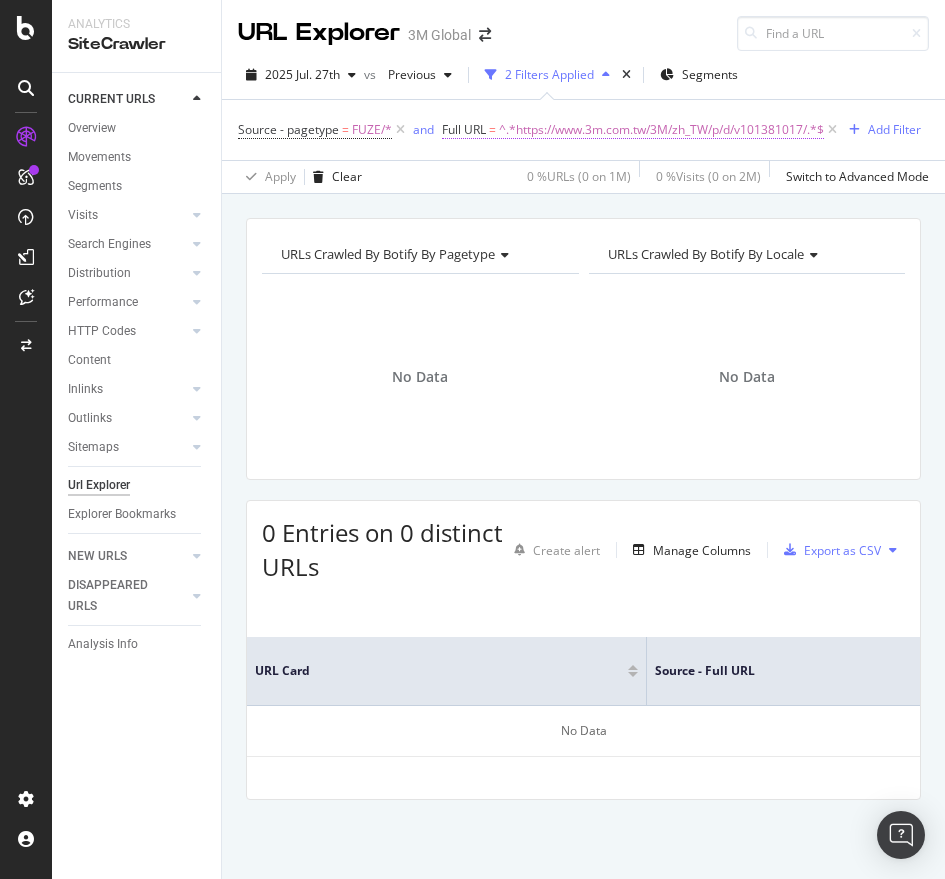 click on "^.*https://www.3m.com.tw/3M/zh_TW/p/d/v101381017/.*$" at bounding box center [661, 130] 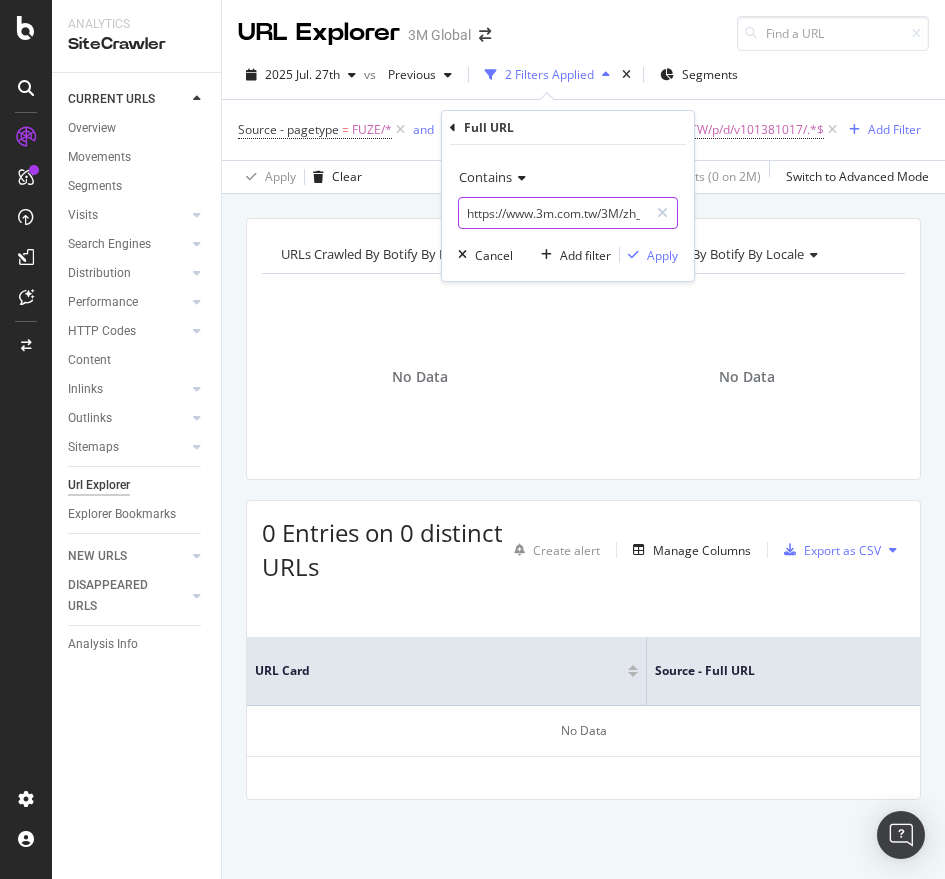 paste on "213398" 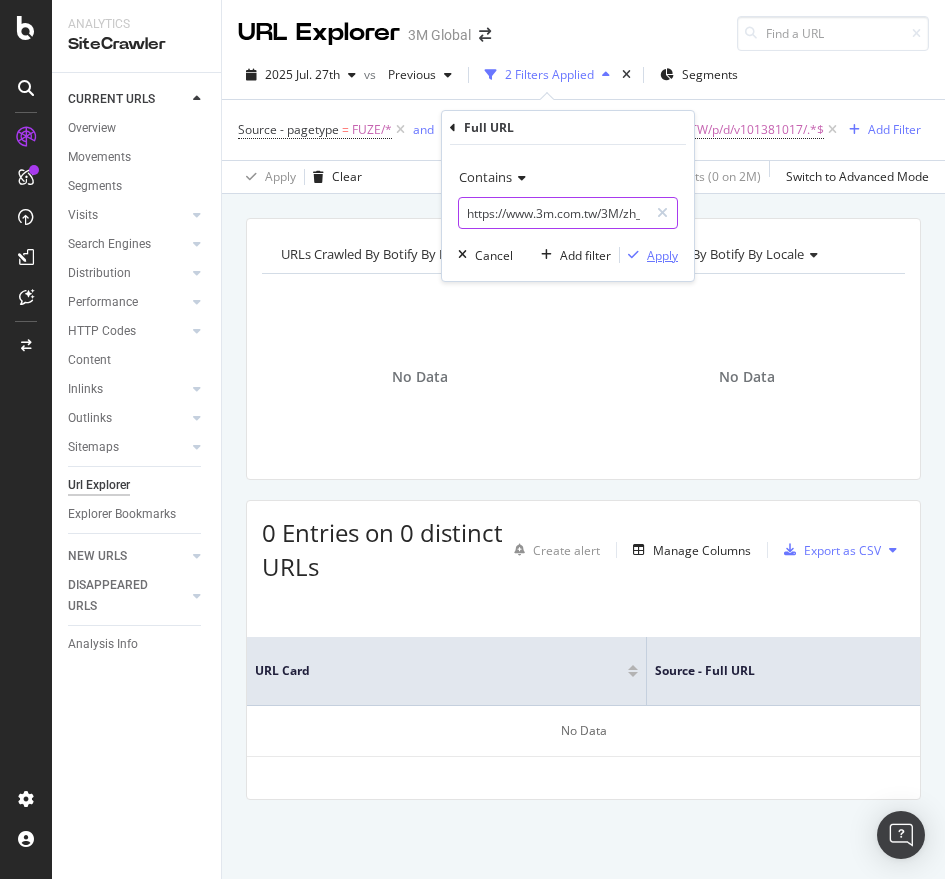 scroll, scrollTop: 0, scrollLeft: 122, axis: horizontal 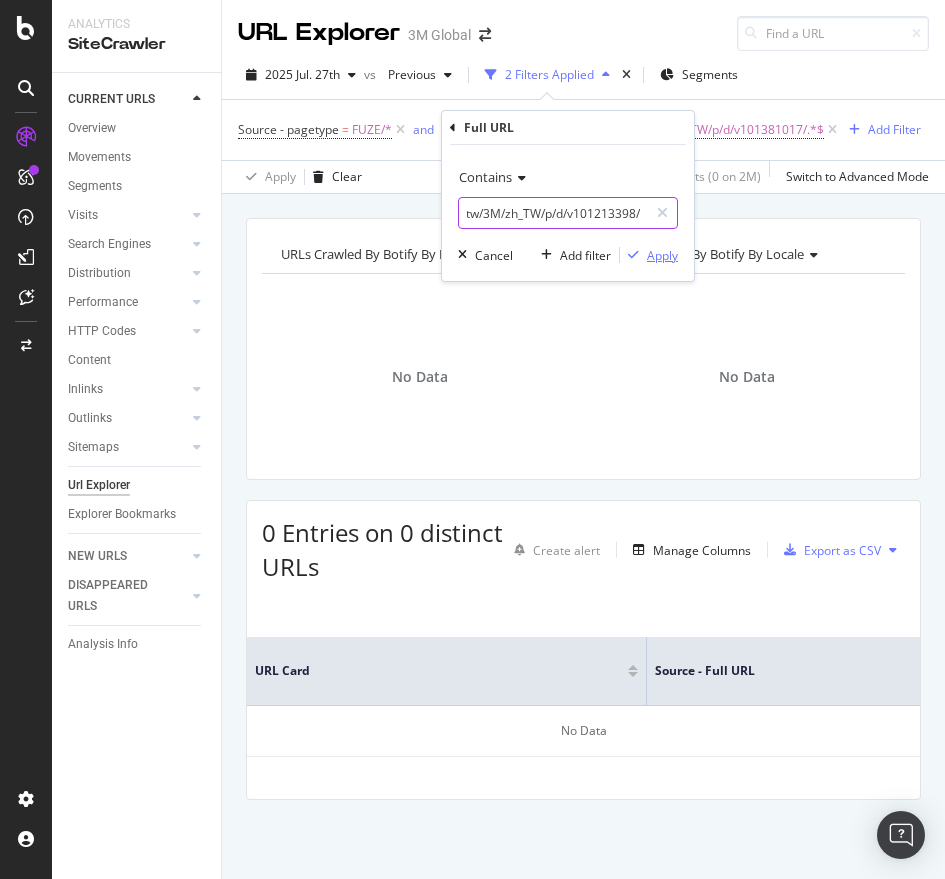 type on "https://www.3m.com.tw/3M/zh_TW/p/d/v101213398/" 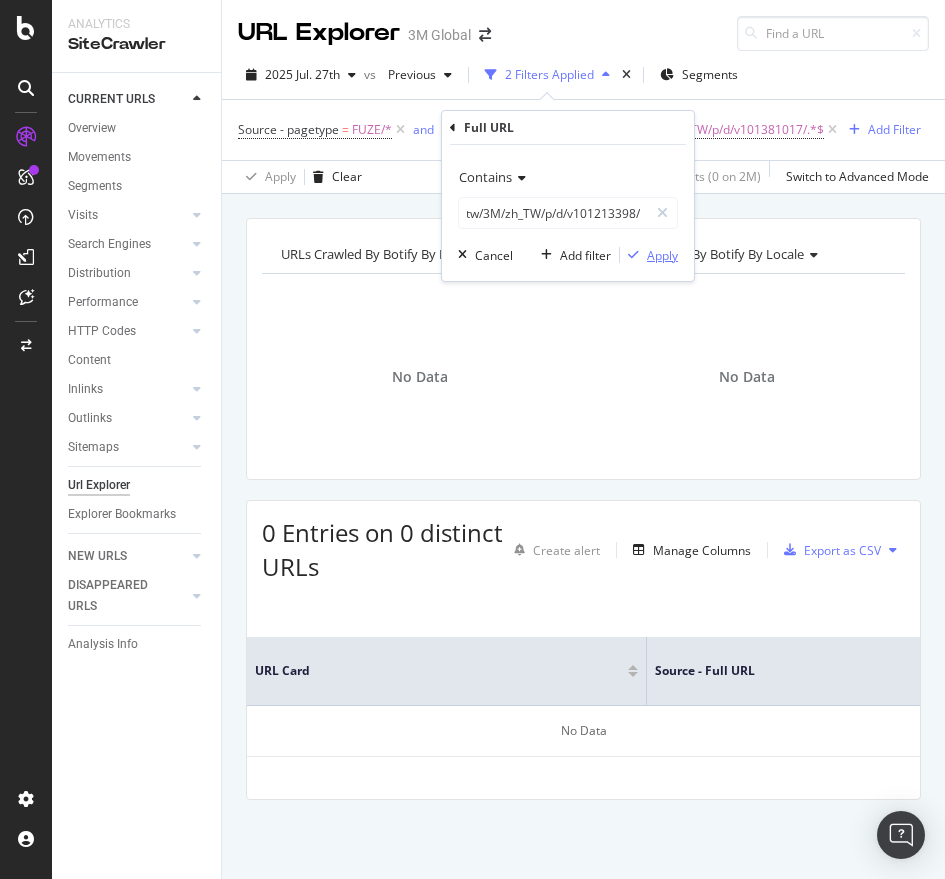 scroll, scrollTop: 0, scrollLeft: 0, axis: both 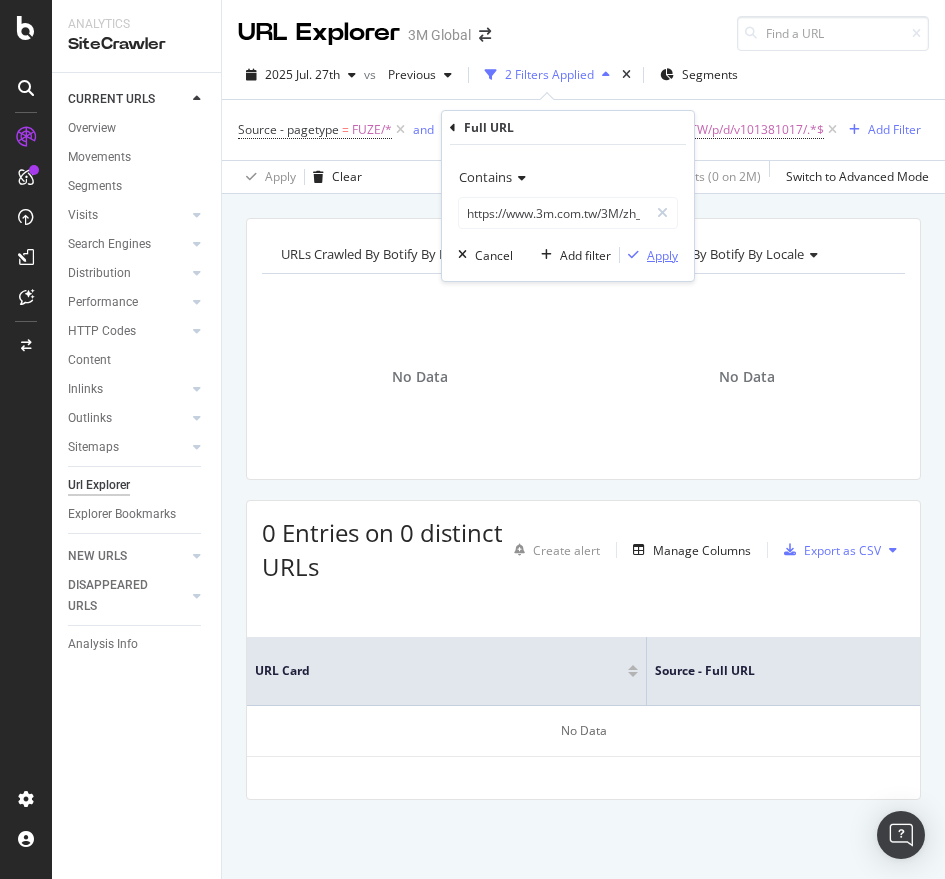 click on "Apply" at bounding box center [662, 255] 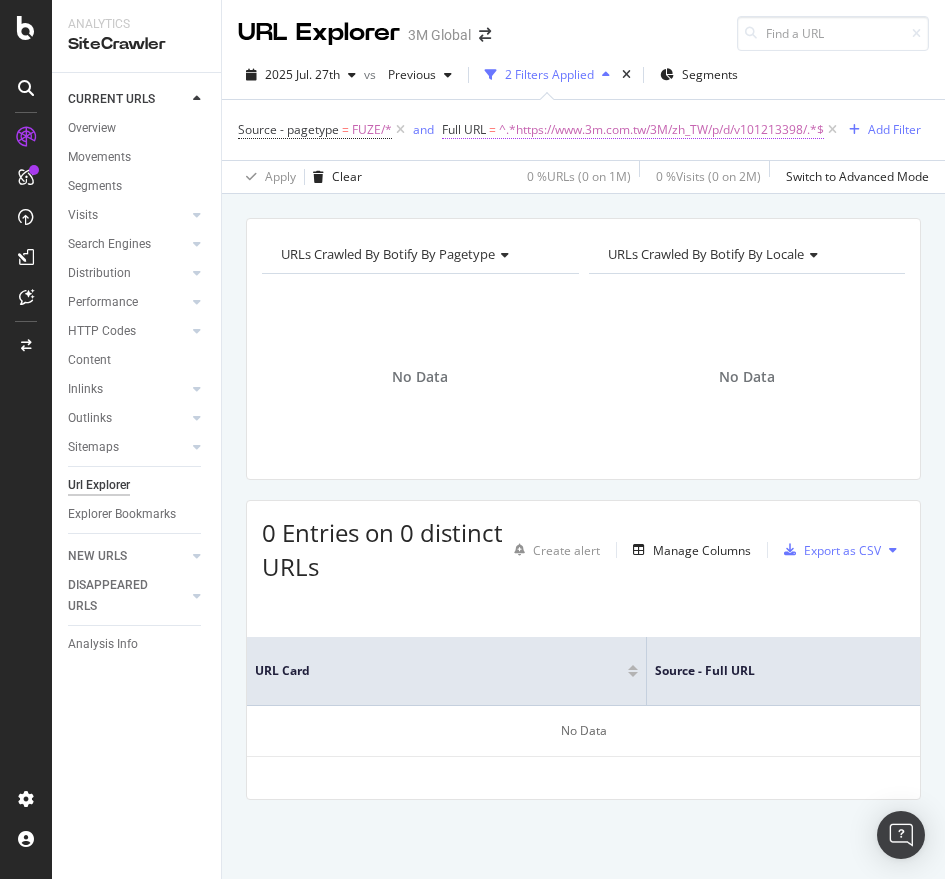 click on "^.*https://www.3m.com.tw/3M/zh_TW/p/d/v101213398/.*$" at bounding box center [661, 130] 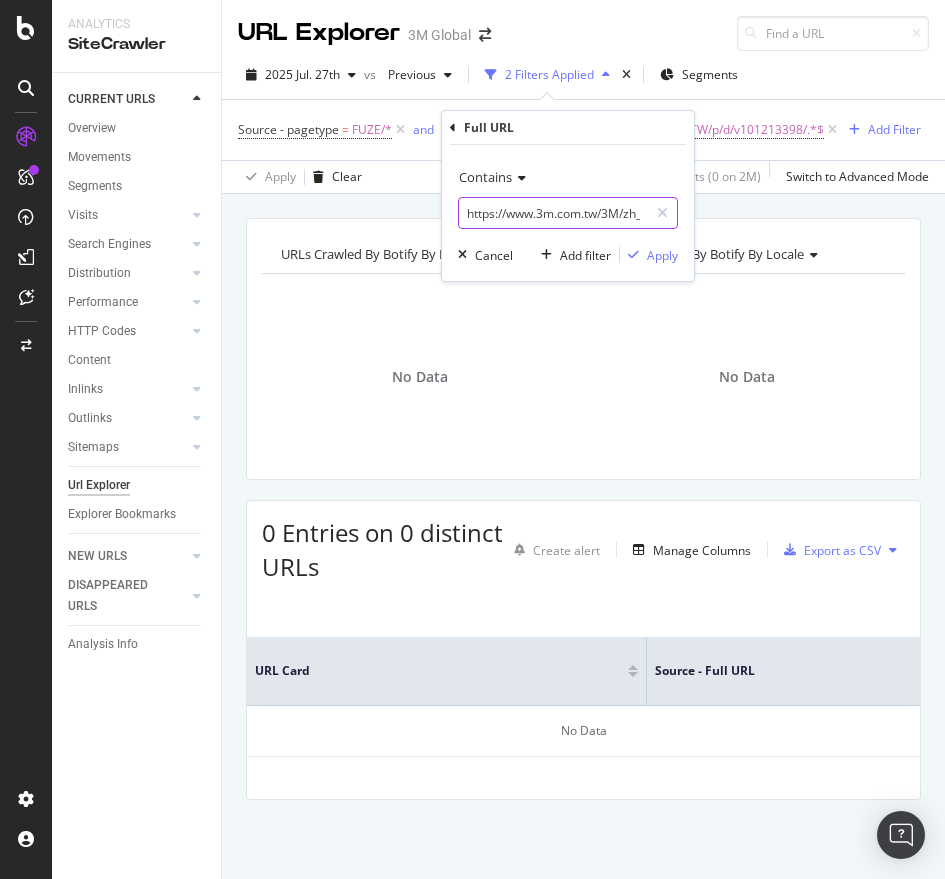 click on "https://www.3m.com.tw/3M/zh_TW/p/d/v101213398/" at bounding box center [553, 213] 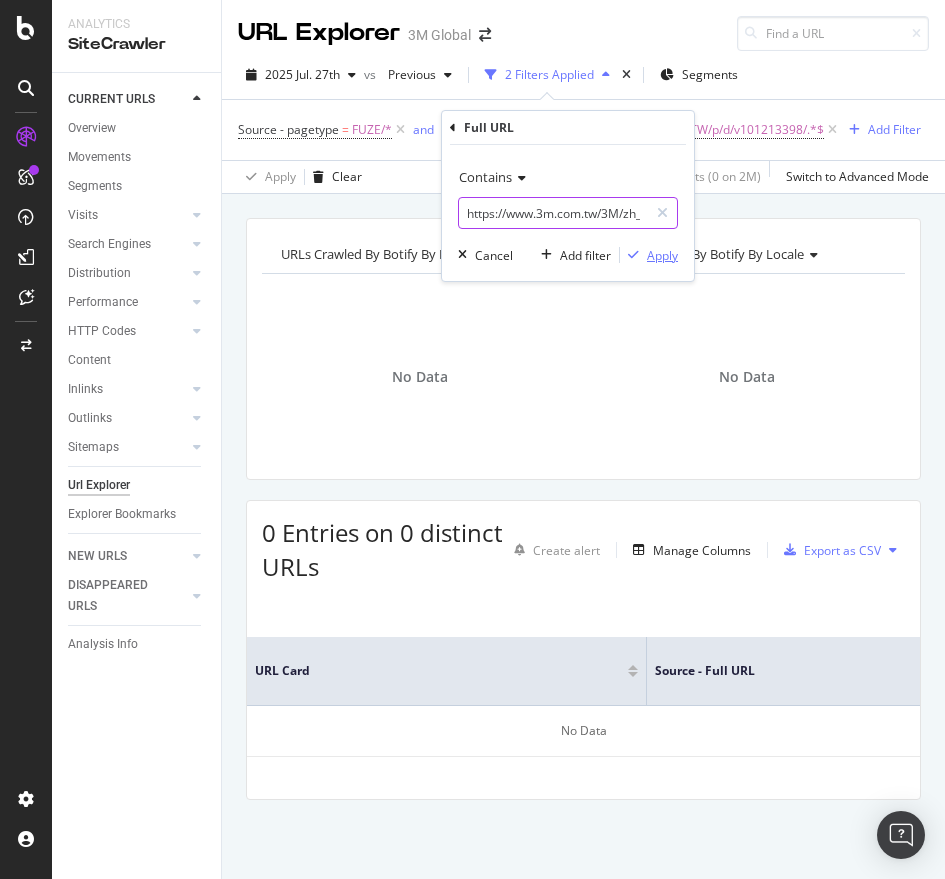 scroll, scrollTop: 0, scrollLeft: 128, axis: horizontal 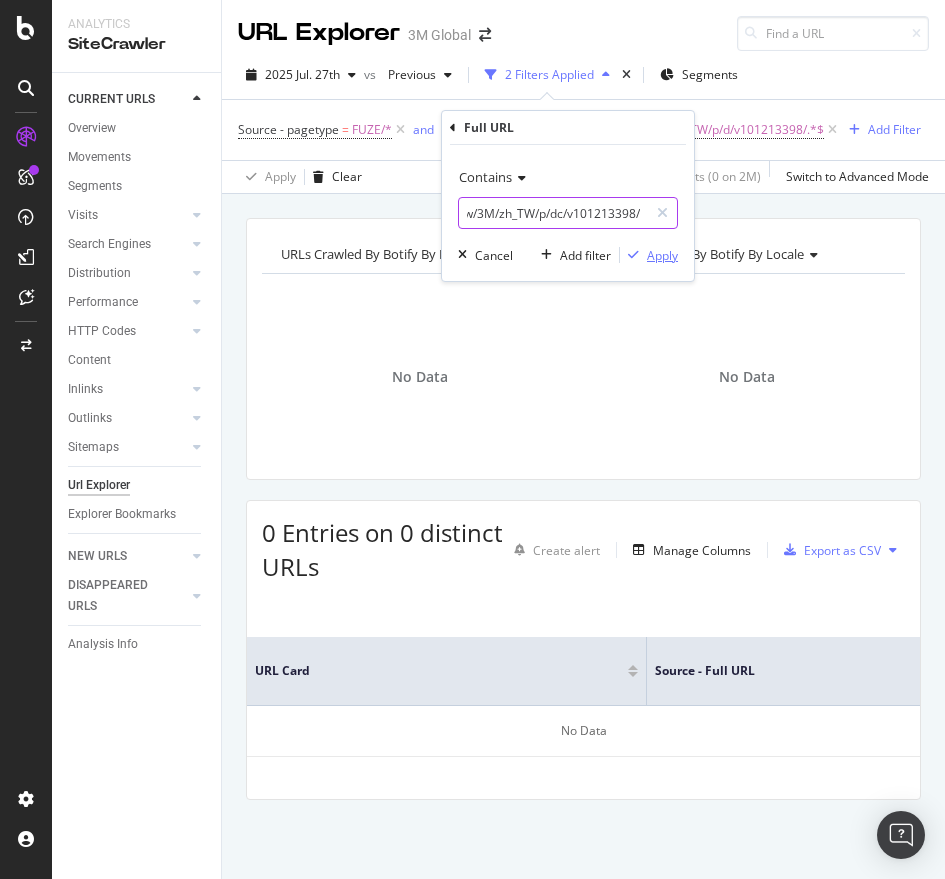type on "https://www.3m.com.tw/3M/zh_TW/p/dc/v101213398/" 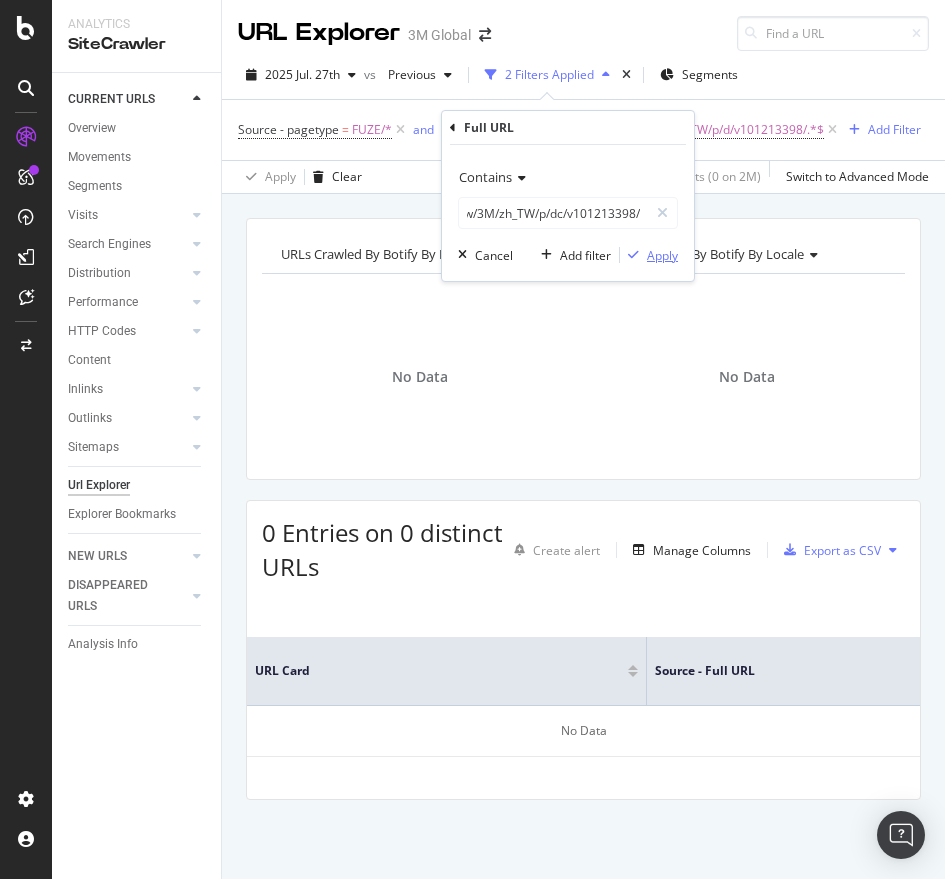 scroll, scrollTop: 0, scrollLeft: 0, axis: both 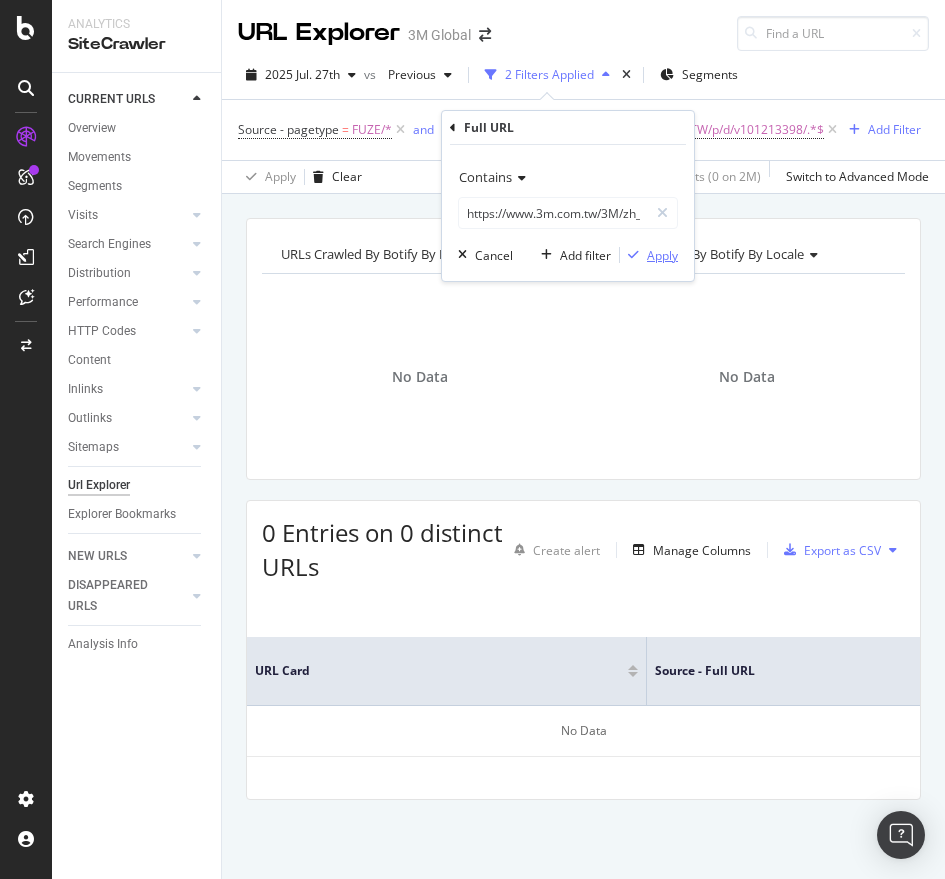 click on "Apply" at bounding box center [662, 255] 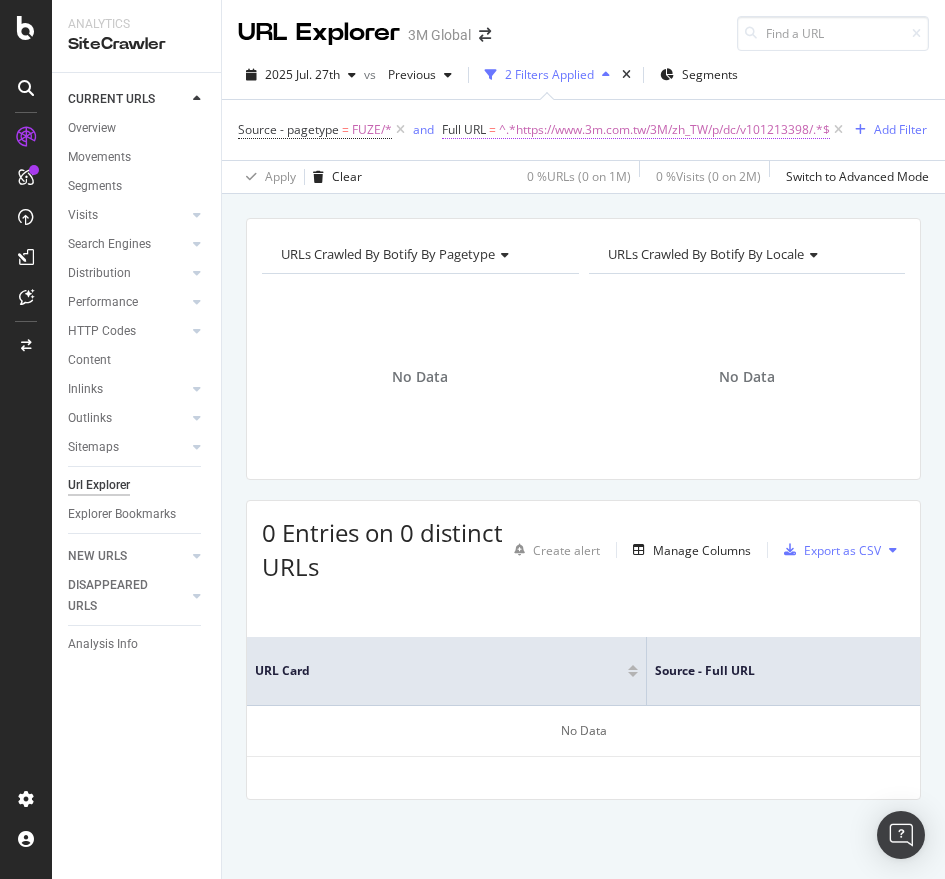 click on "^.*https://www.3m.com.tw/3M/zh_TW/p/dc/v101213398/.*$" at bounding box center [664, 130] 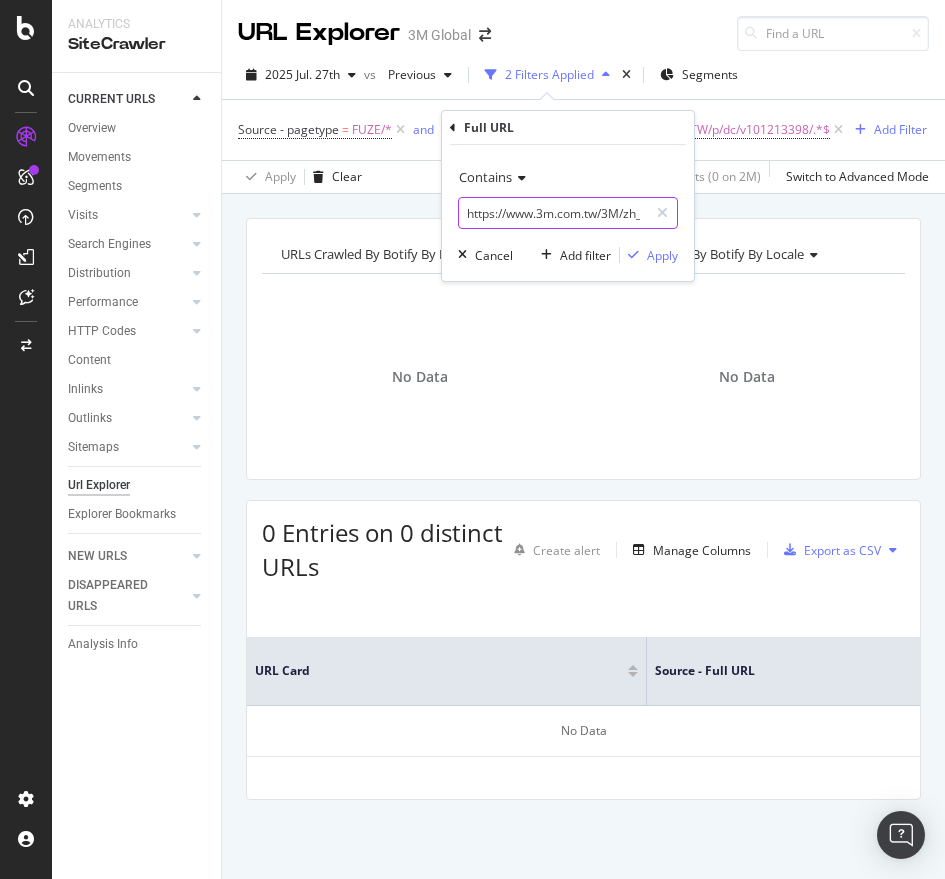 paste on "/v100827282" 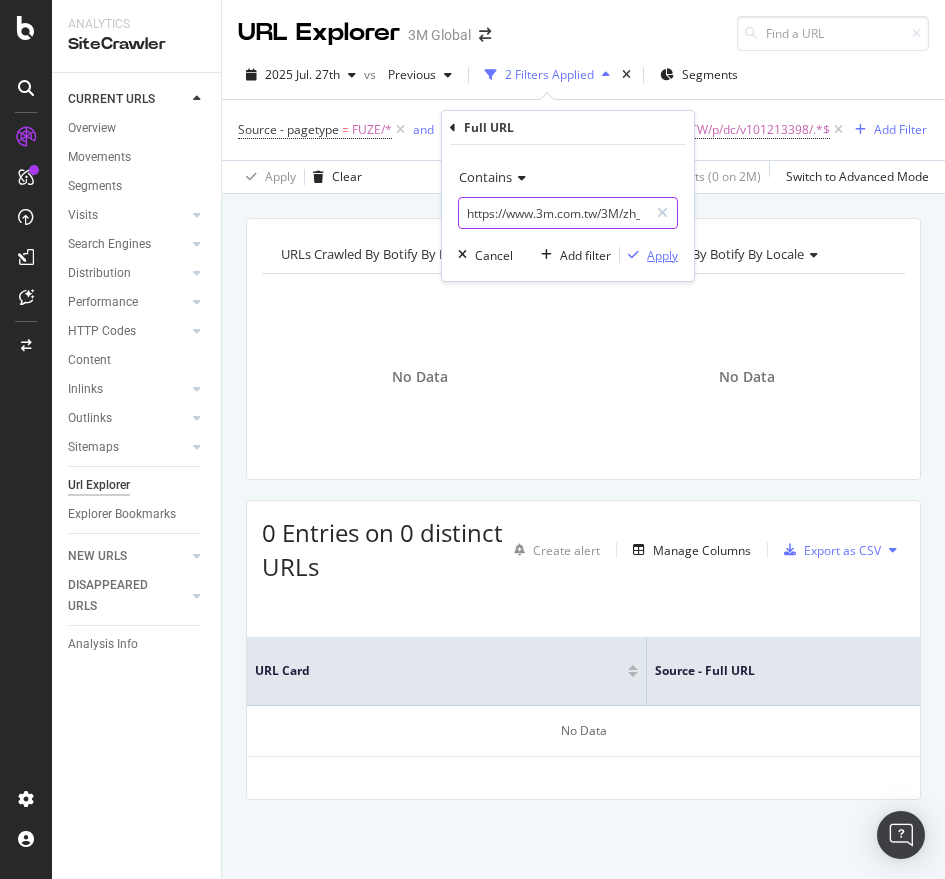 scroll, scrollTop: 0, scrollLeft: 122, axis: horizontal 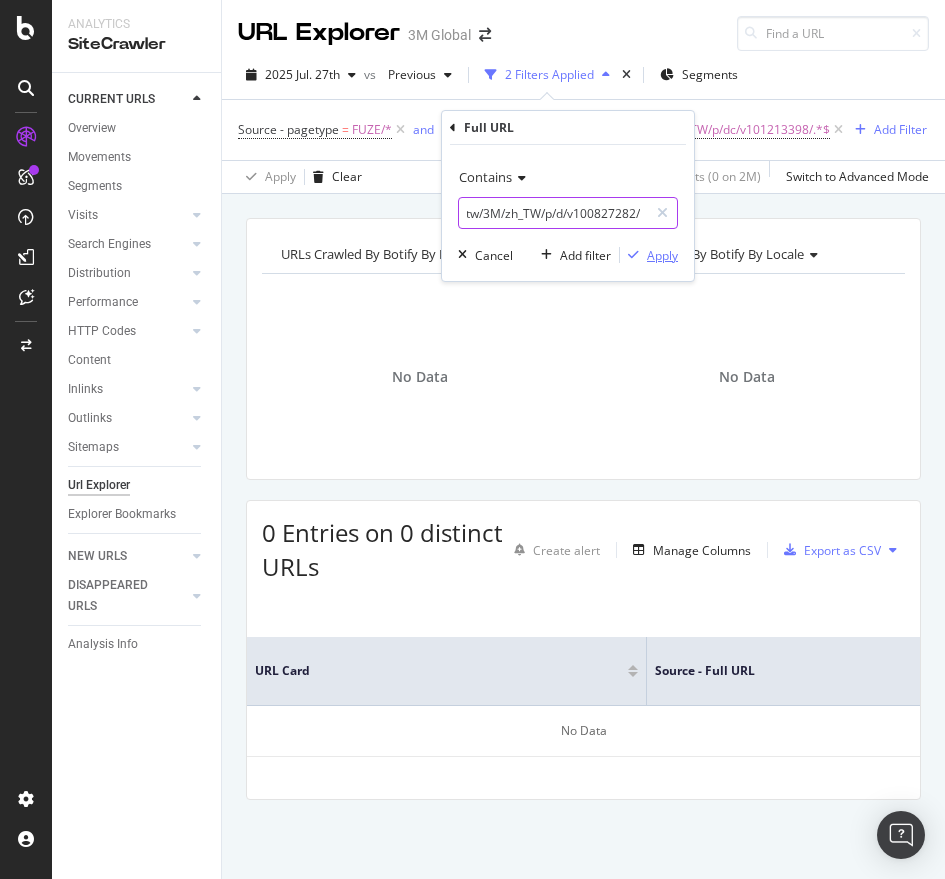 type on "https://www.3m.com.tw/3M/zh_TW/p/d/v100827282/" 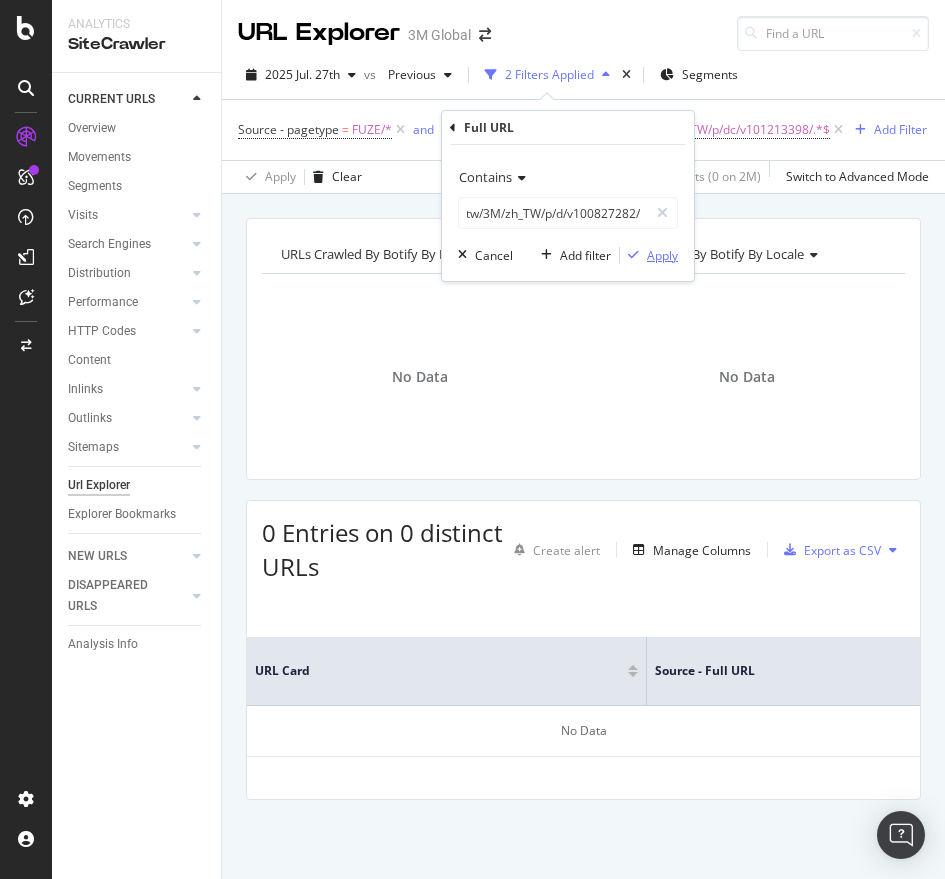 scroll, scrollTop: 0, scrollLeft: 0, axis: both 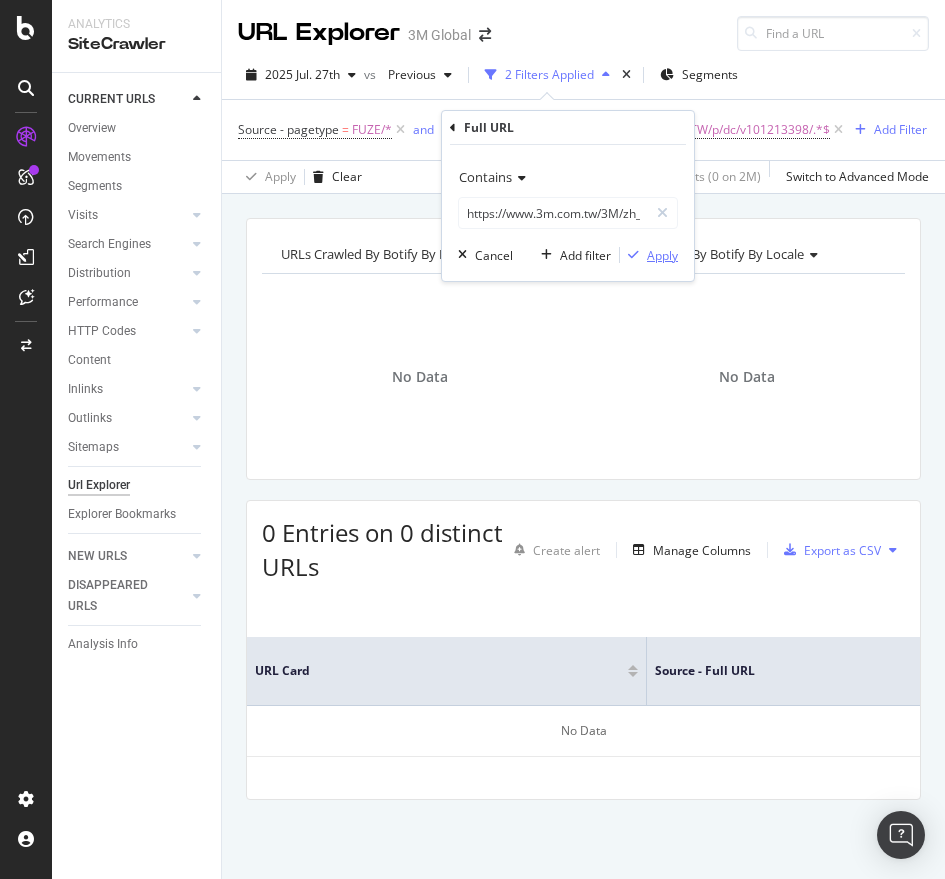 click on "Apply" at bounding box center (662, 255) 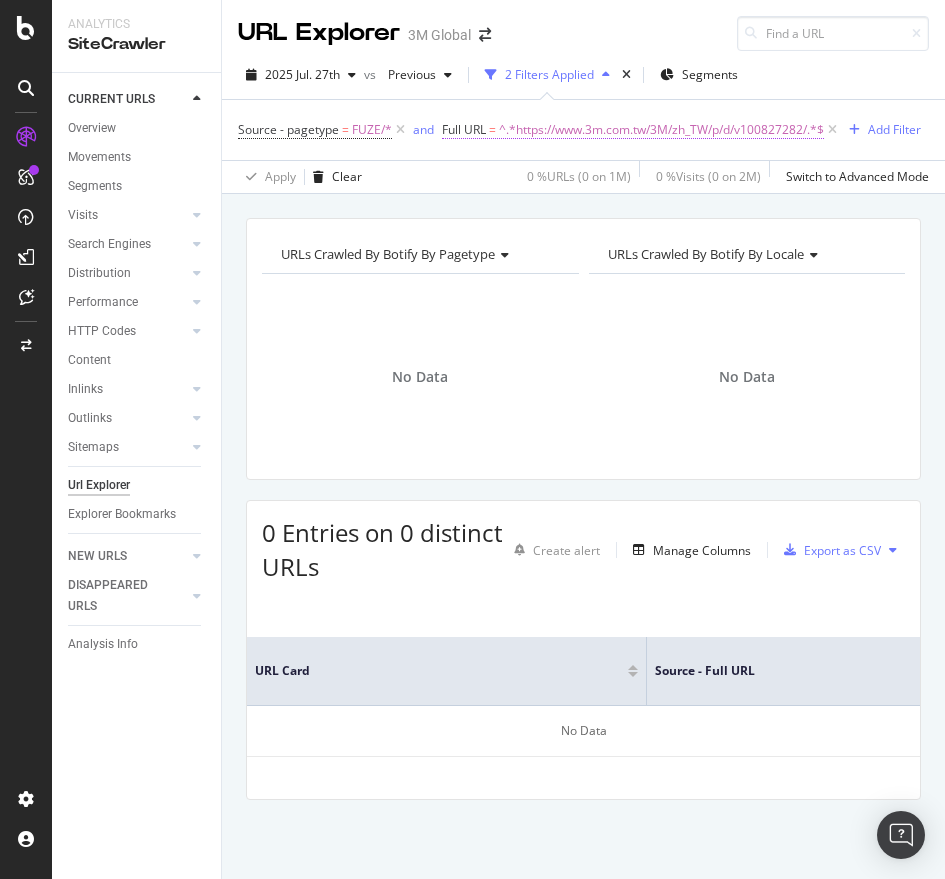 click on "^.*https://www.3m.com.tw/3M/zh_TW/p/d/v100827282/.*$" at bounding box center (661, 130) 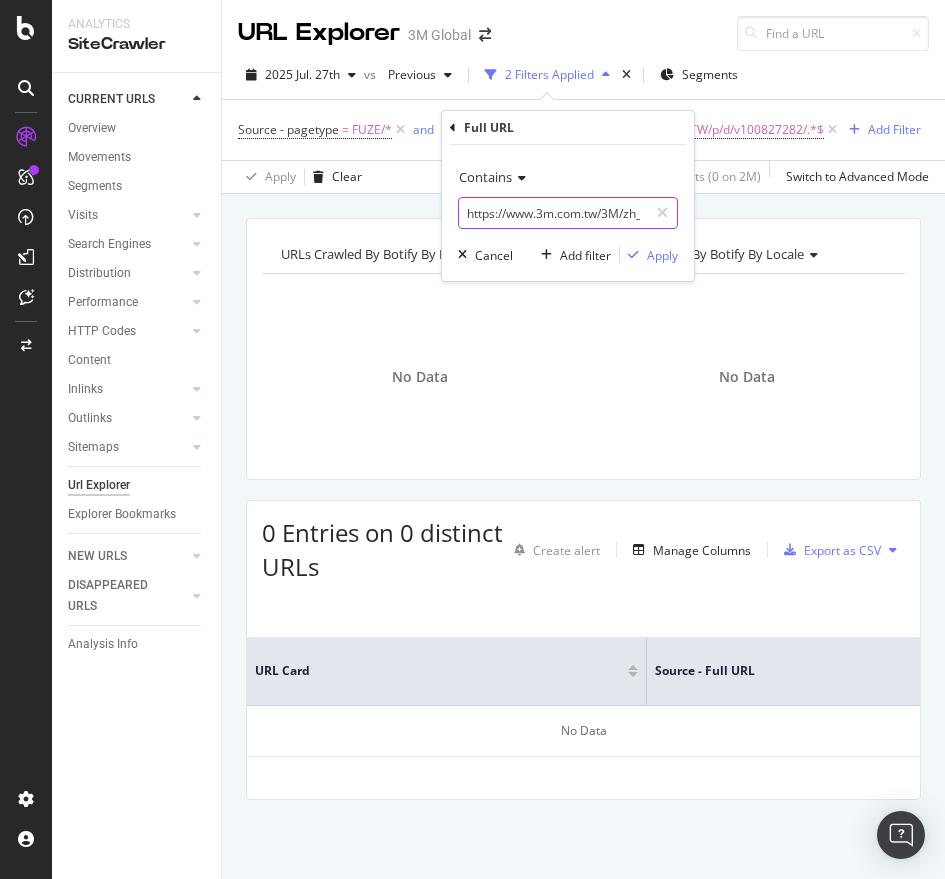 click on "https://www.3m.com.tw/3M/zh_TW/p/d/v100827282/" at bounding box center [553, 213] 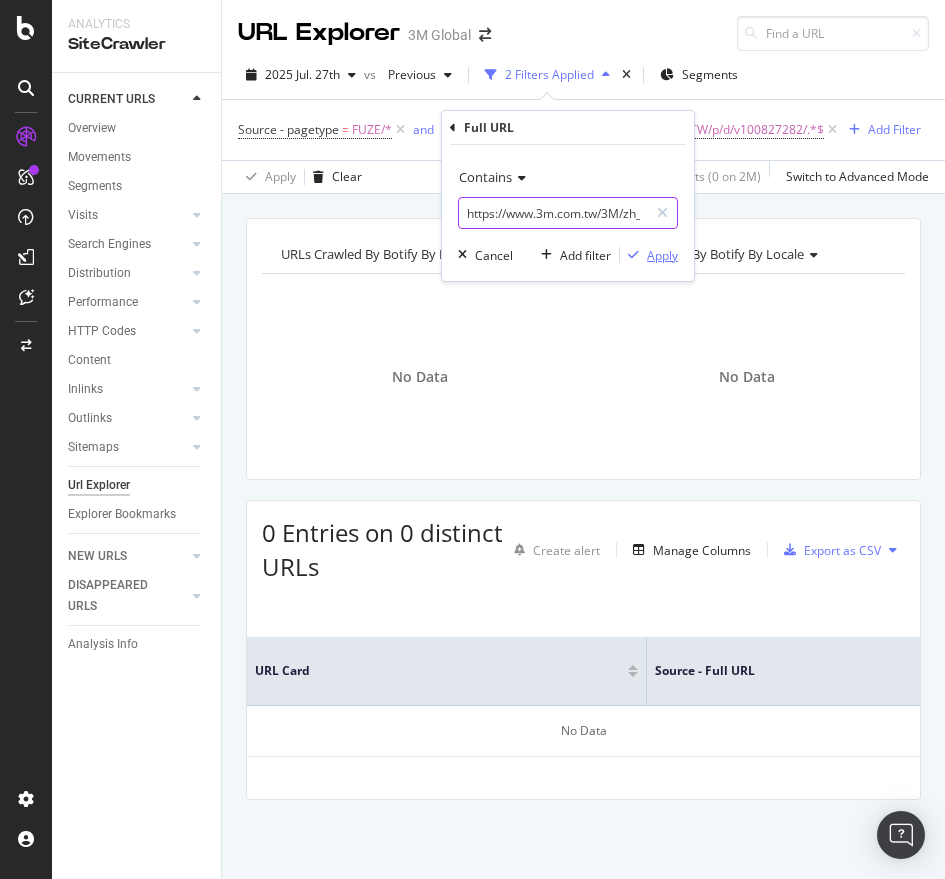 scroll, scrollTop: 0, scrollLeft: 128, axis: horizontal 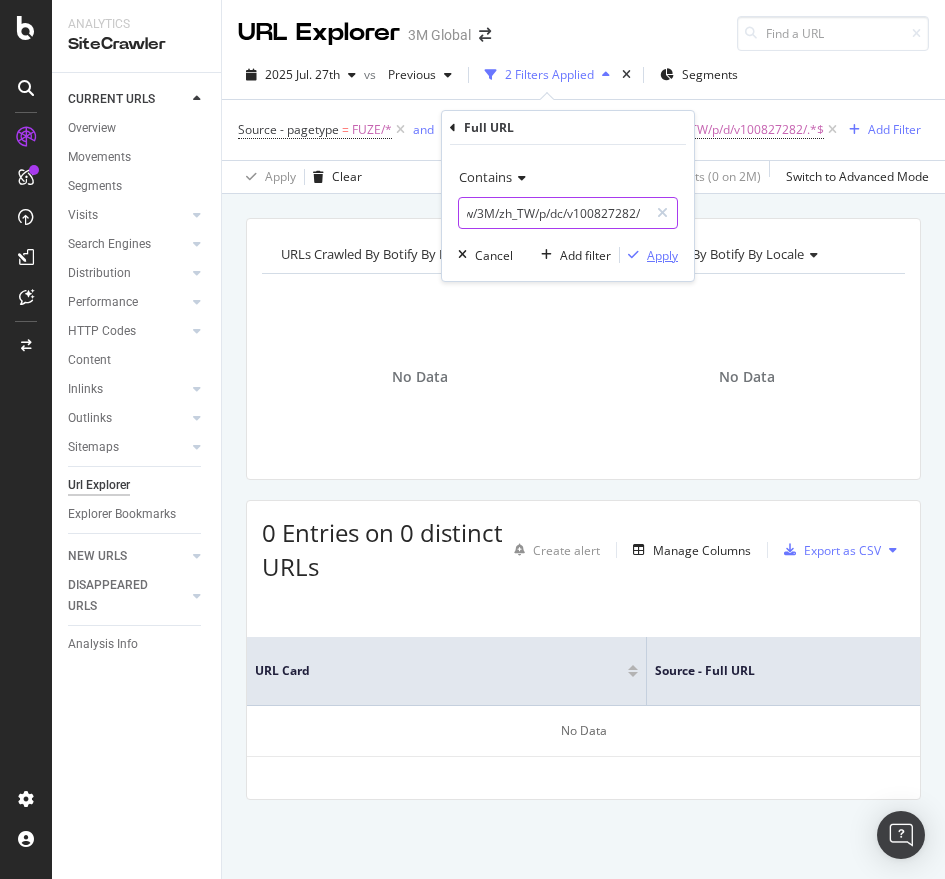 type on "https://www.3m.com.tw/3M/zh_TW/p/dc/v100827282/" 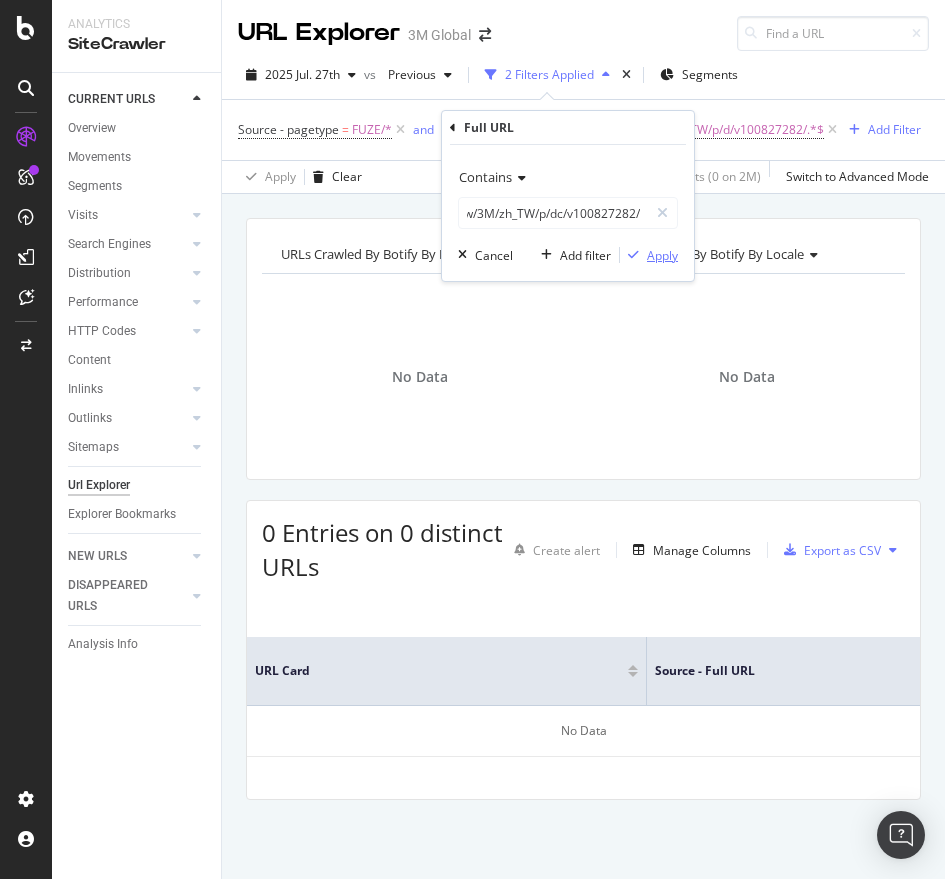 scroll, scrollTop: 0, scrollLeft: 0, axis: both 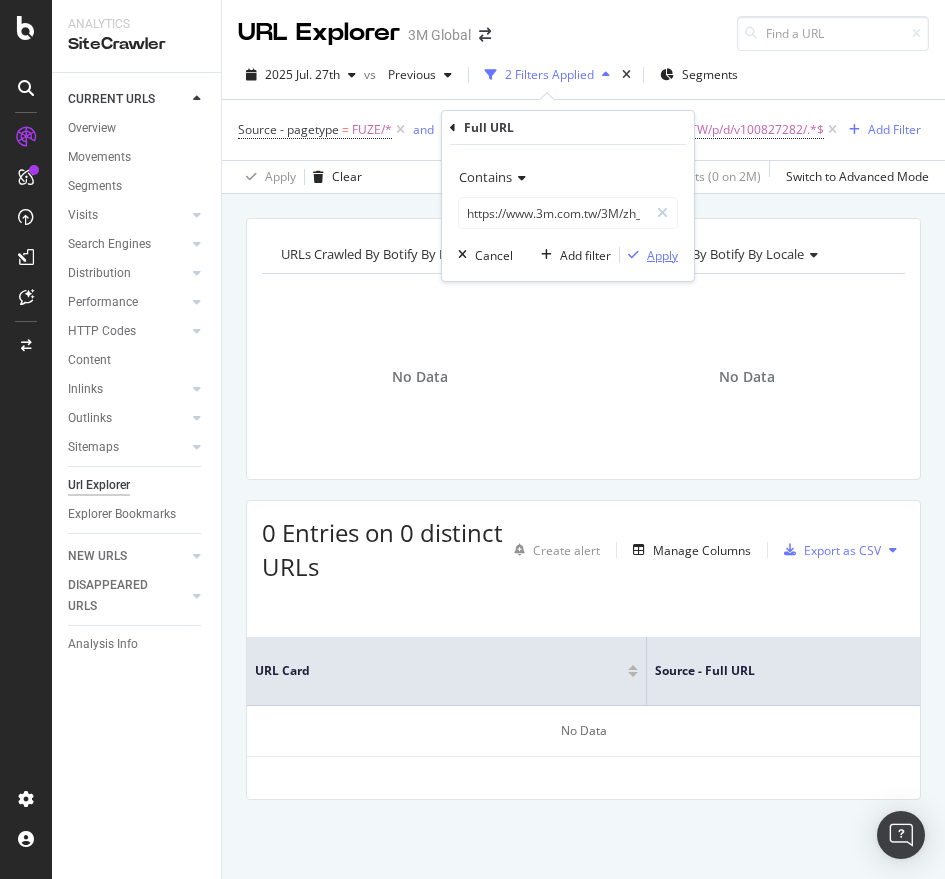 click at bounding box center [633, 255] 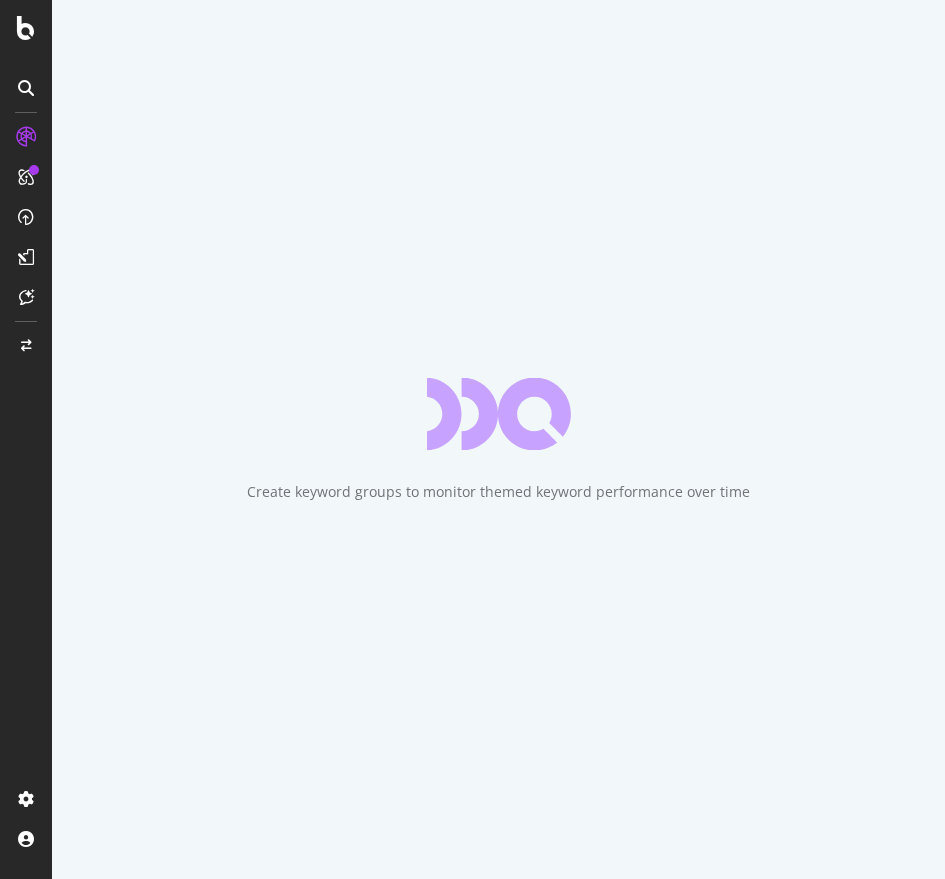 scroll, scrollTop: 0, scrollLeft: 0, axis: both 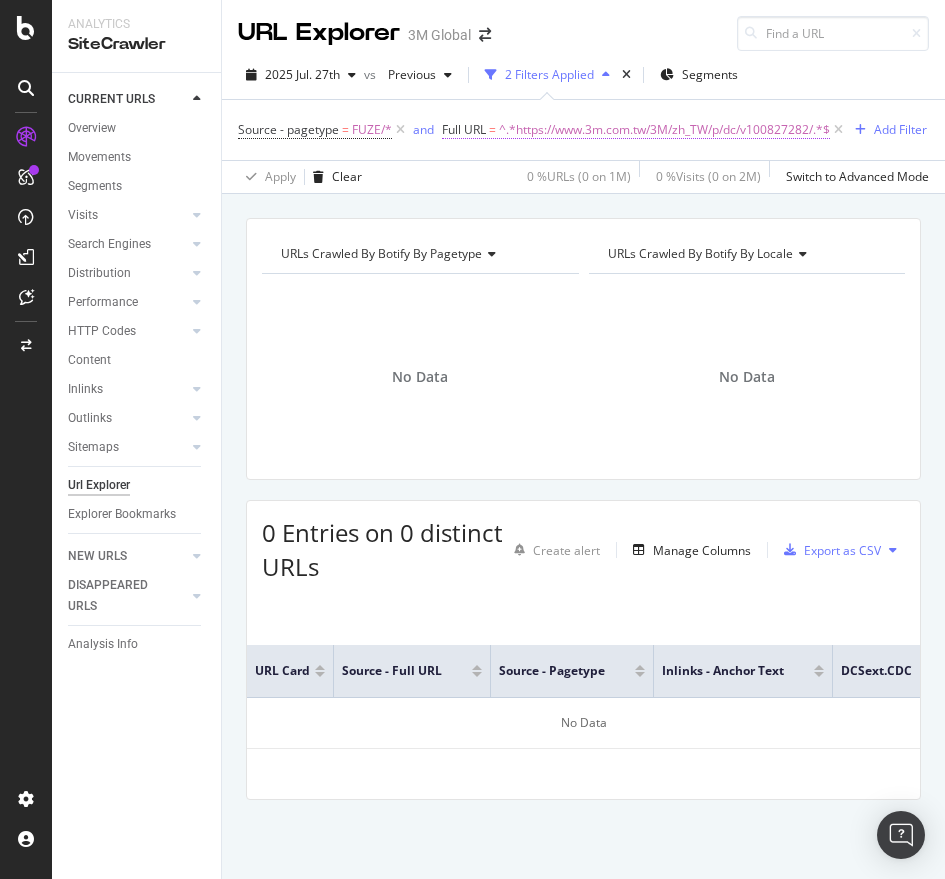 click on "^.*https://www.3m.com.tw/3M/zh_TW/p/dc/v100827282/.*$" at bounding box center [664, 130] 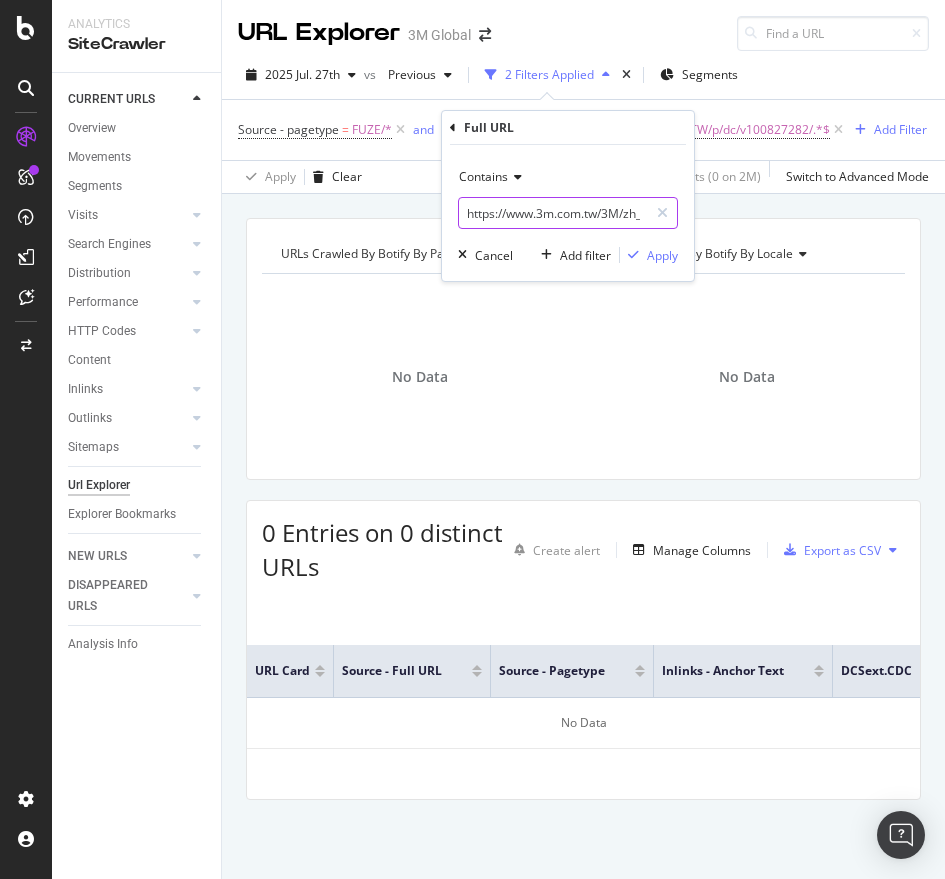 click on "https://www.3m.com.tw/3M/zh_TW/p/dc/v100827282/" at bounding box center (553, 213) 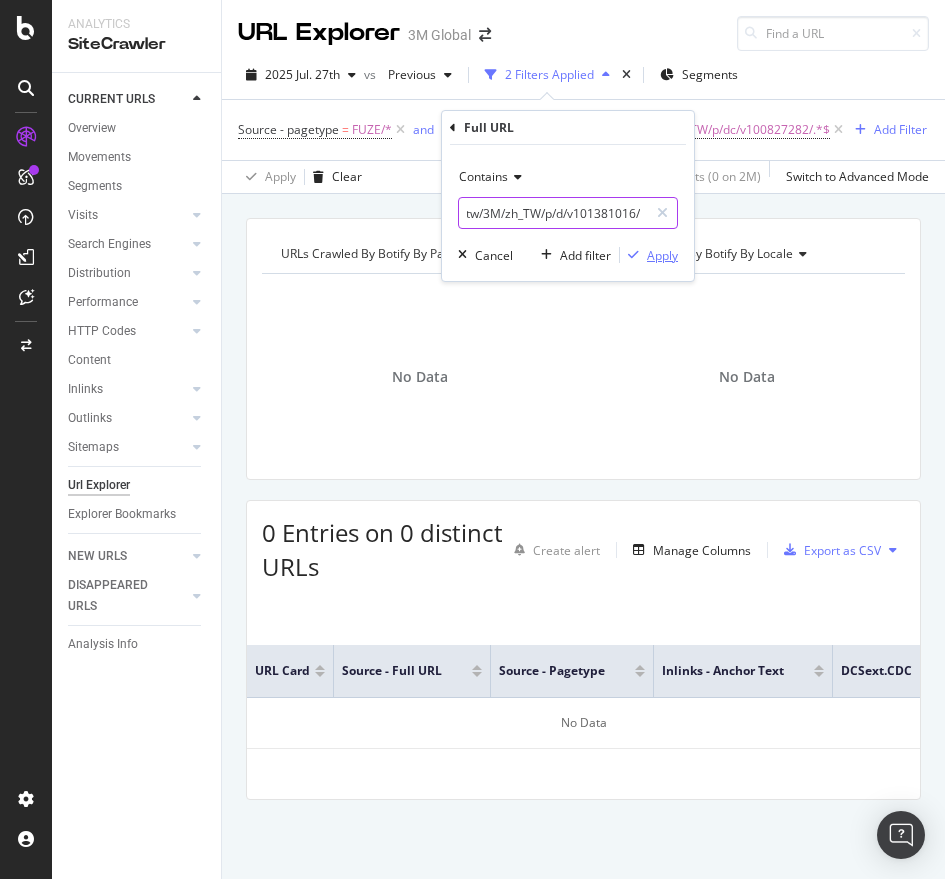 type on "https://www.3m.com.tw/3M/zh_TW/p/d/v101381016/" 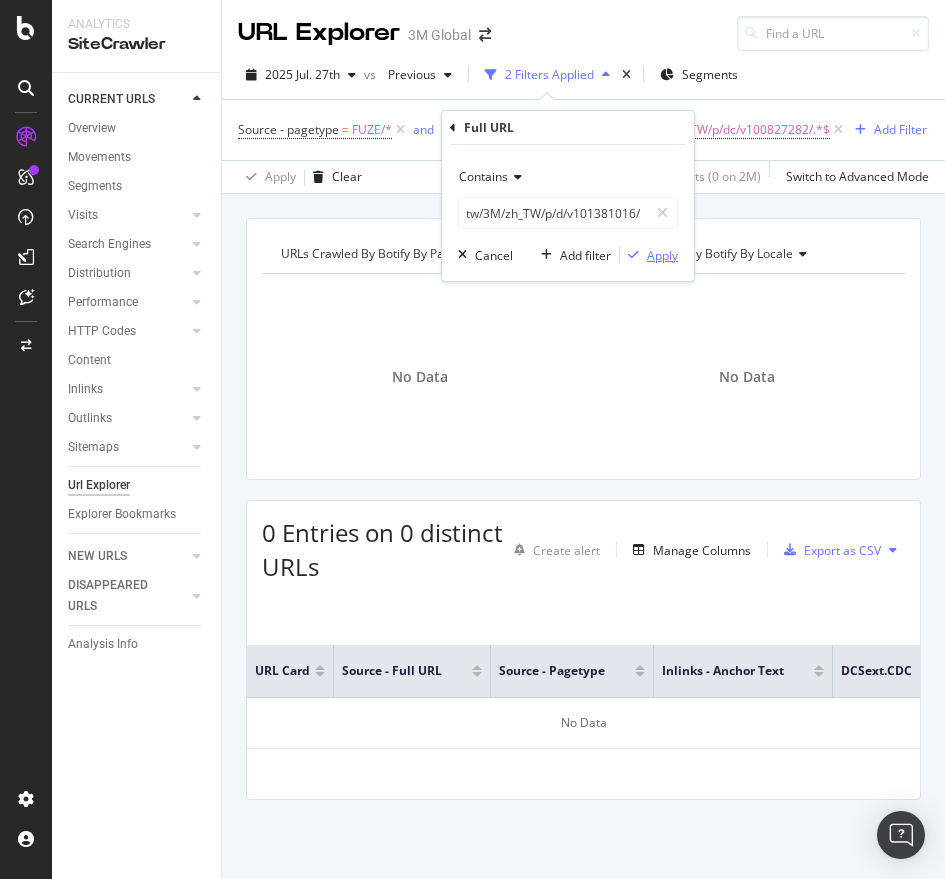scroll, scrollTop: 0, scrollLeft: 0, axis: both 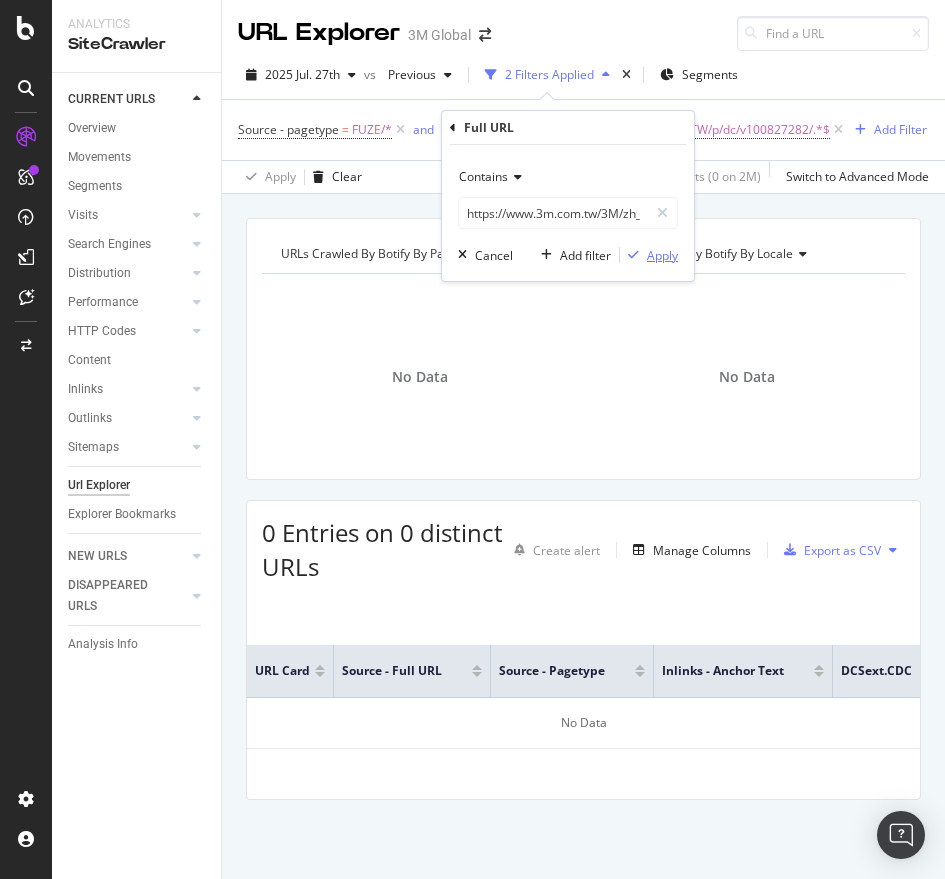 click on "Apply" at bounding box center (662, 255) 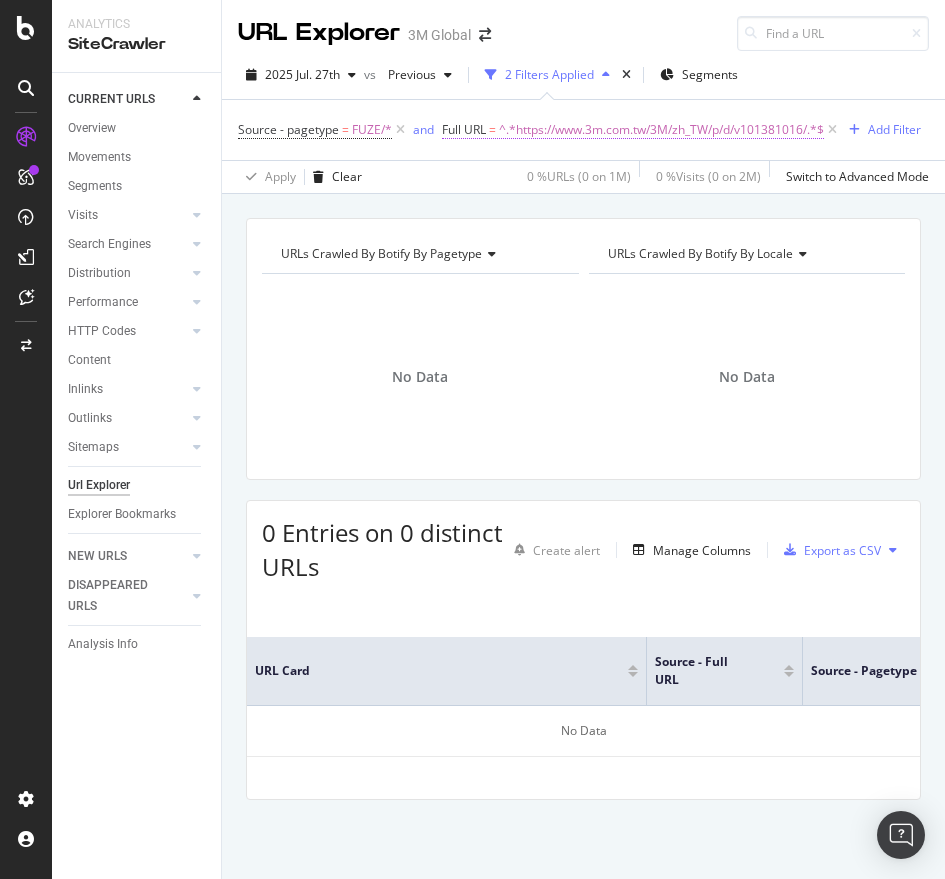 click on "^.*https://www.3m.com.tw/3M/zh_TW/p/d/v101381016/.*$" at bounding box center (661, 130) 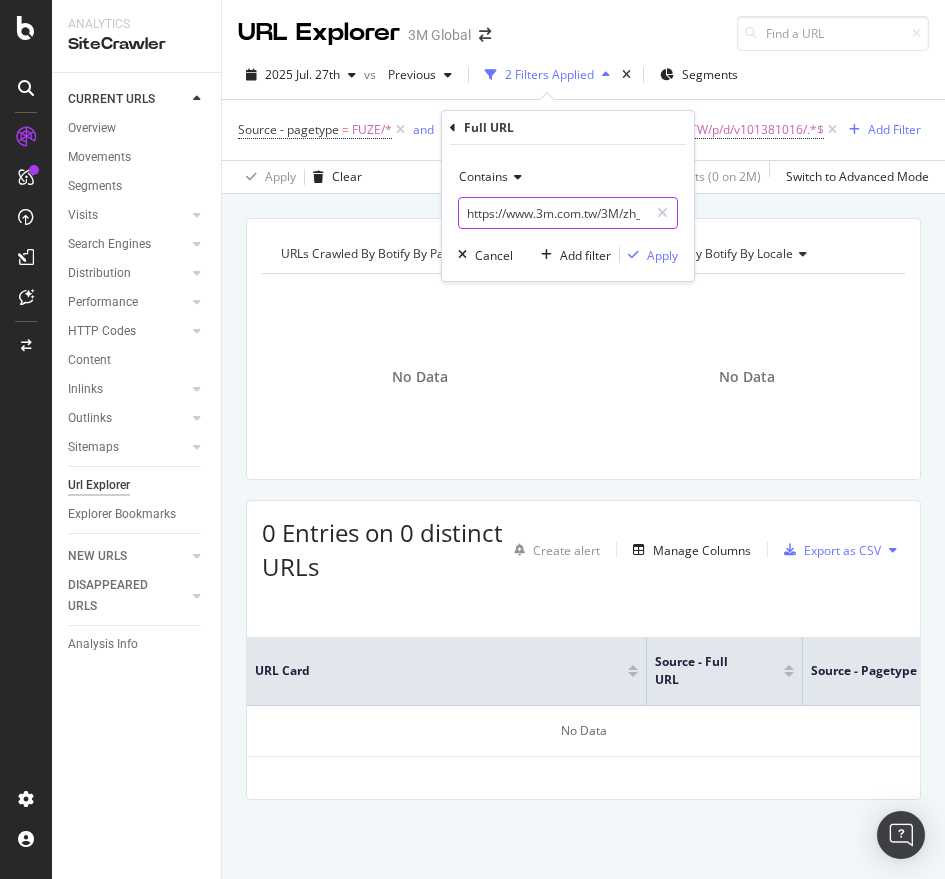paste on "c" 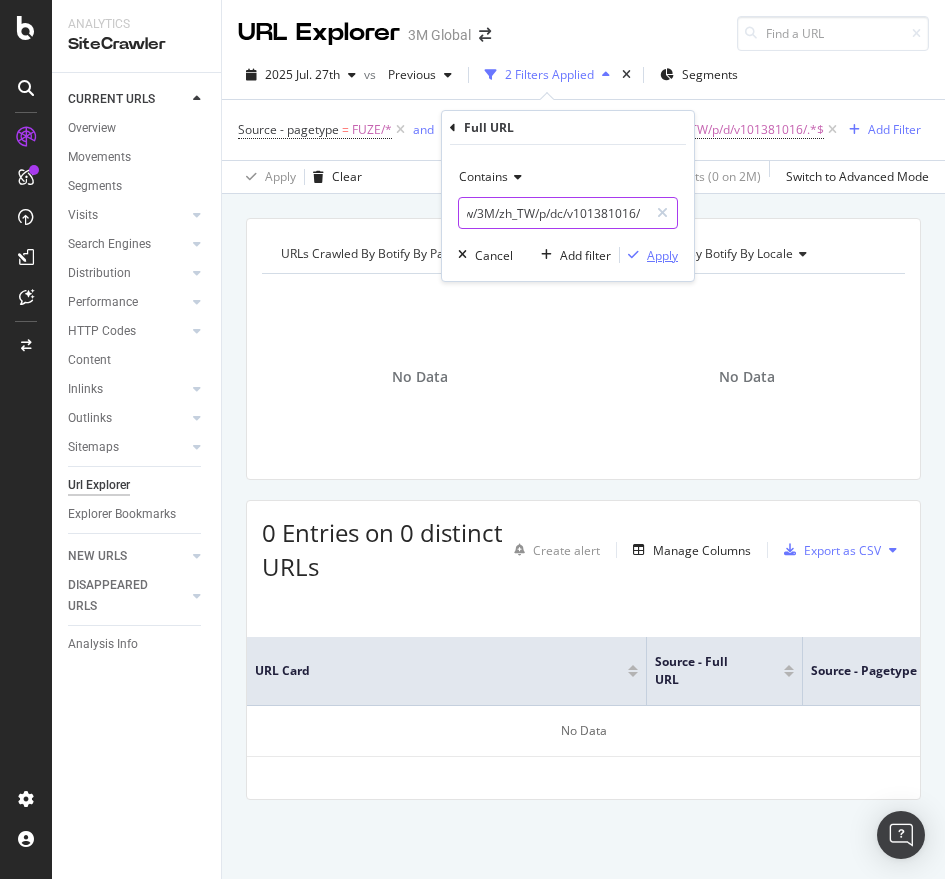 type on "https://www.3m.com.tw/3M/zh_TW/p/dc/v101381016/" 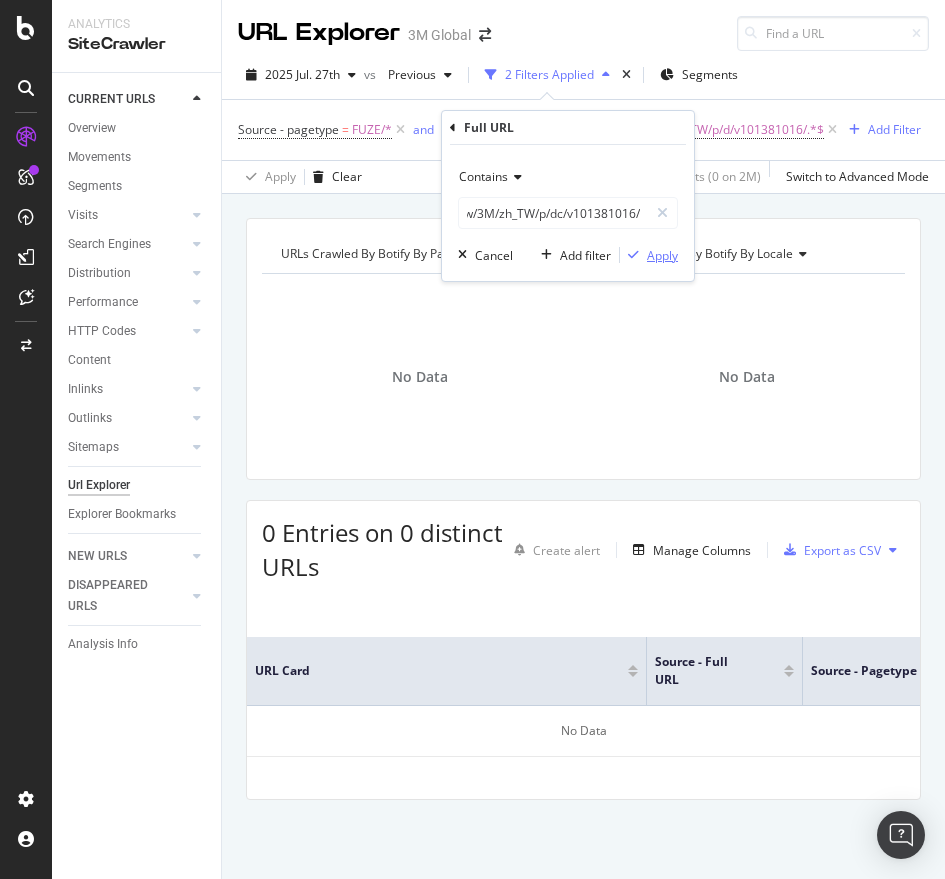 scroll, scrollTop: 0, scrollLeft: 0, axis: both 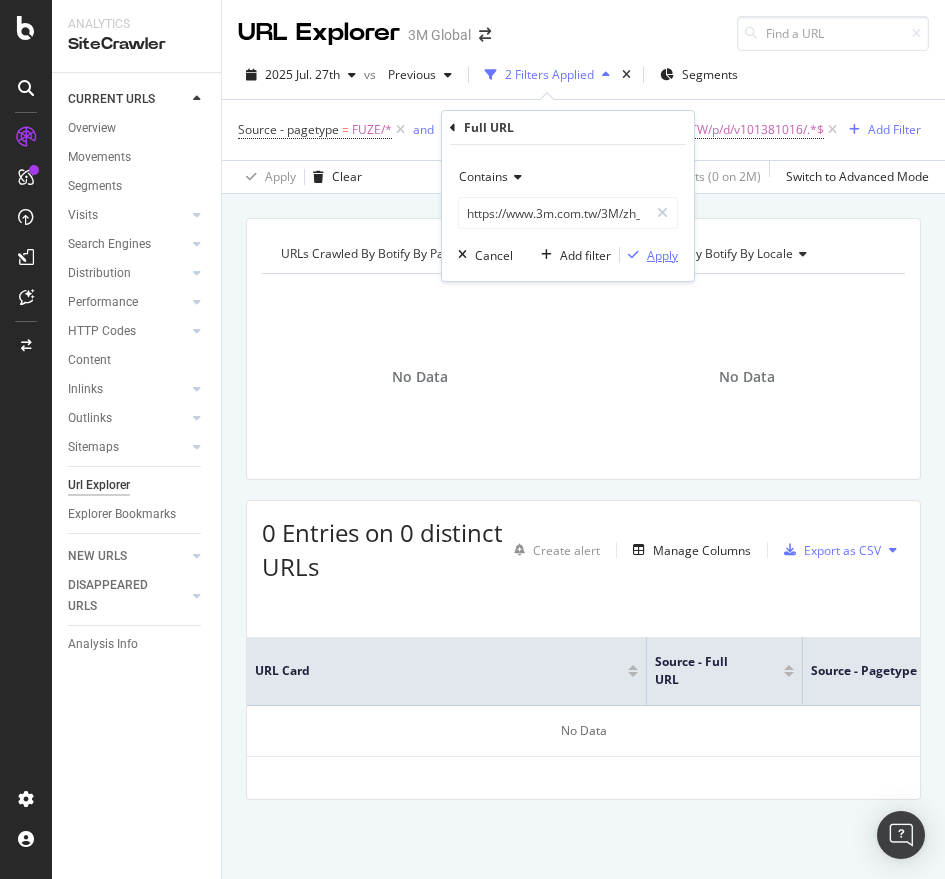 click on "Apply" at bounding box center [662, 255] 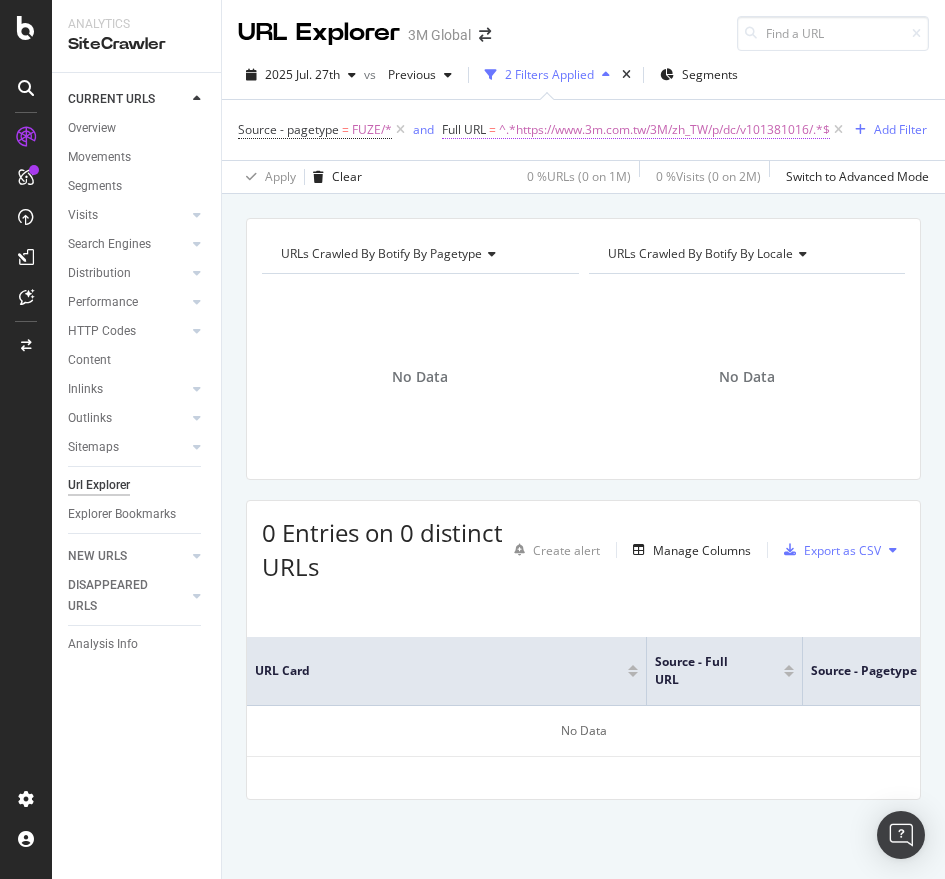 click on "^.*https://www.3m.com.tw/3M/zh_TW/p/dc/v101381016/.*$" at bounding box center [664, 130] 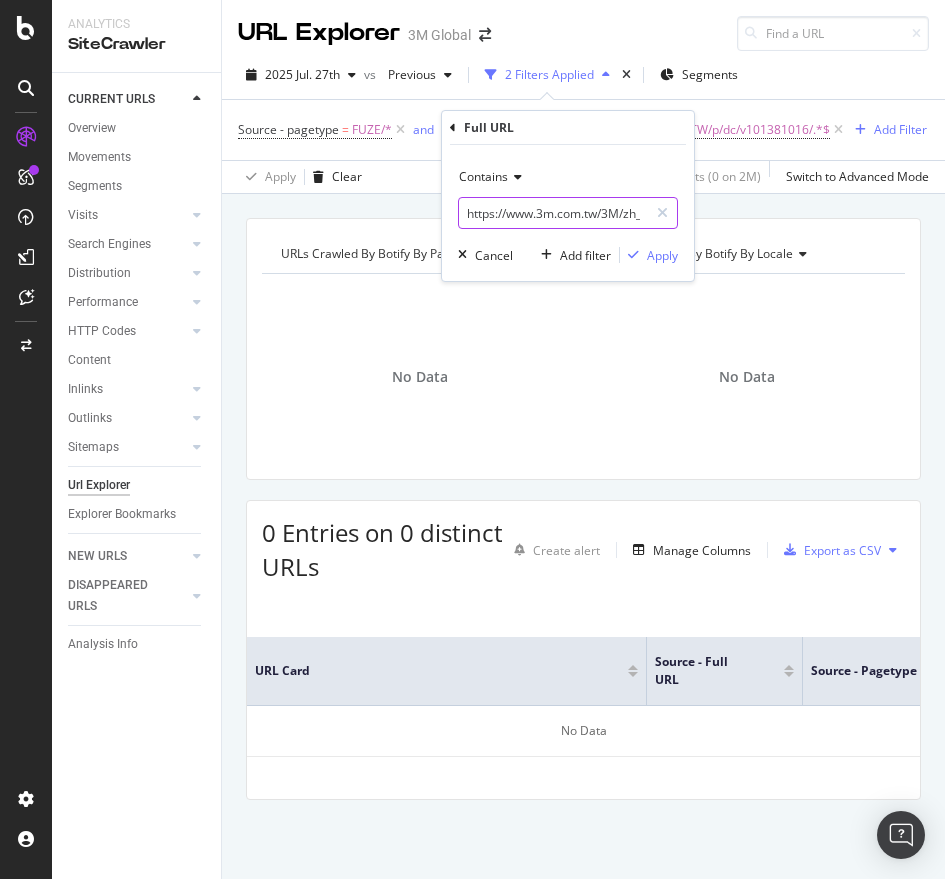 paste on "/v000179630" 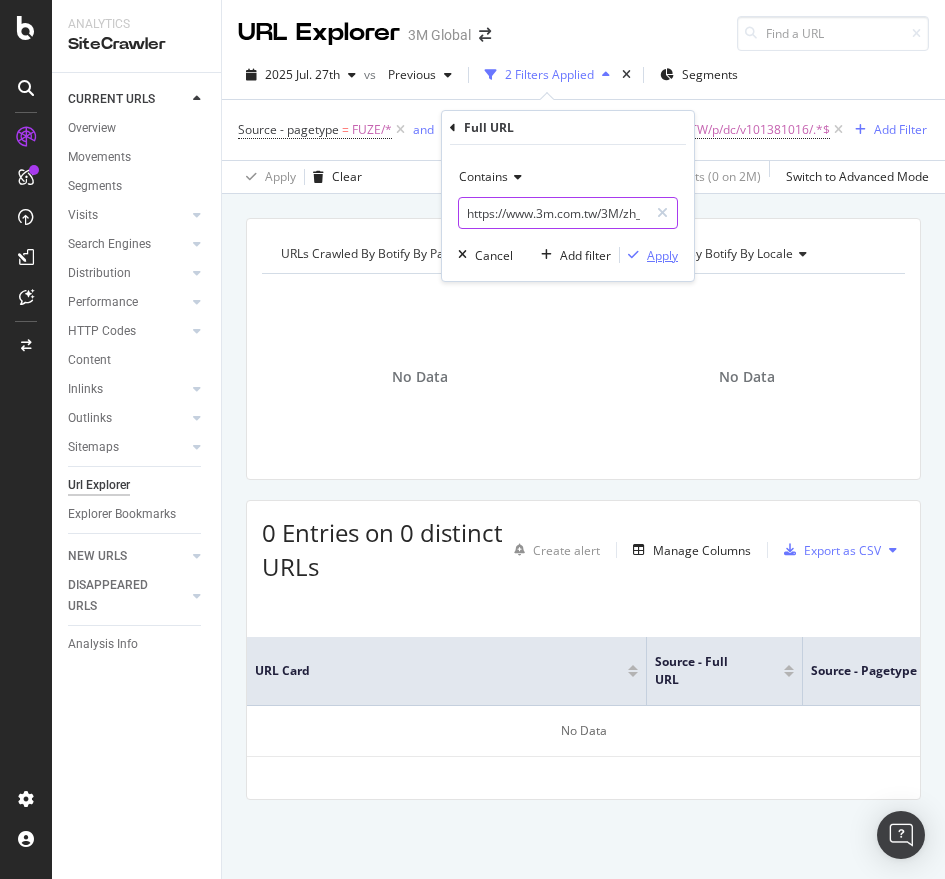 scroll, scrollTop: 0, scrollLeft: 122, axis: horizontal 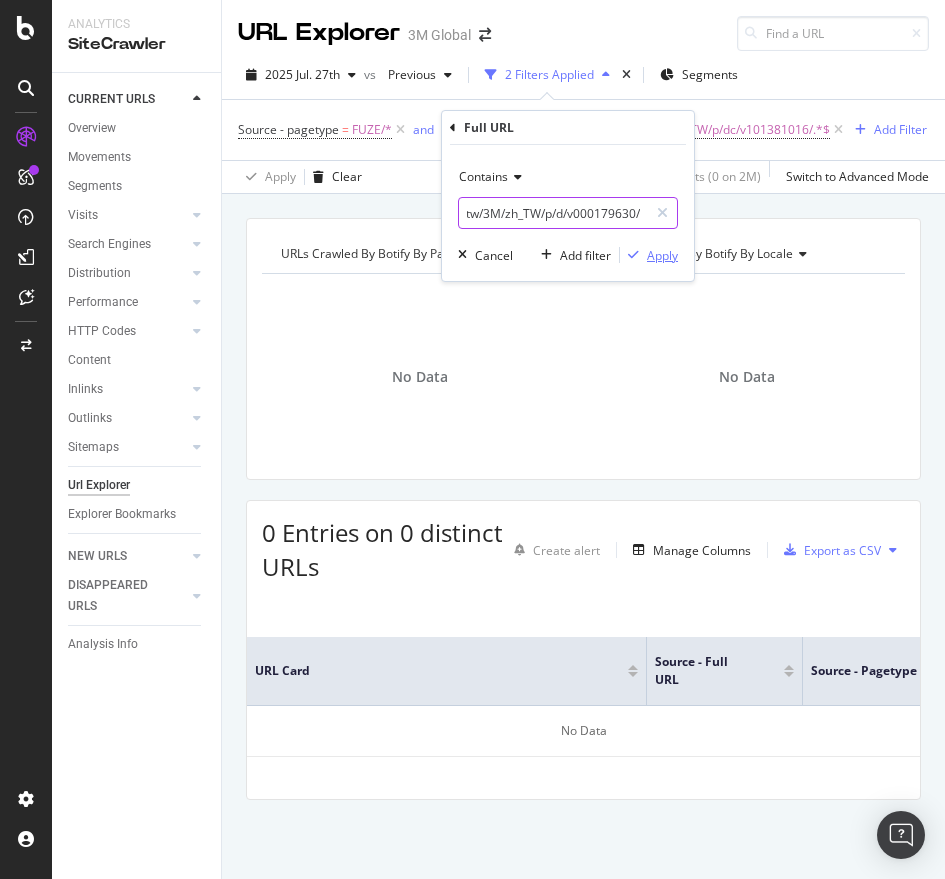 type on "https://www.3m.com.tw/3M/zh_TW/p/d/v000179630/" 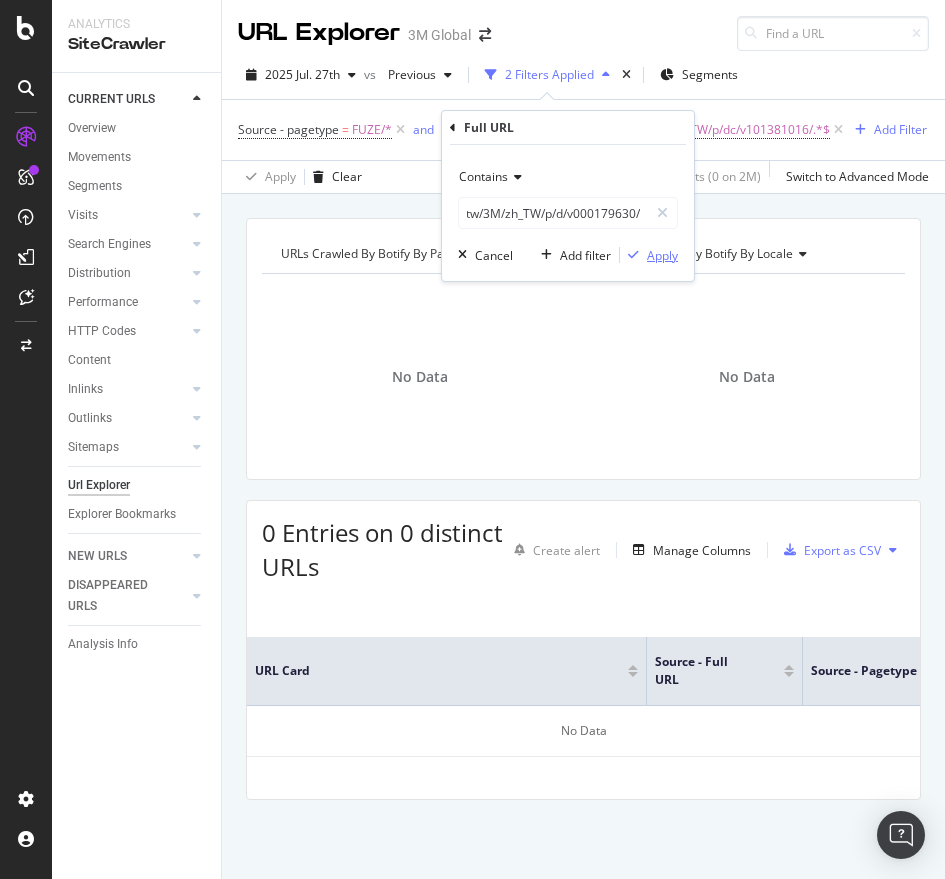 scroll, scrollTop: 0, scrollLeft: 0, axis: both 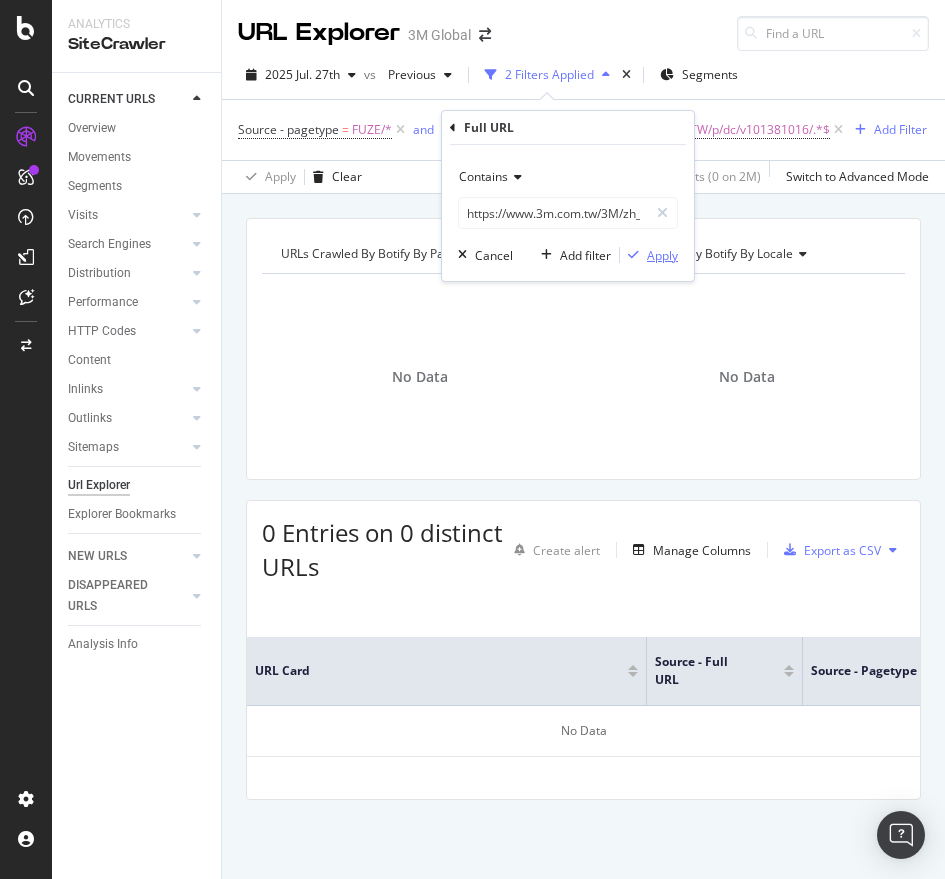 click on "Apply" at bounding box center [662, 255] 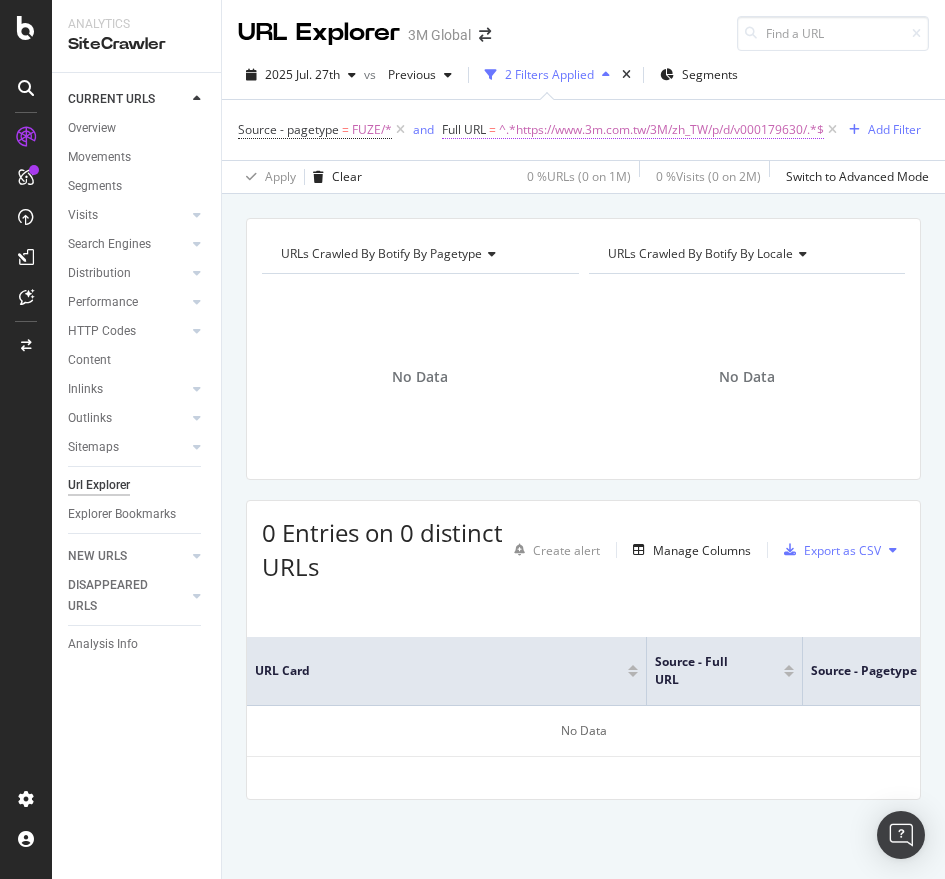 click on "^.*https://www.3m.com.tw/3M/zh_TW/p/d/v000179630/.*$" at bounding box center [661, 130] 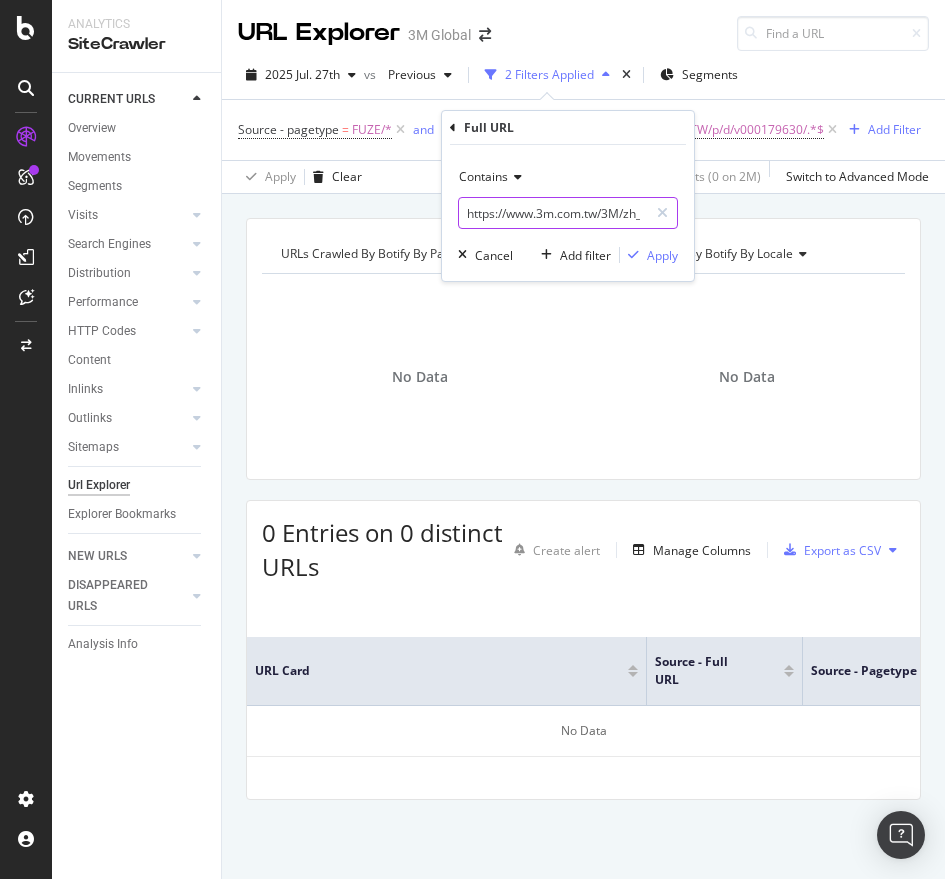 paste on "c" 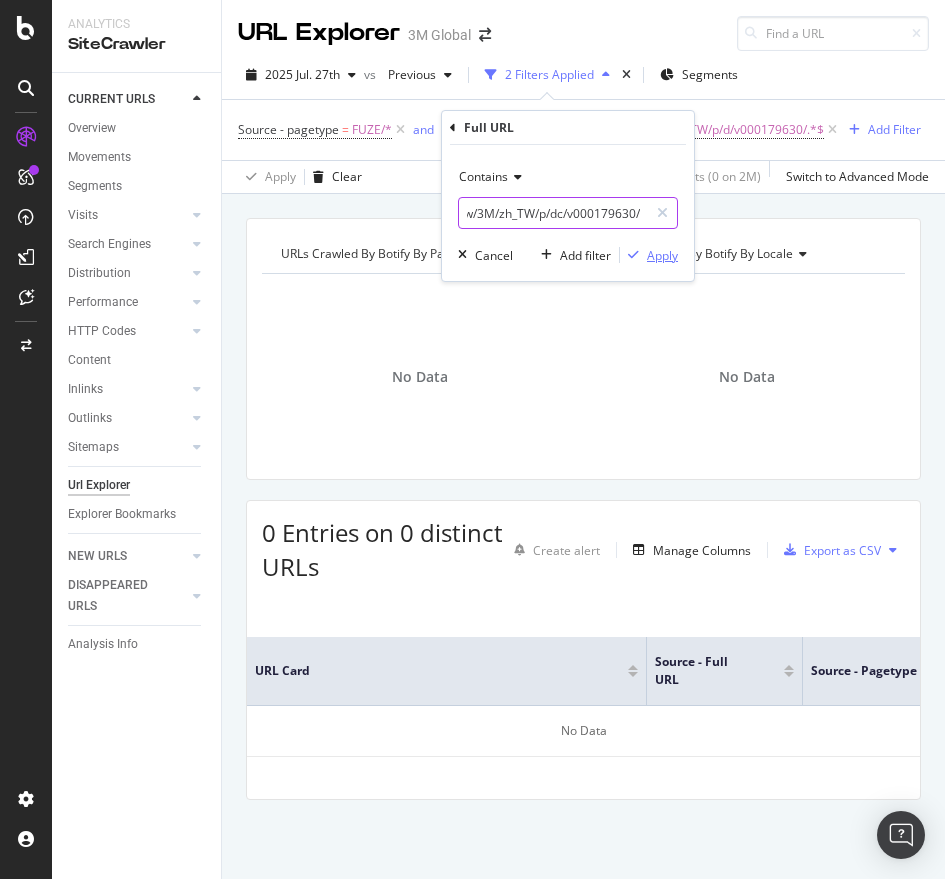 type on "https://www.3m.com.tw/3M/zh_TW/p/dc/v000179630/" 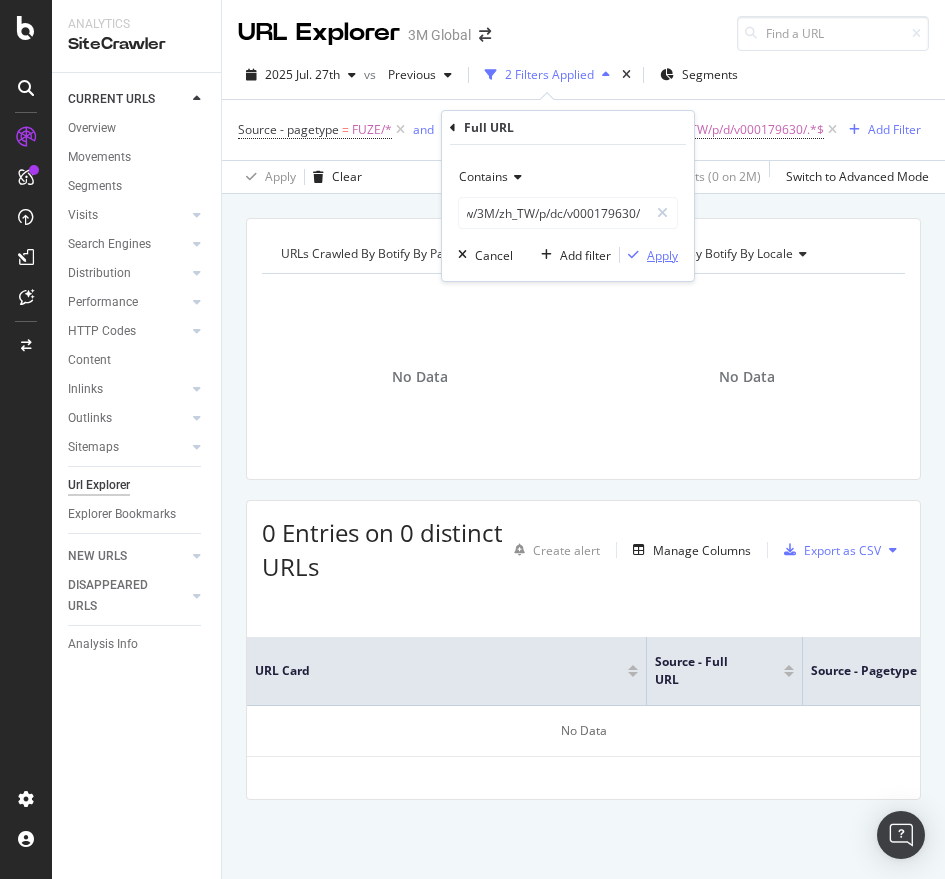scroll, scrollTop: 0, scrollLeft: 0, axis: both 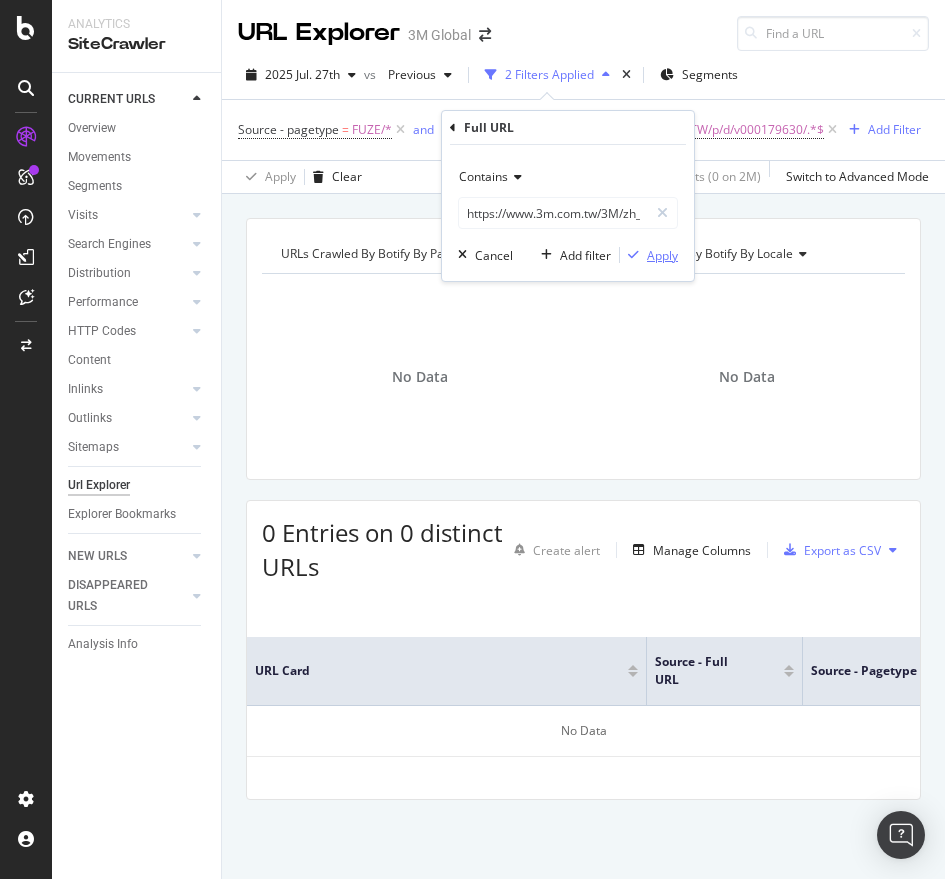 click on "Apply" at bounding box center (662, 255) 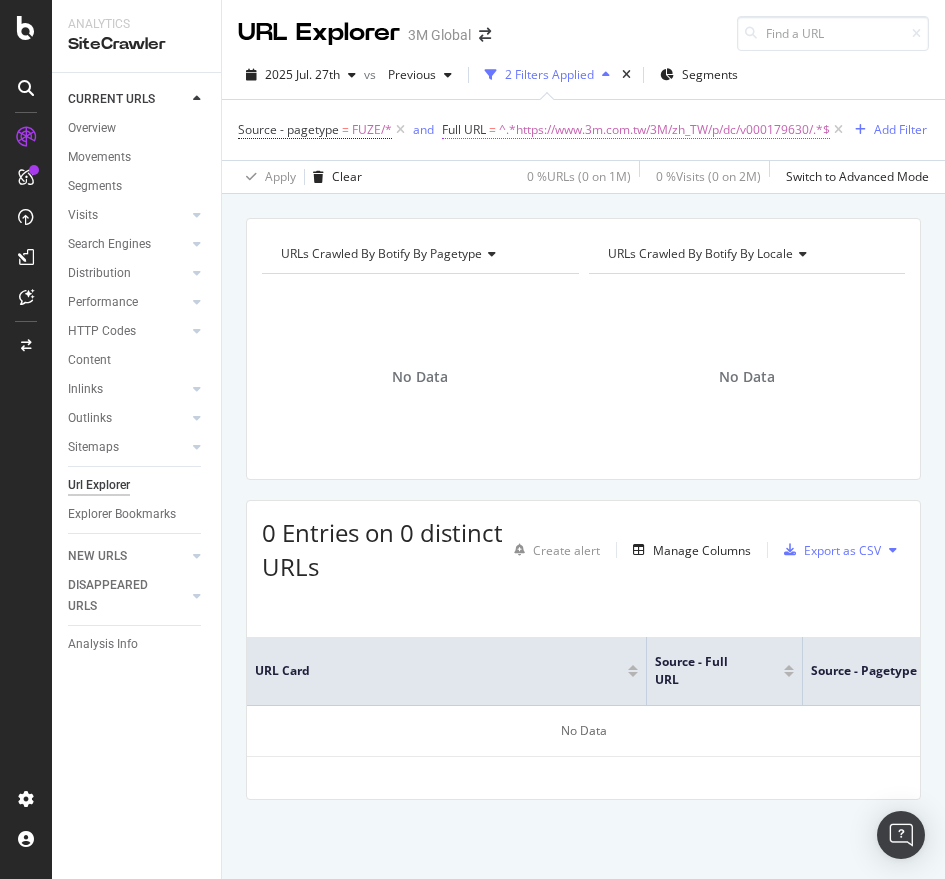 click on "^.*https://www.3m.com.tw/3M/zh_TW/p/dc/v000179630/.*$" at bounding box center (664, 130) 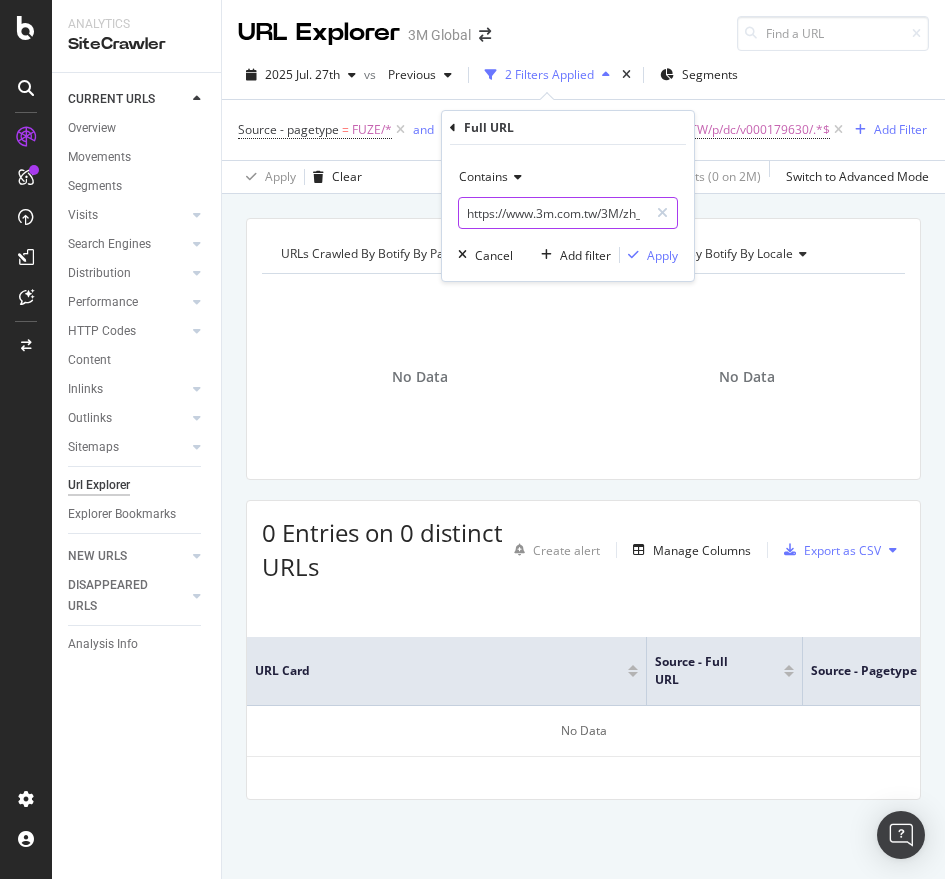 click on "https://www.3m.com.tw/3M/zh_TW/p/dc/v000179630/" at bounding box center [553, 213] 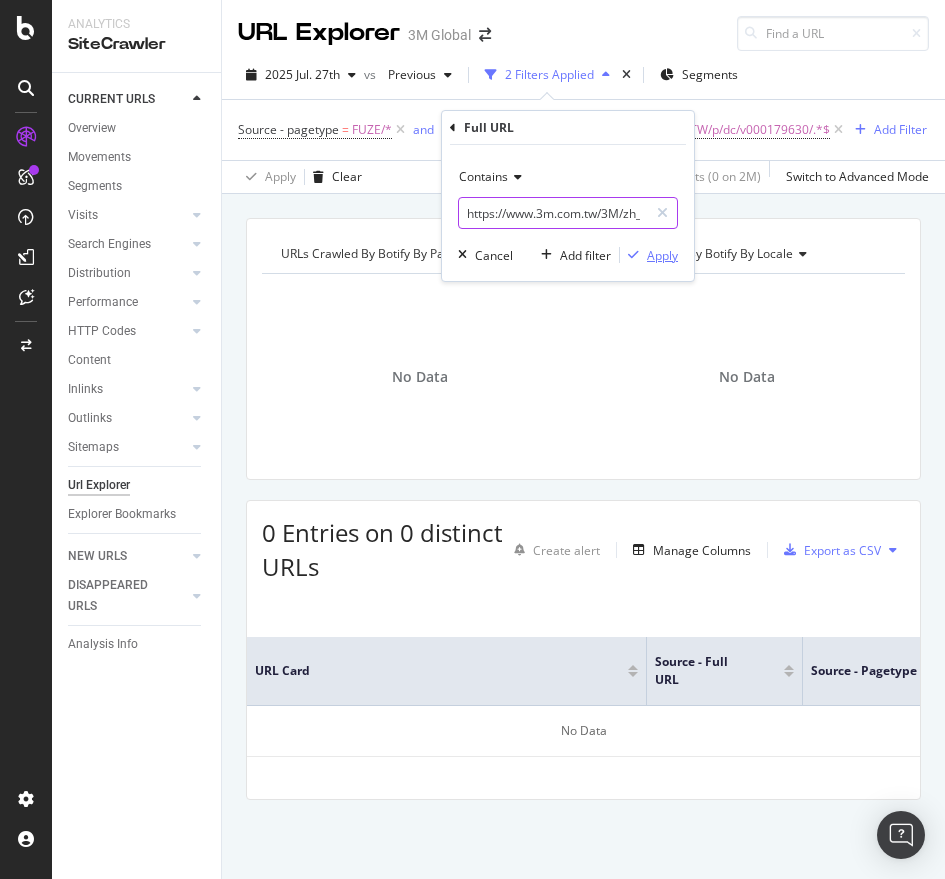scroll, scrollTop: 0, scrollLeft: 122, axis: horizontal 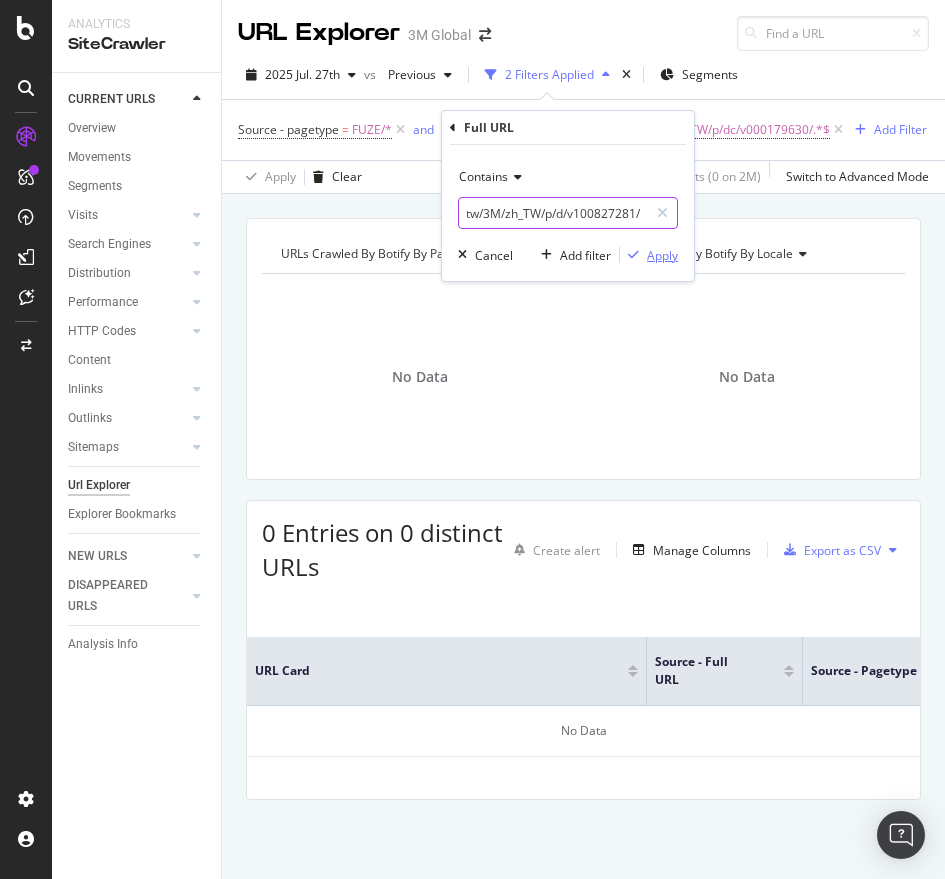 type on "https://www.3m.com.tw/3M/zh_TW/p/d/v100827281/" 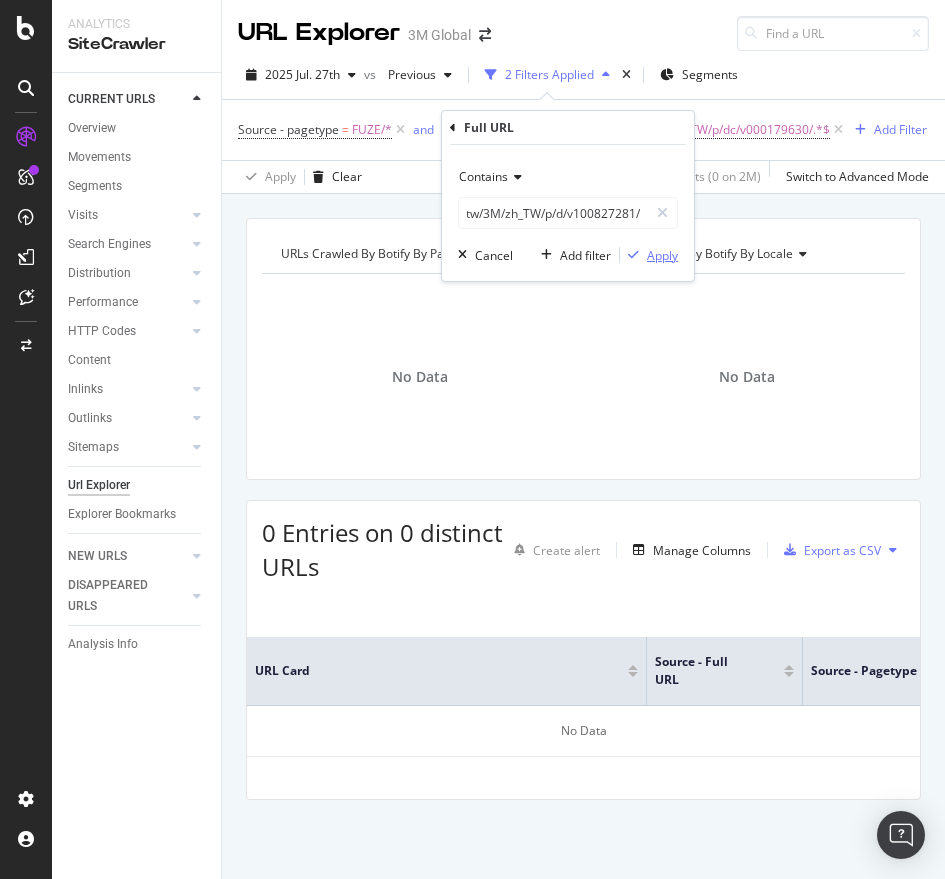 scroll, scrollTop: 0, scrollLeft: 0, axis: both 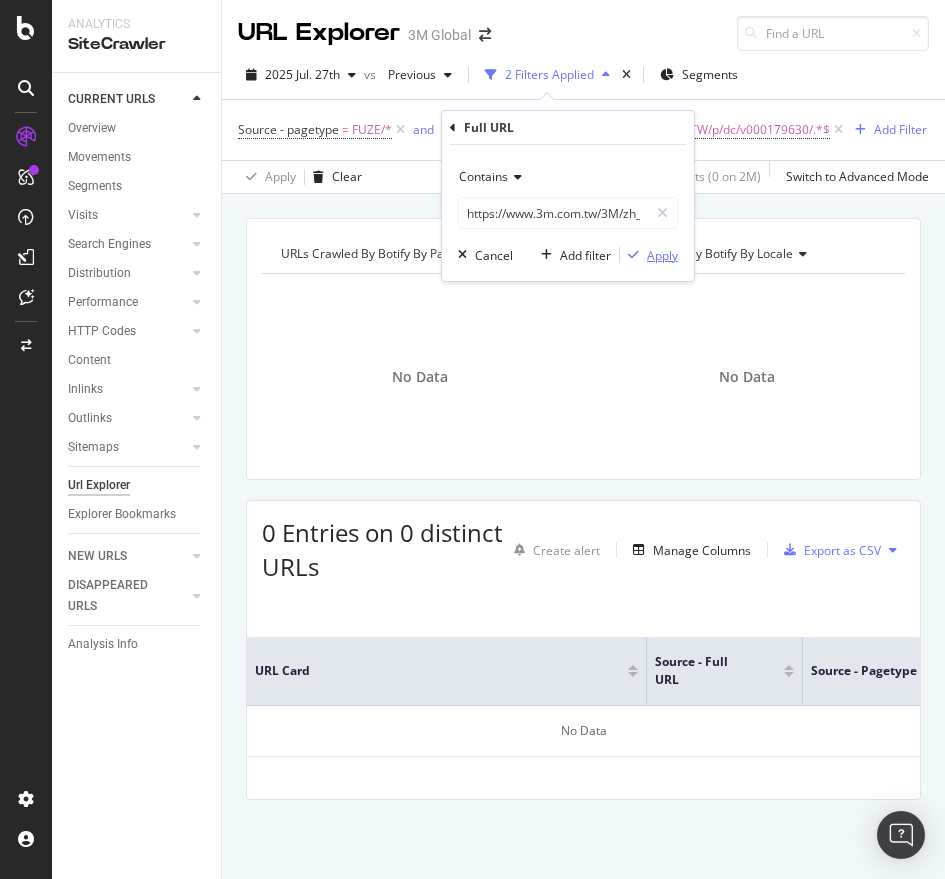 click on "Apply" at bounding box center (662, 255) 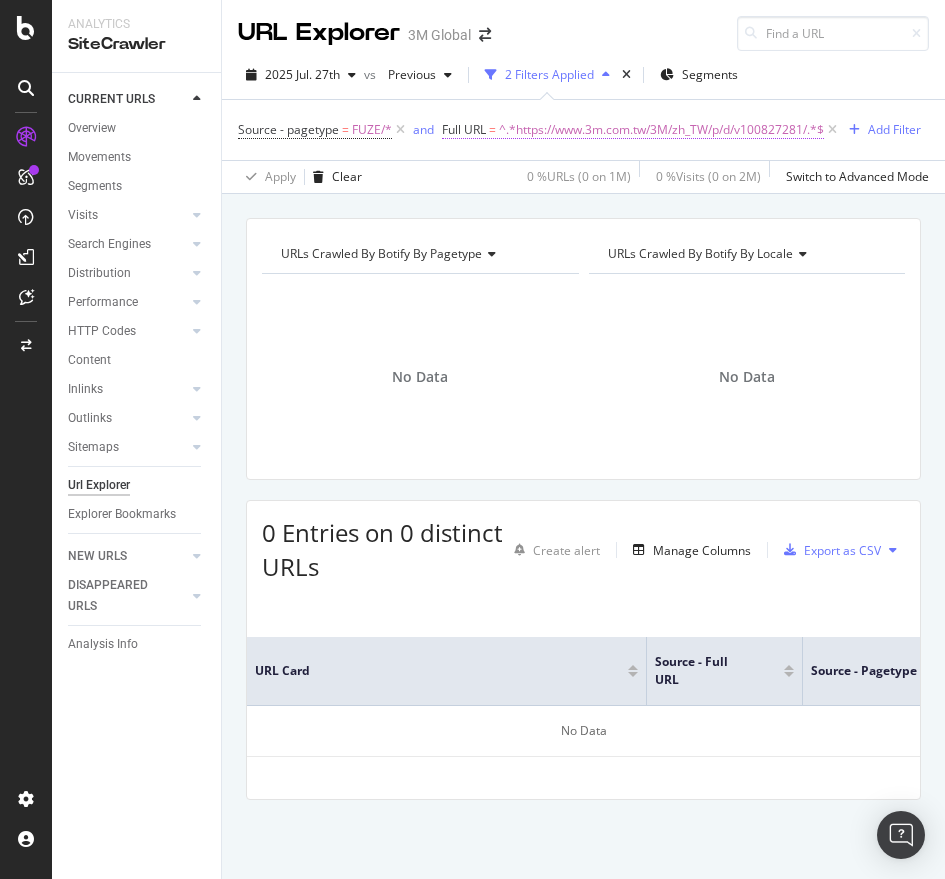 click on "^.*https://www.3m.com.tw/3M/zh_TW/p/d/v100827281/.*$" at bounding box center (661, 130) 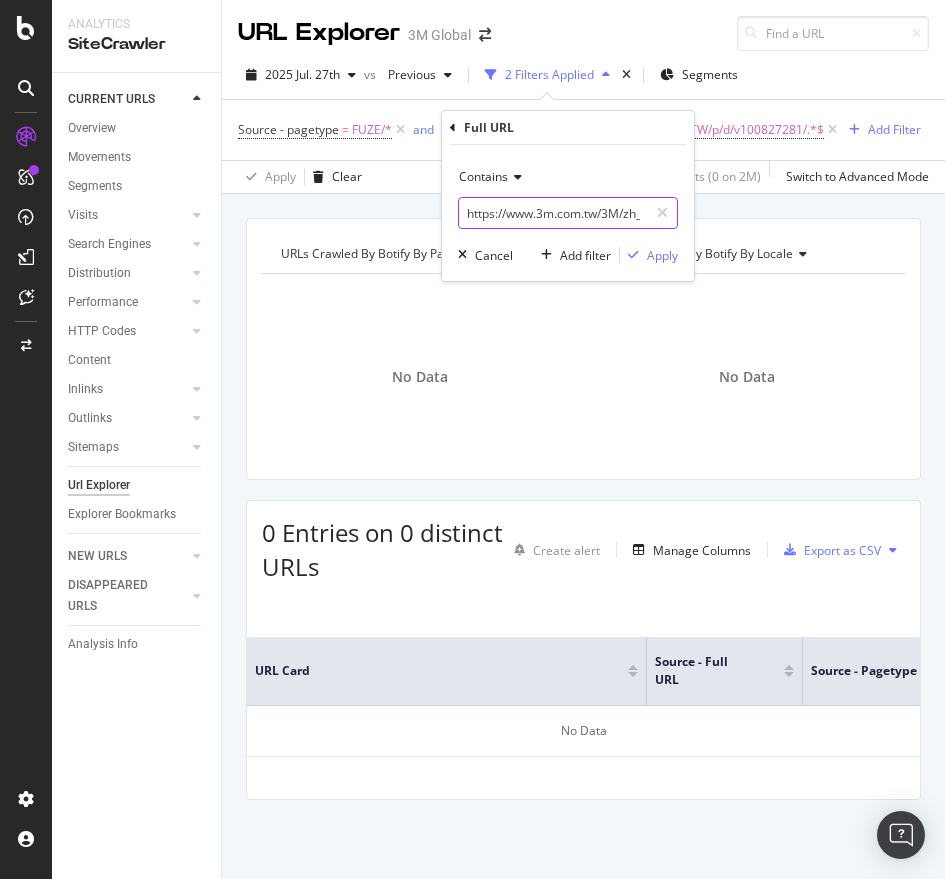 click on "https://www.3m.com.tw/3M/zh_TW/p/d/v100827281/" at bounding box center (553, 213) 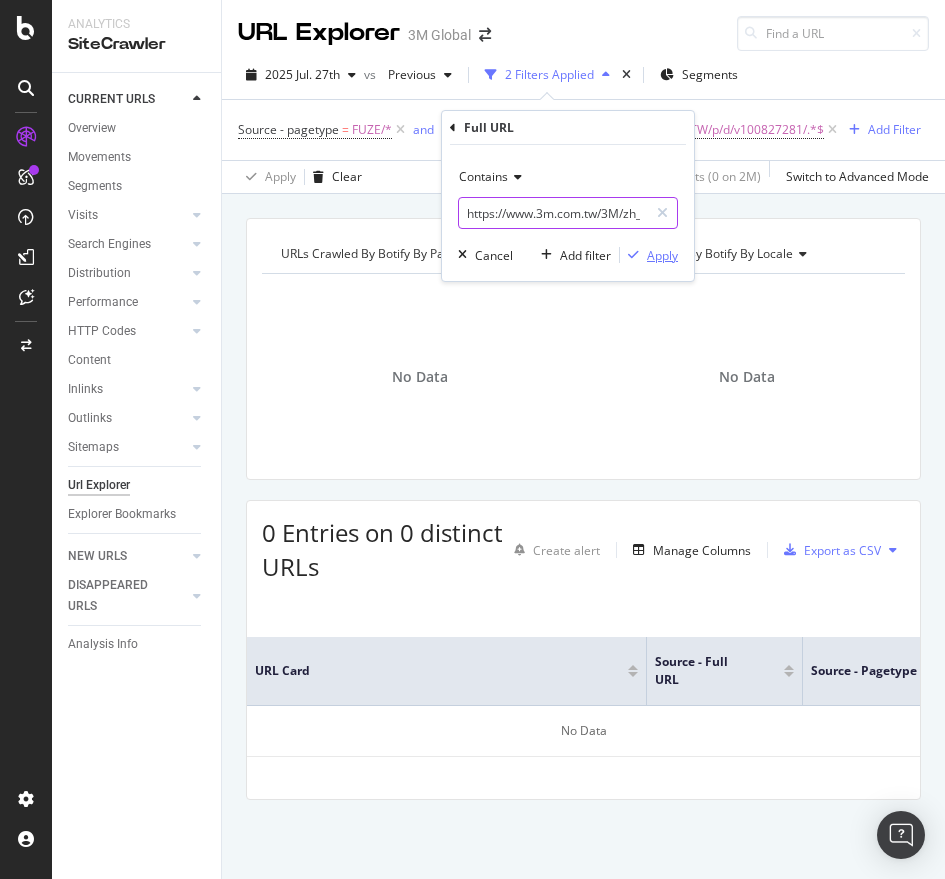 scroll, scrollTop: 0, scrollLeft: 128, axis: horizontal 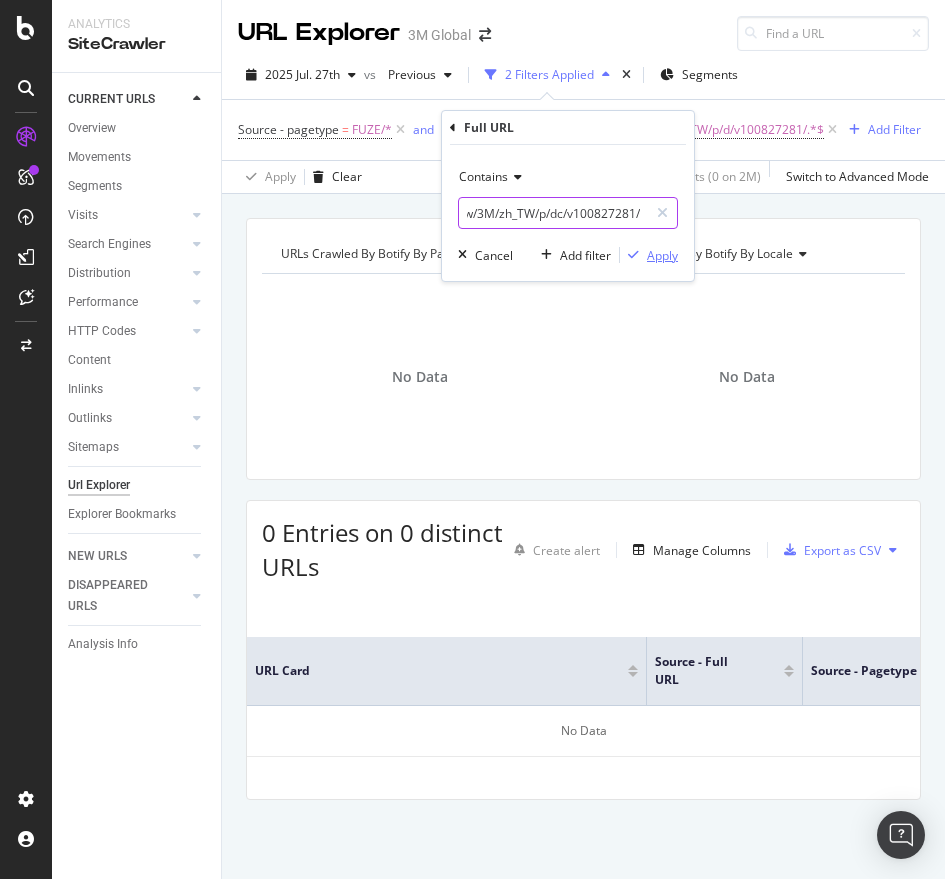 type on "https://www.3m.com.tw/3M/zh_TW/p/dc/v100827281/" 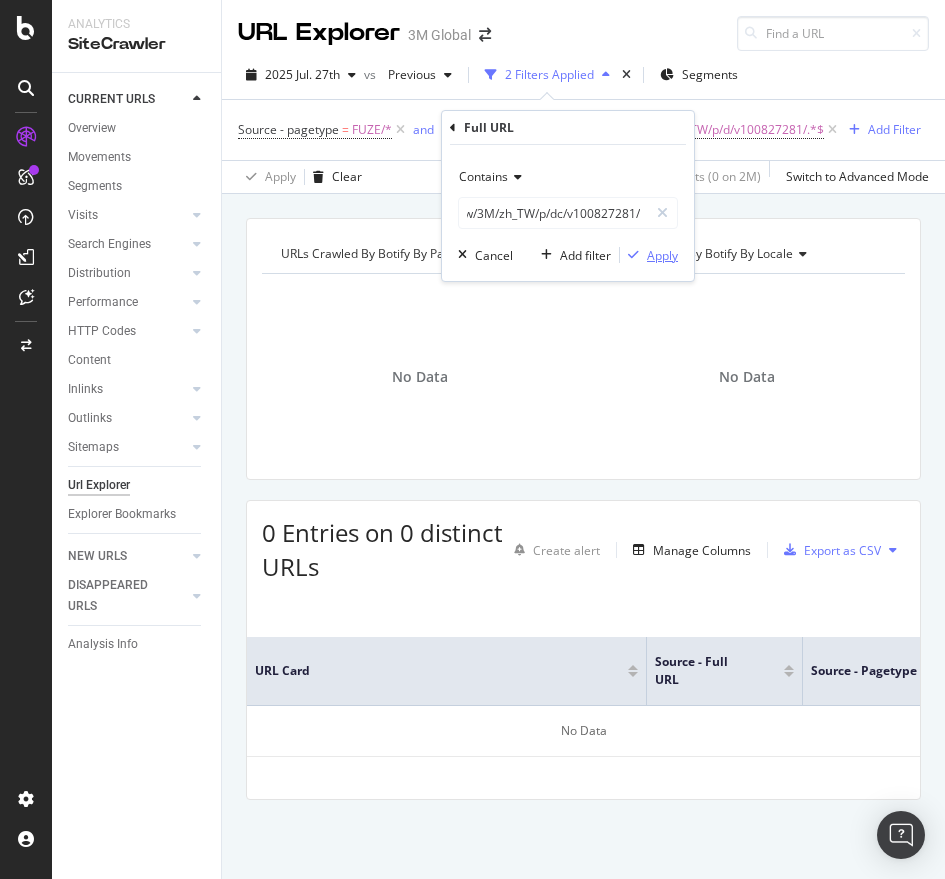 scroll, scrollTop: 0, scrollLeft: 0, axis: both 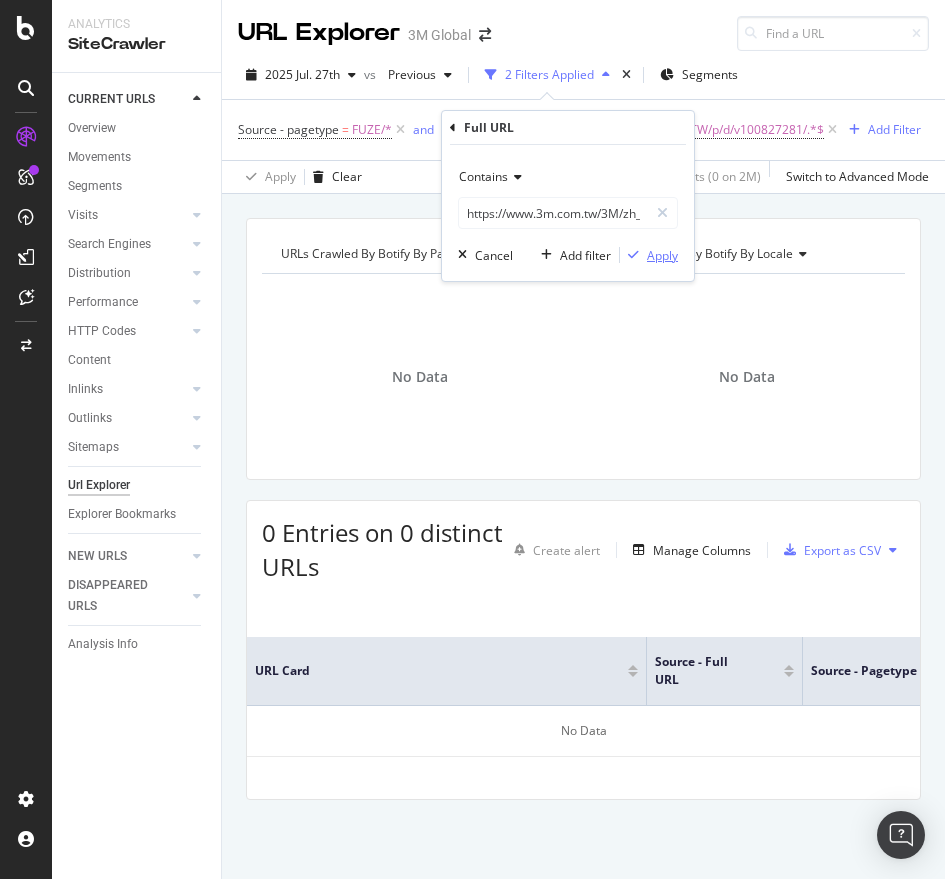 click on "Apply" at bounding box center (649, 255) 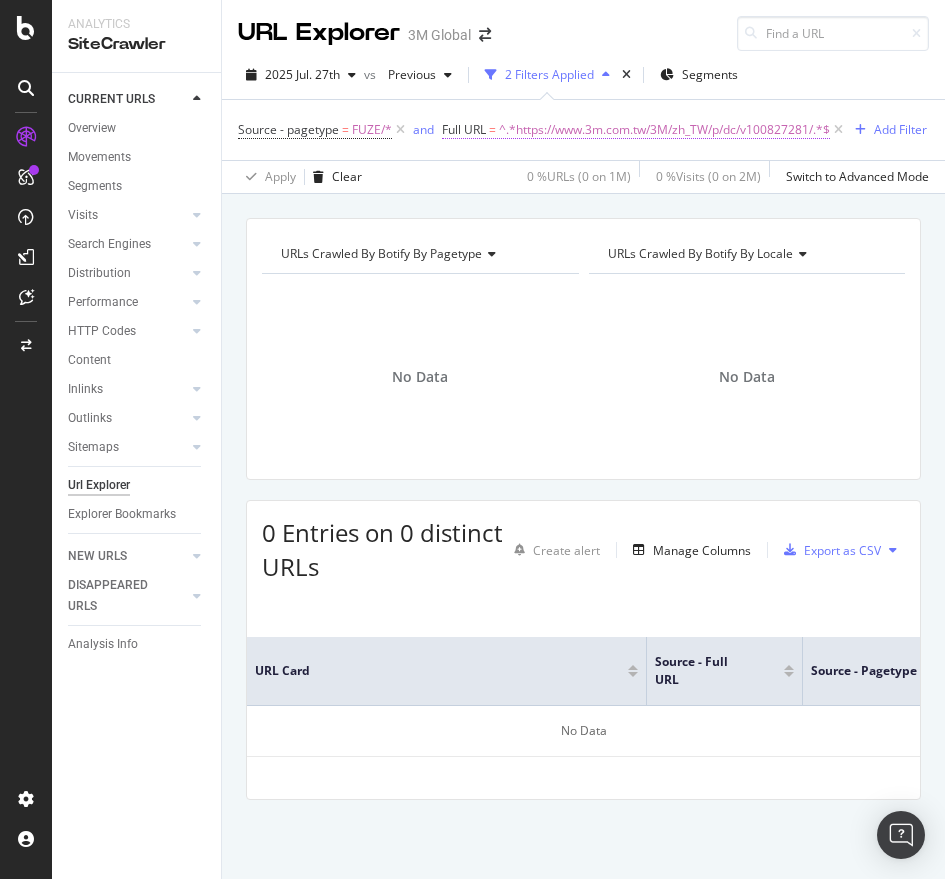 click on "^.*https://www.3m.com.tw/3M/zh_TW/p/dc/v100827281/.*$" at bounding box center [664, 130] 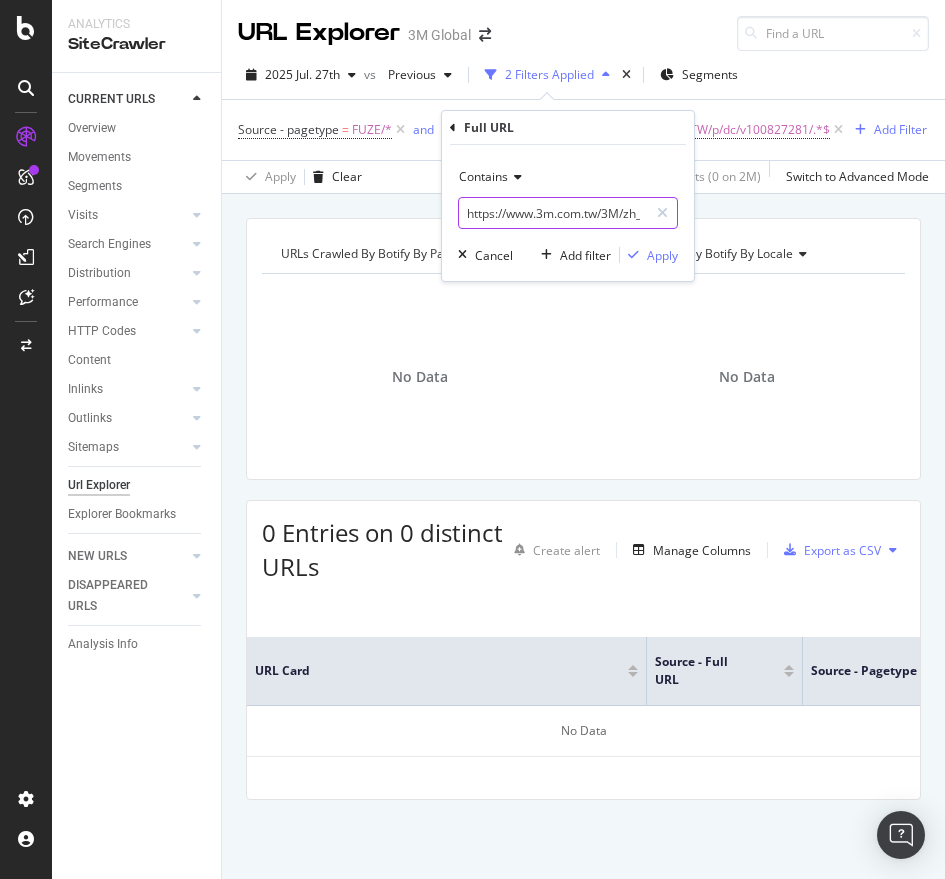 click on "https://www.3m.com.tw/3M/zh_TW/p/dc/v100827281/" at bounding box center (553, 213) 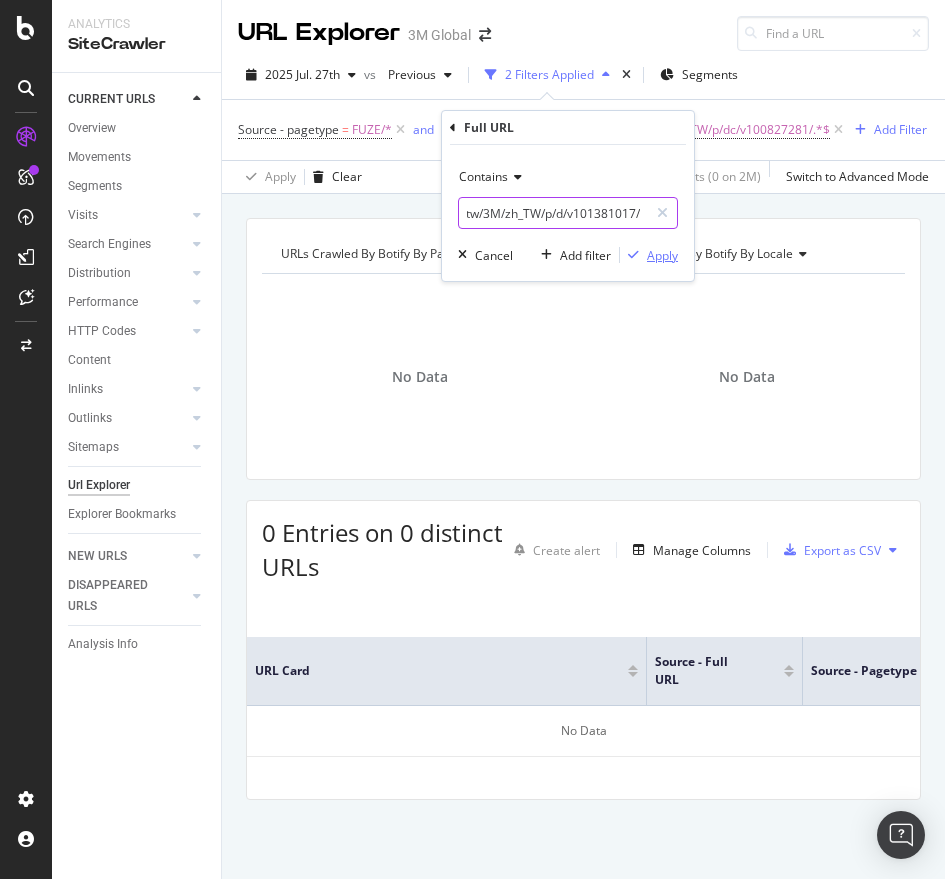 type on "https://www.3m.com.tw/3M/zh_TW/p/d/v101381017/" 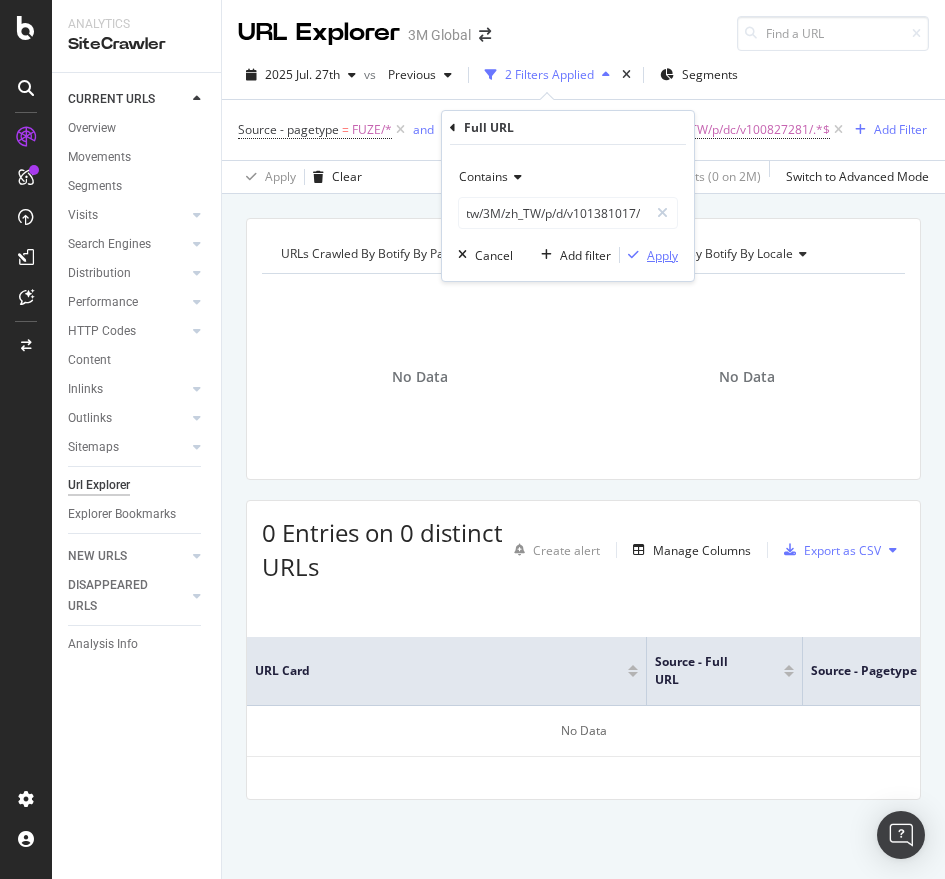 scroll, scrollTop: 0, scrollLeft: 0, axis: both 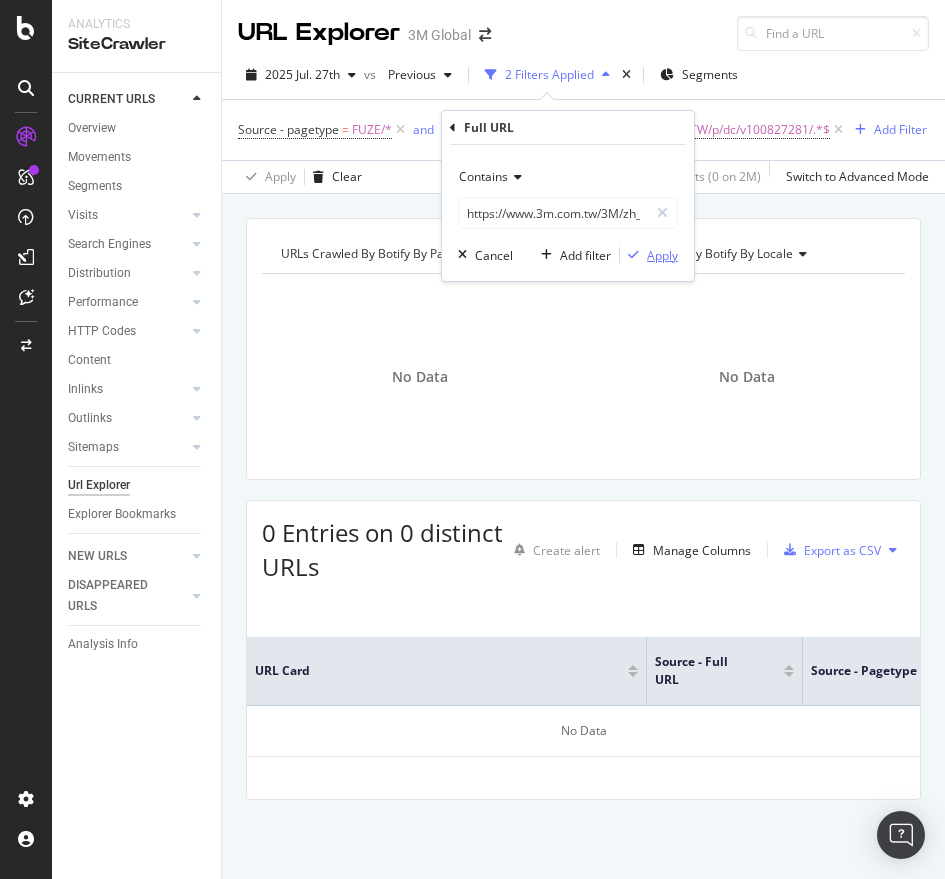 click on "Apply" at bounding box center [662, 255] 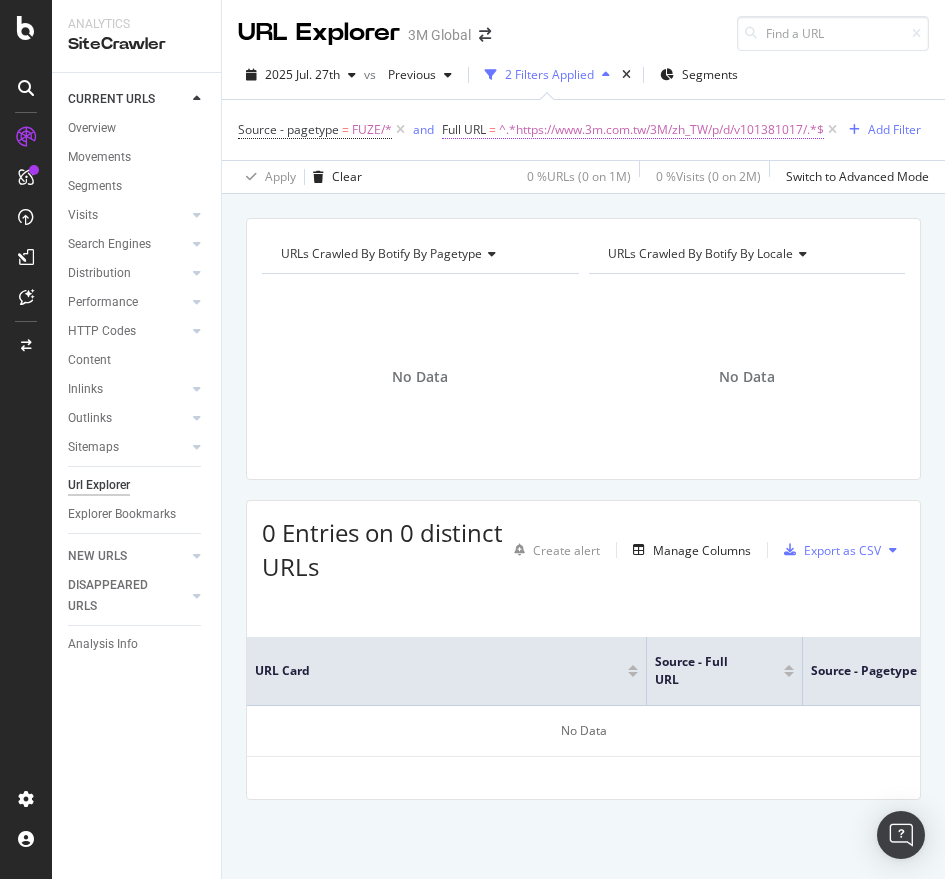 click on "^.*https://www.3m.com.tw/3M/zh_TW/p/d/v101381017/.*$" at bounding box center (661, 130) 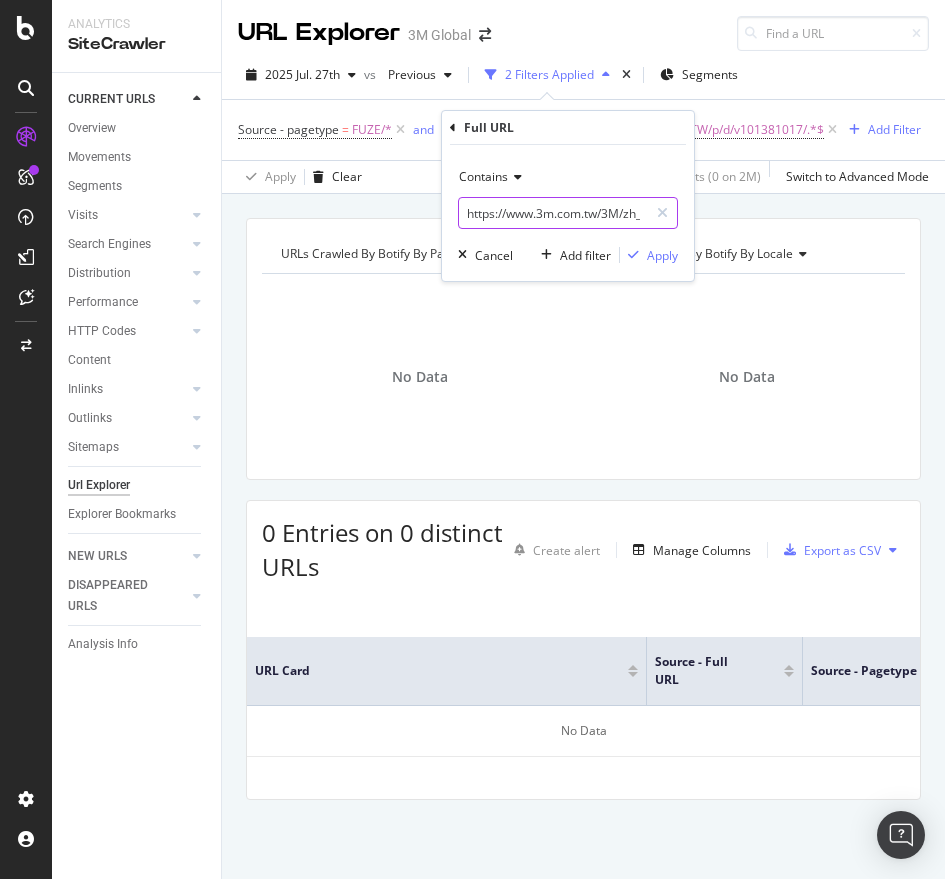 paste on "c" 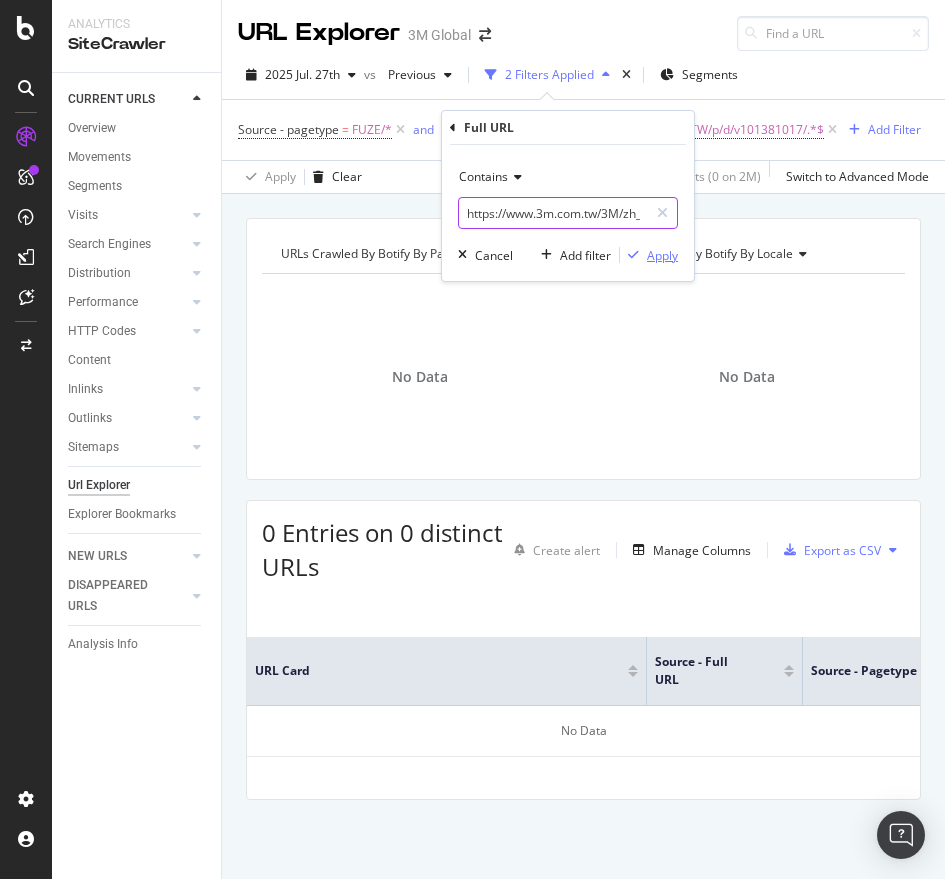 scroll, scrollTop: 0, scrollLeft: 128, axis: horizontal 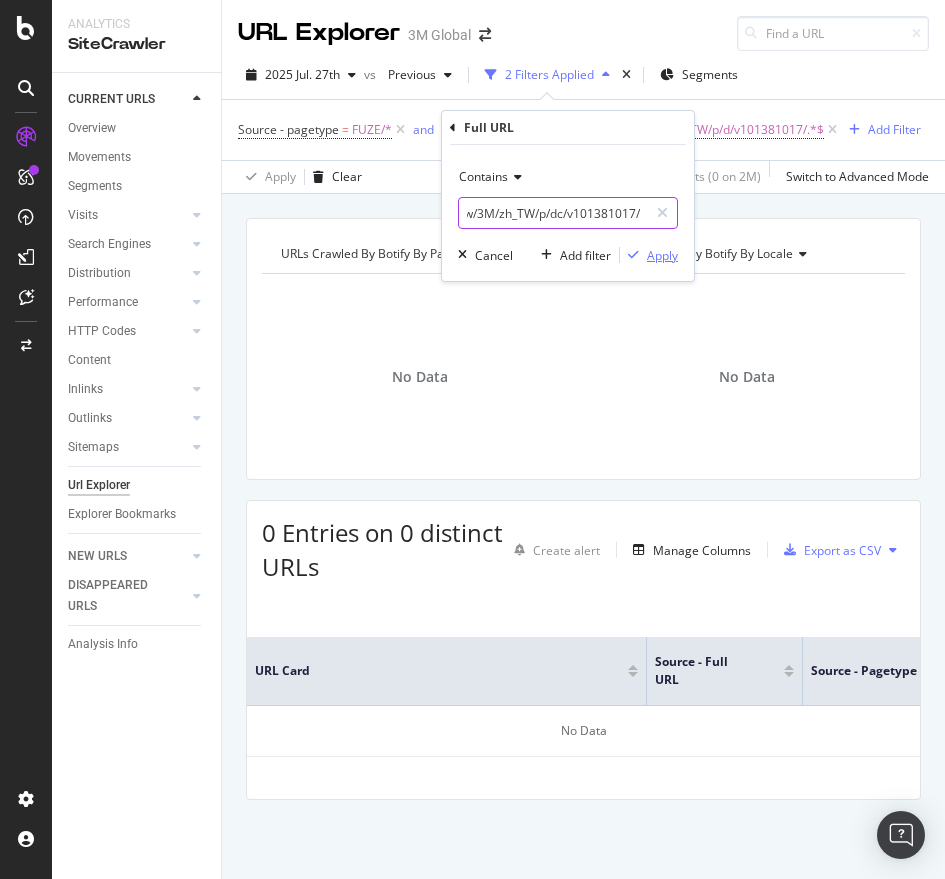 type on "https://www.3m.com.tw/3M/zh_TW/p/dc/v101381017/" 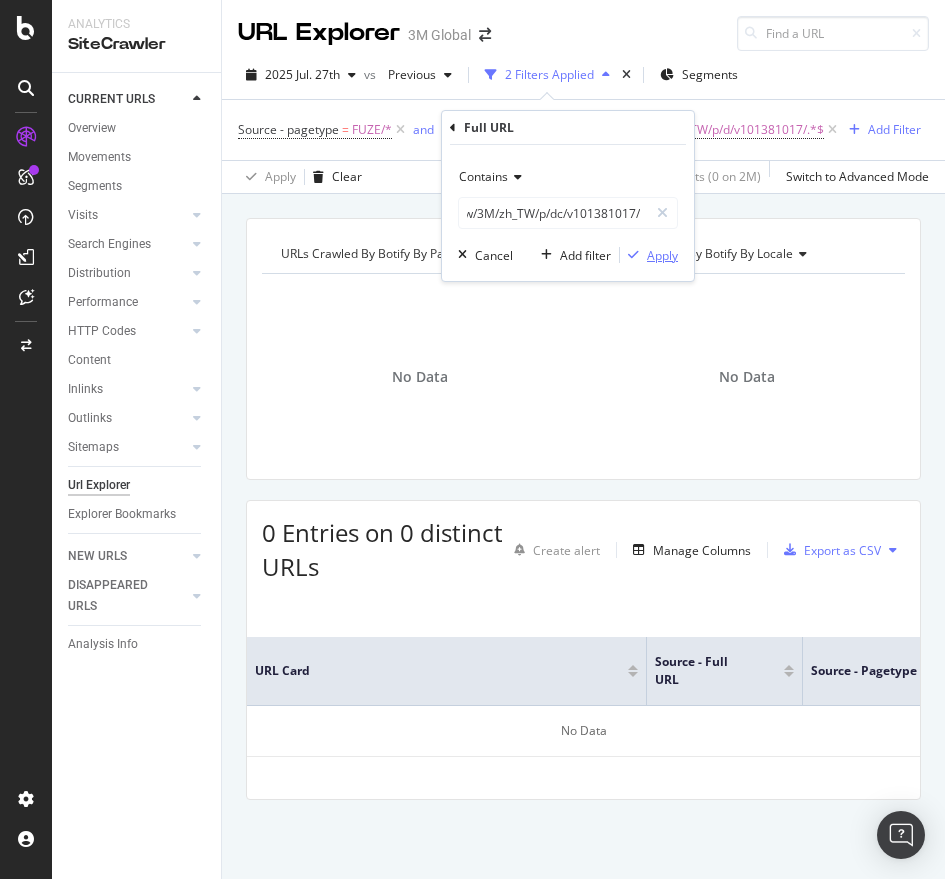 scroll, scrollTop: 0, scrollLeft: 0, axis: both 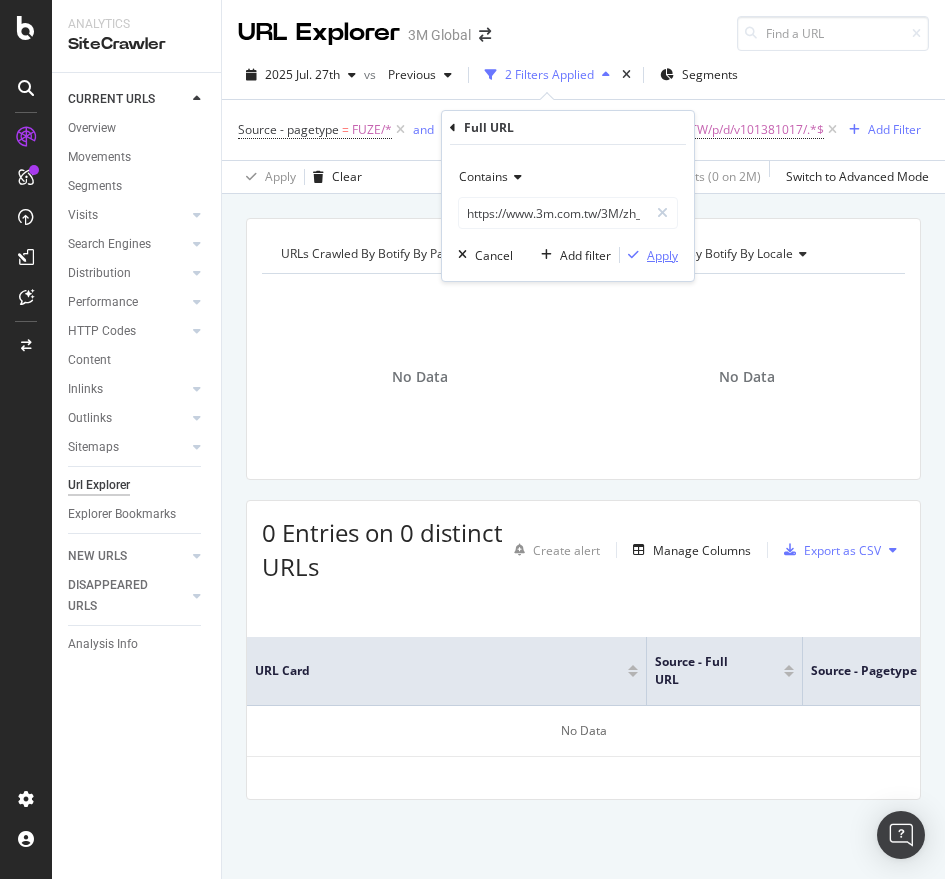 click at bounding box center (633, 255) 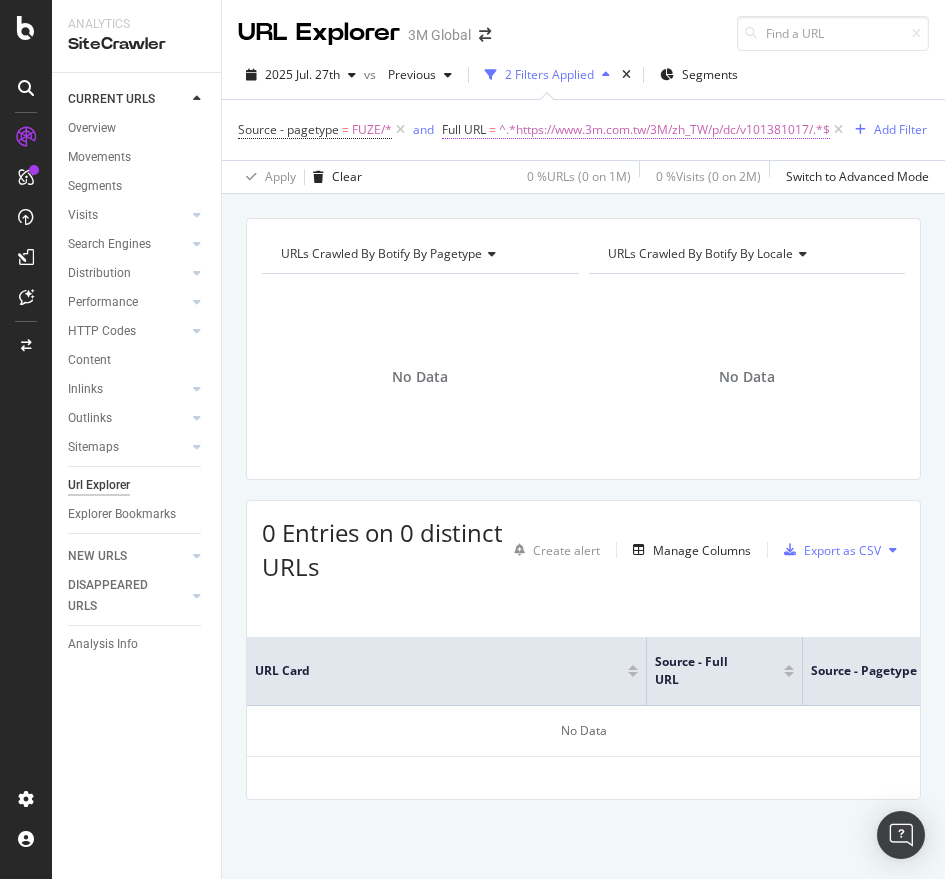 click on "^.*https://www.3m.com.tw/3M/zh_TW/p/dc/v101381017/.*$" at bounding box center (664, 130) 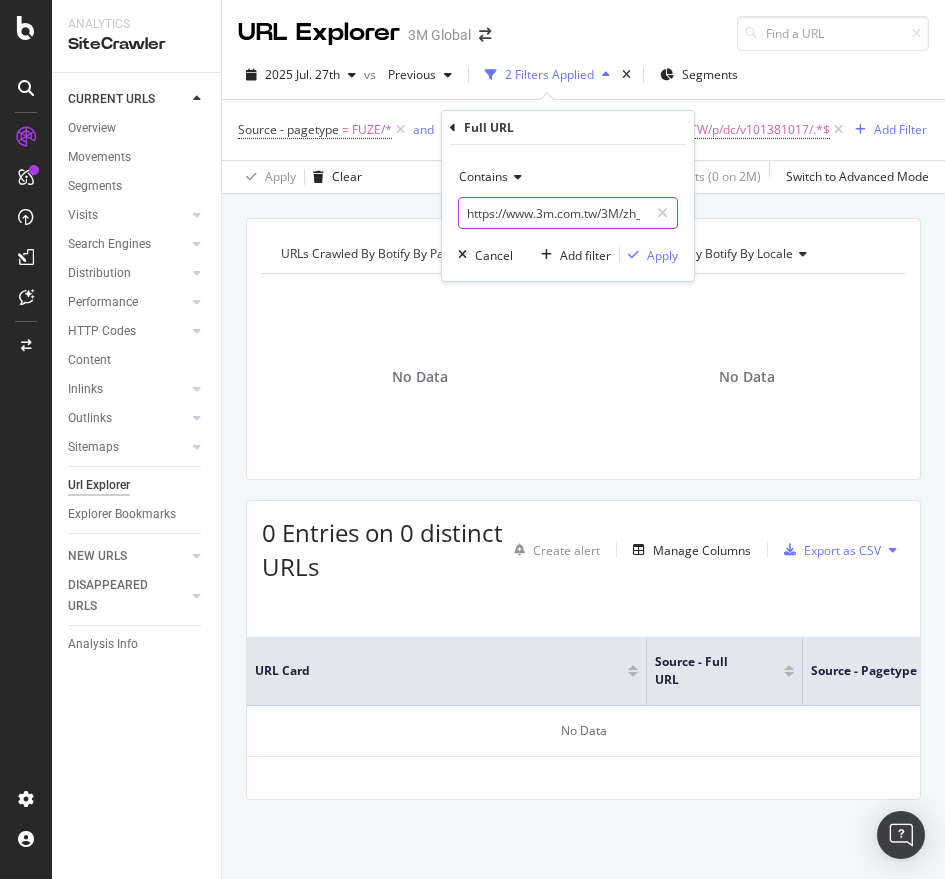 paste on "/v101213398" 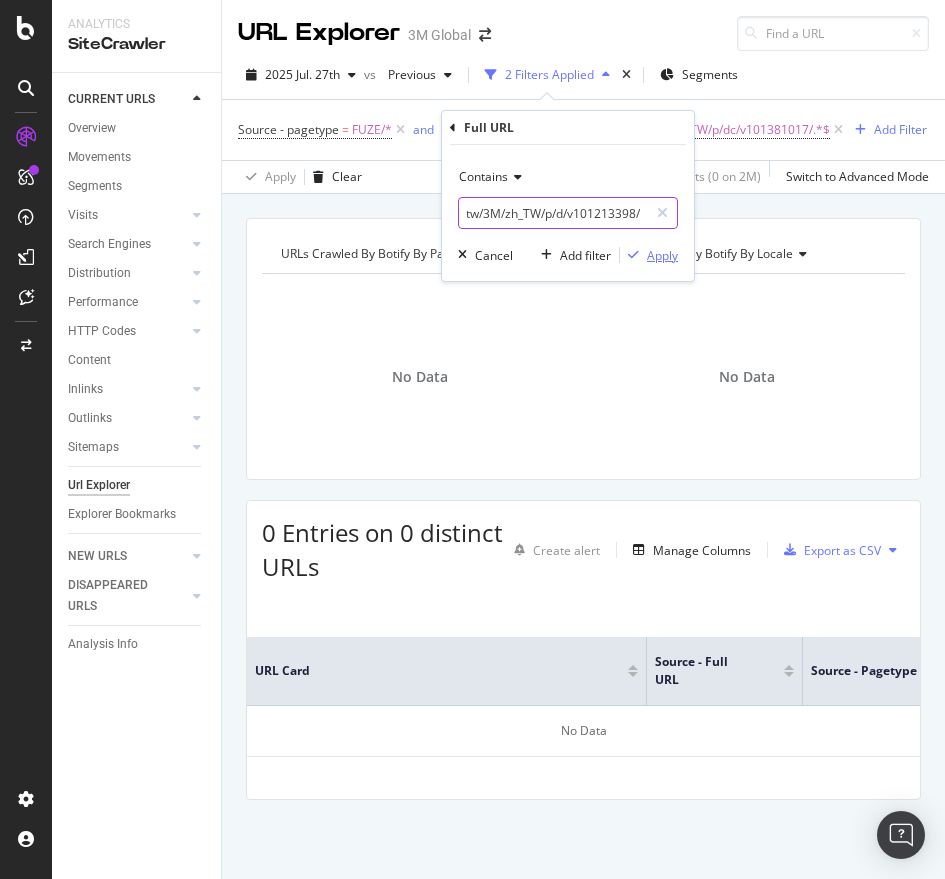 type on "https://www.3m.com.tw/3M/zh_TW/p/d/v101213398/" 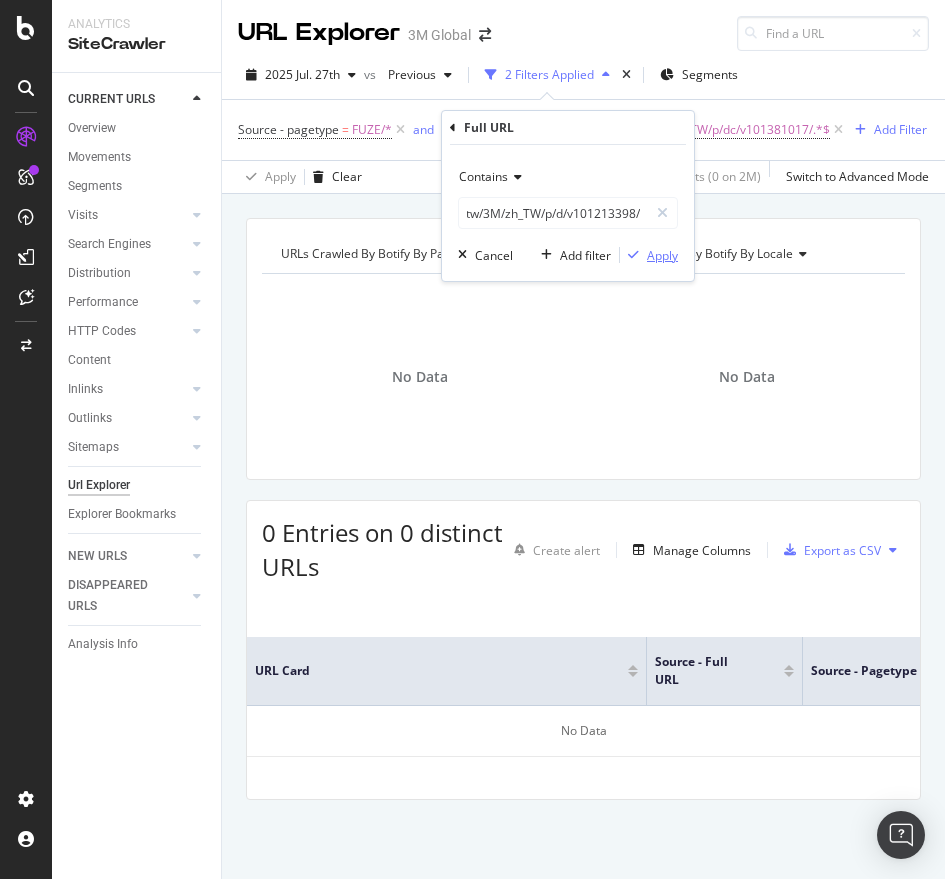 scroll, scrollTop: 0, scrollLeft: 0, axis: both 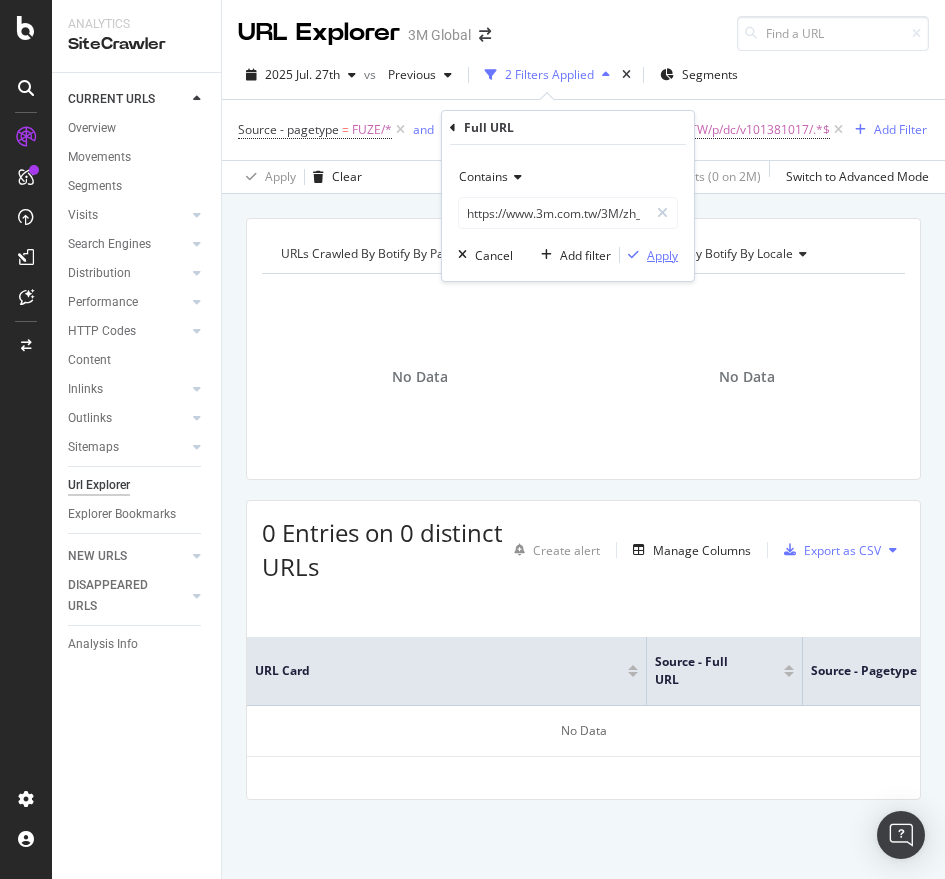 click on "Apply" at bounding box center (662, 255) 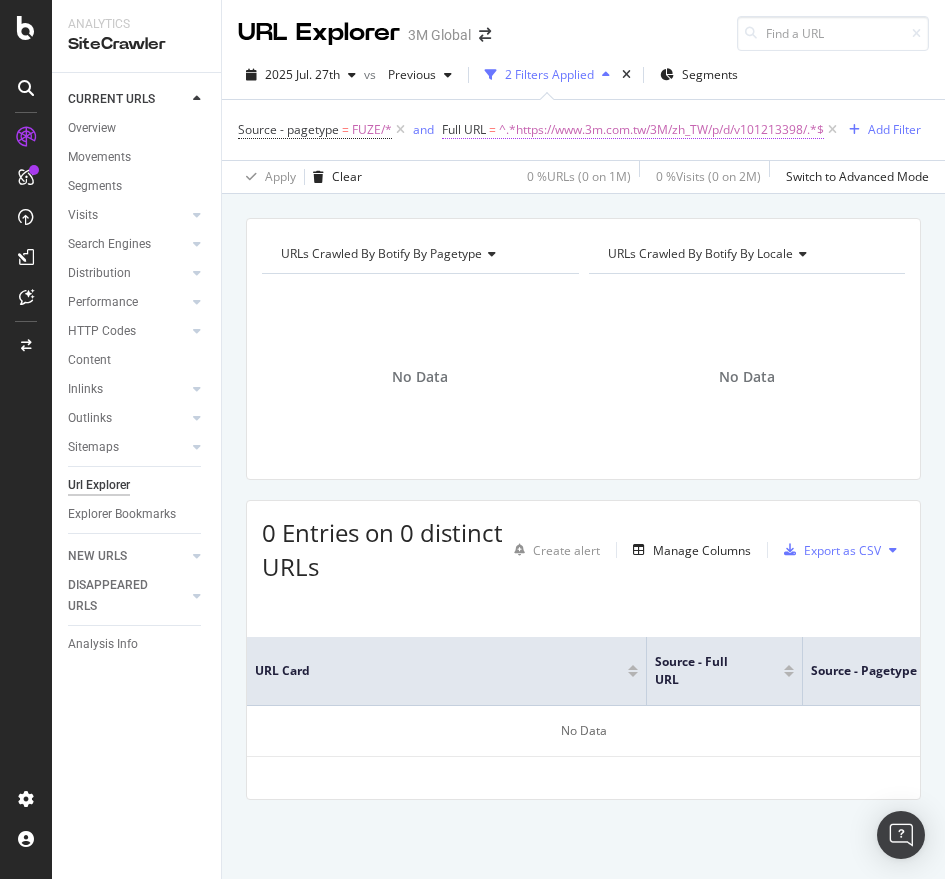 click on "^.*https://www.3m.com.tw/3M/zh_TW/p/d/v101213398/.*$" at bounding box center (661, 130) 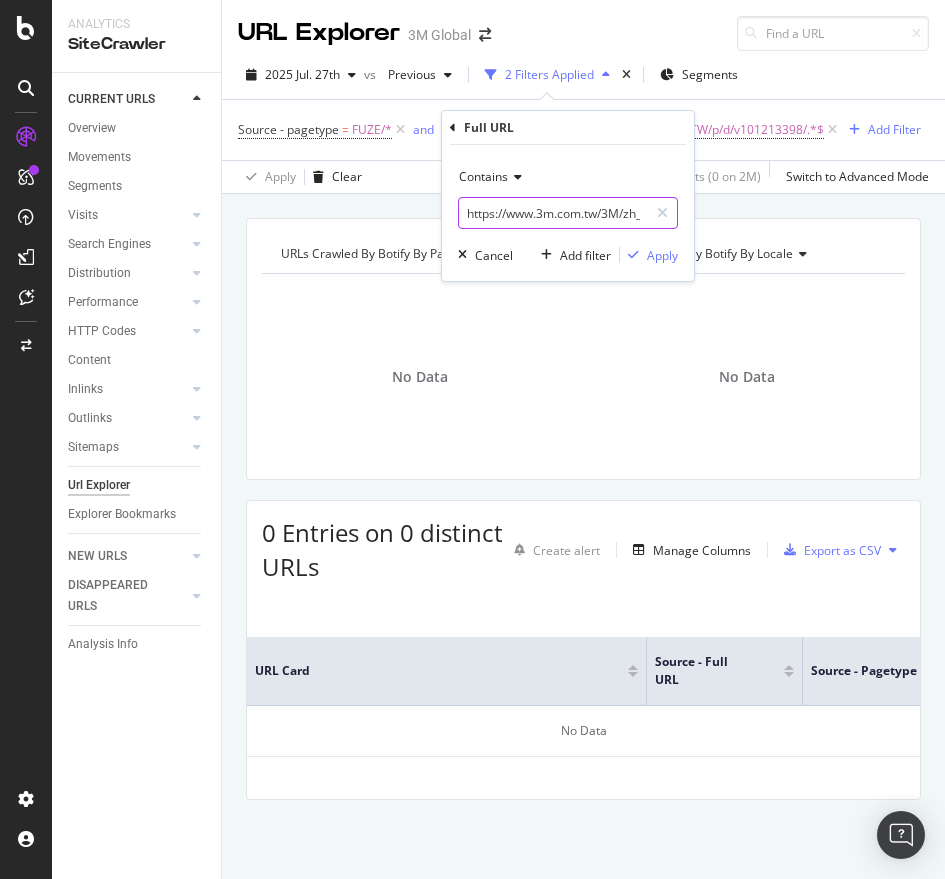 click on "https://www.3m.com.tw/3M/zh_TW/p/d/v101213398/" at bounding box center (553, 213) 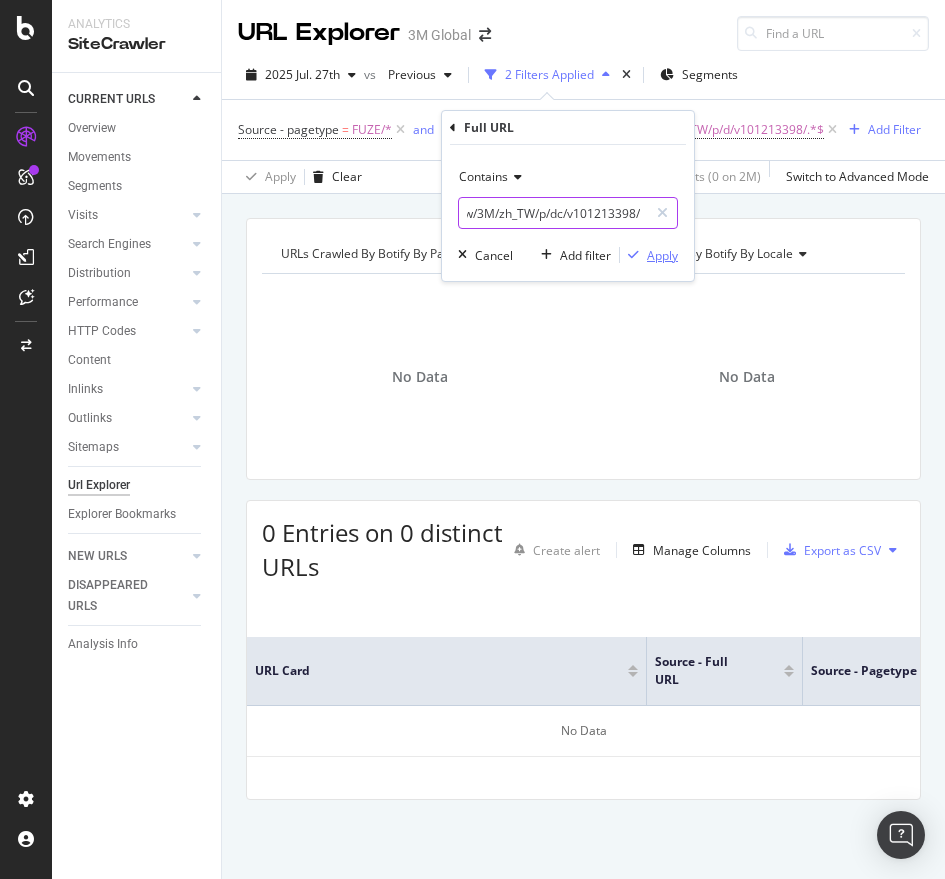 type on "https://www.3m.com.tw/3M/zh_TW/p/dc/v101213398/" 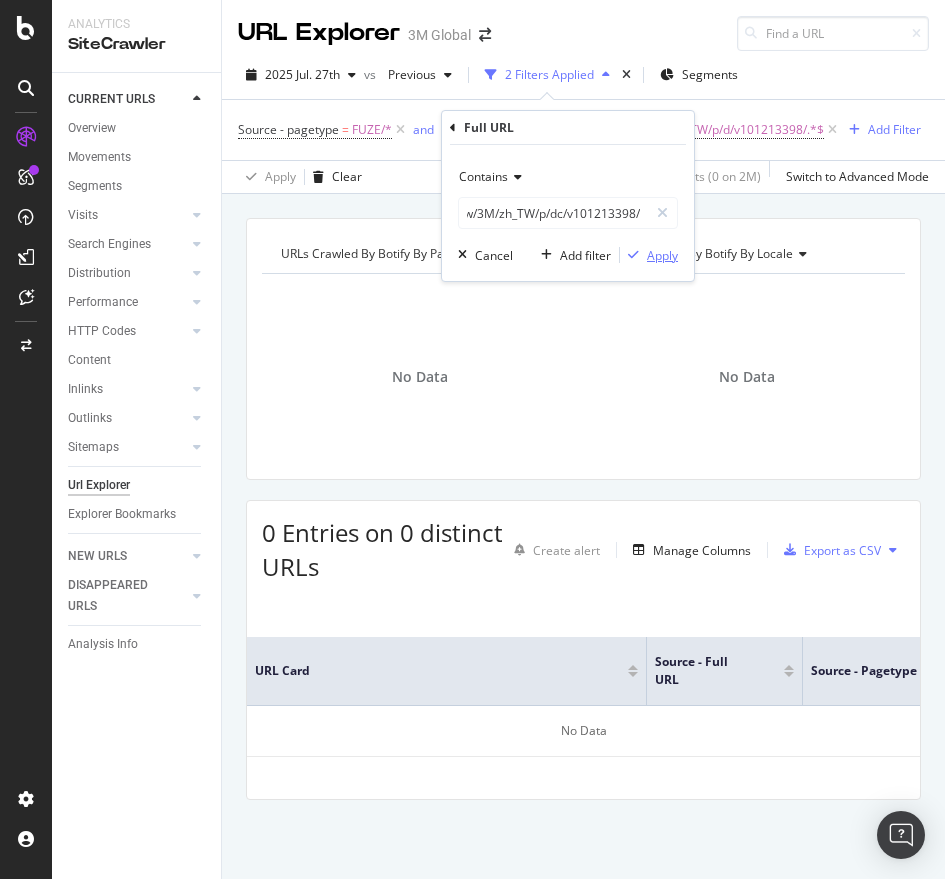 scroll, scrollTop: 0, scrollLeft: 0, axis: both 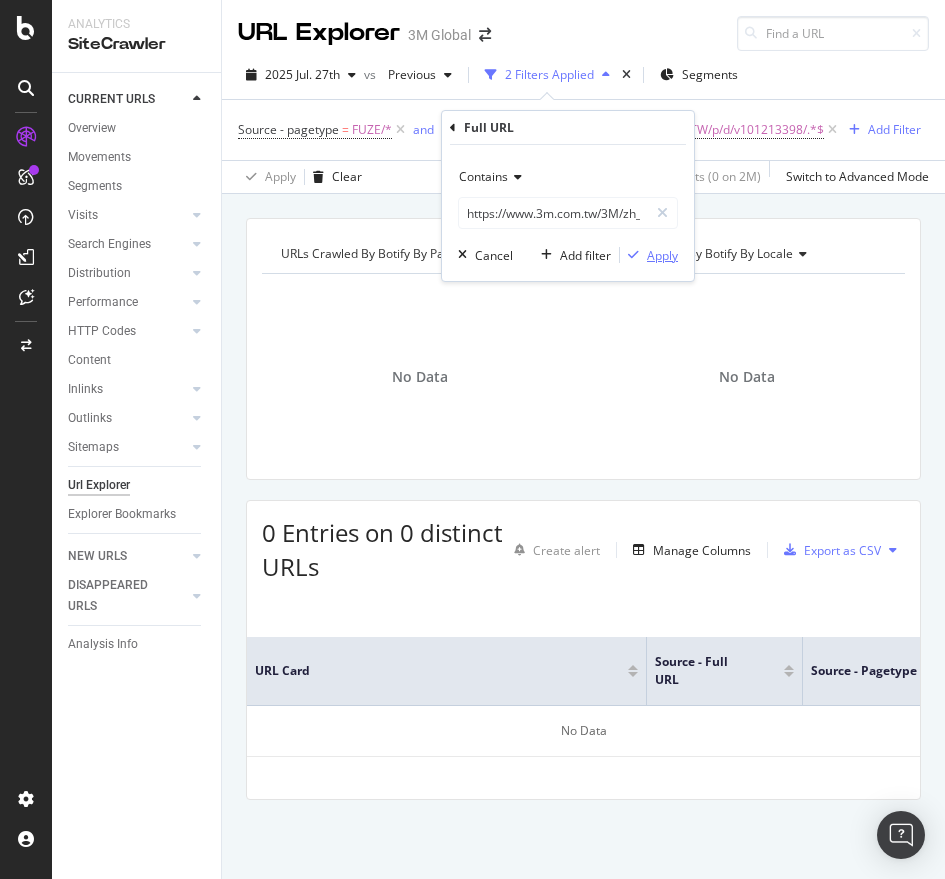 click on "Apply" at bounding box center (662, 255) 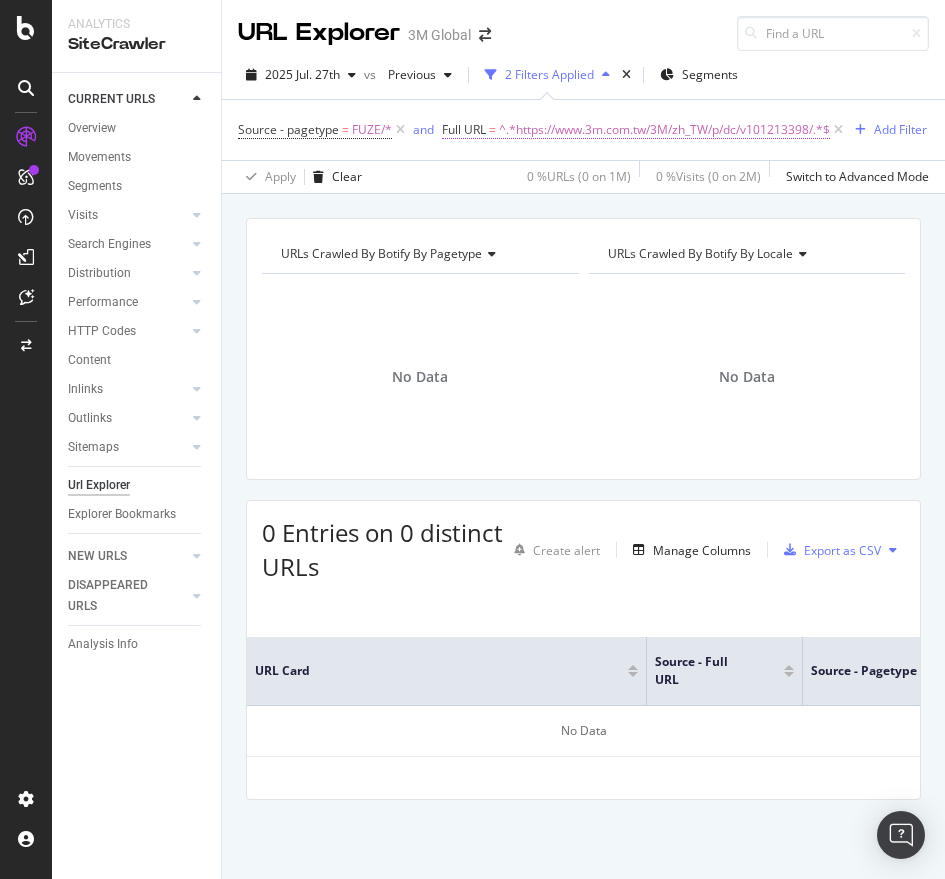 click on "^.*https://www.3m.com.tw/3M/zh_TW/p/dc/v101213398/.*$" at bounding box center [664, 130] 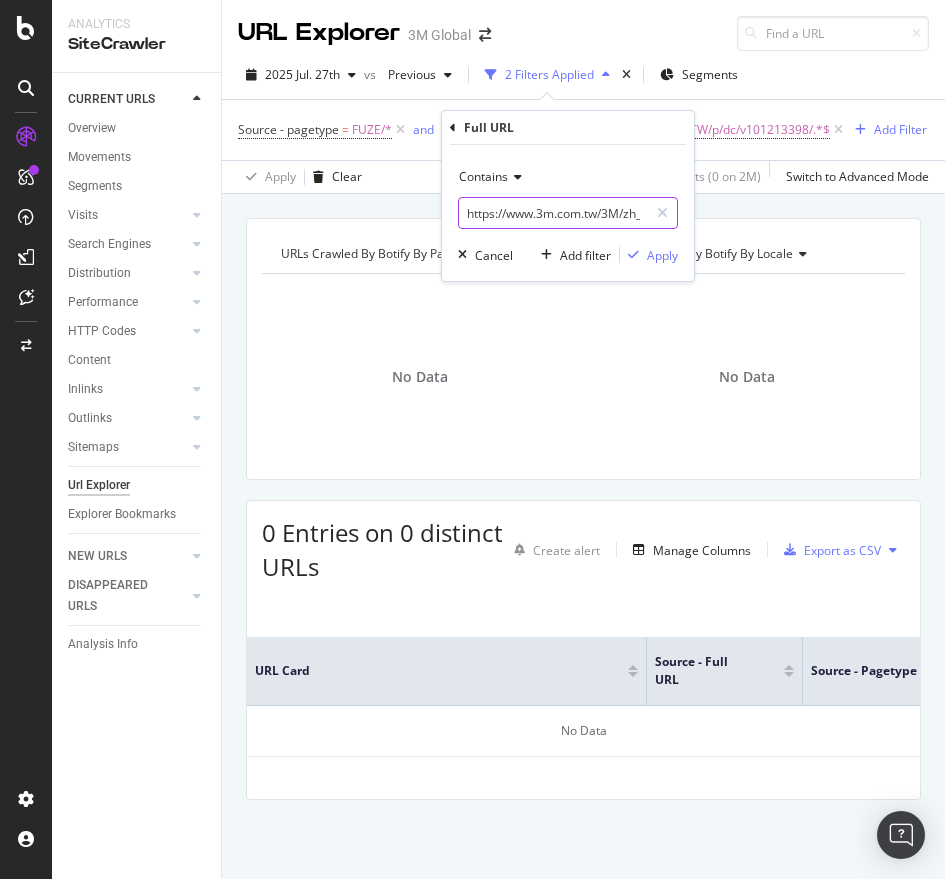 click on "https://www.3m.com.tw/3M/zh_TW/p/dc/v101213398/" at bounding box center [553, 213] 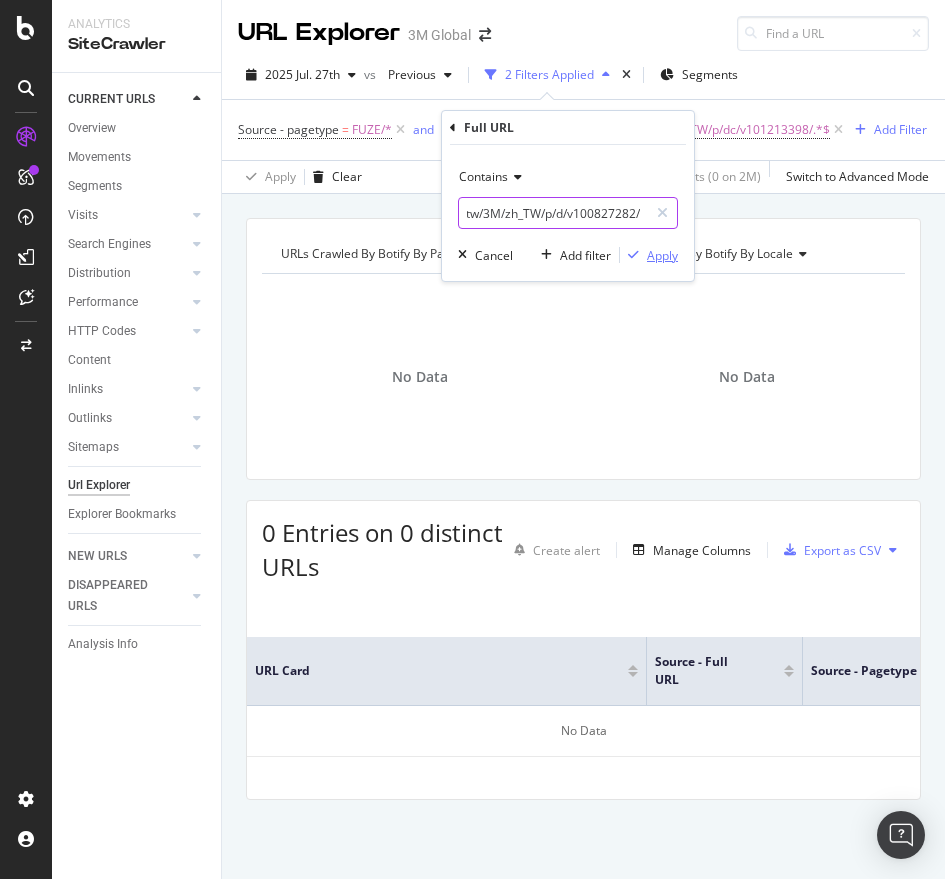 type on "https://www.3m.com.tw/3M/zh_TW/p/d/v100827282/" 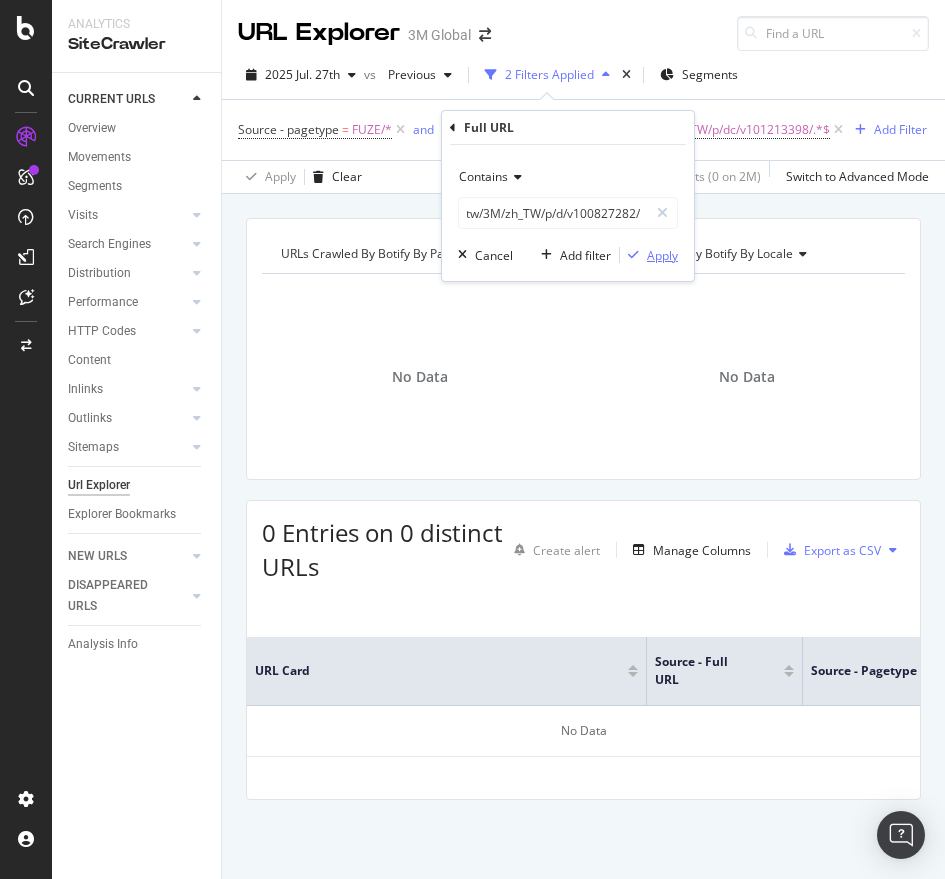 scroll, scrollTop: 0, scrollLeft: 0, axis: both 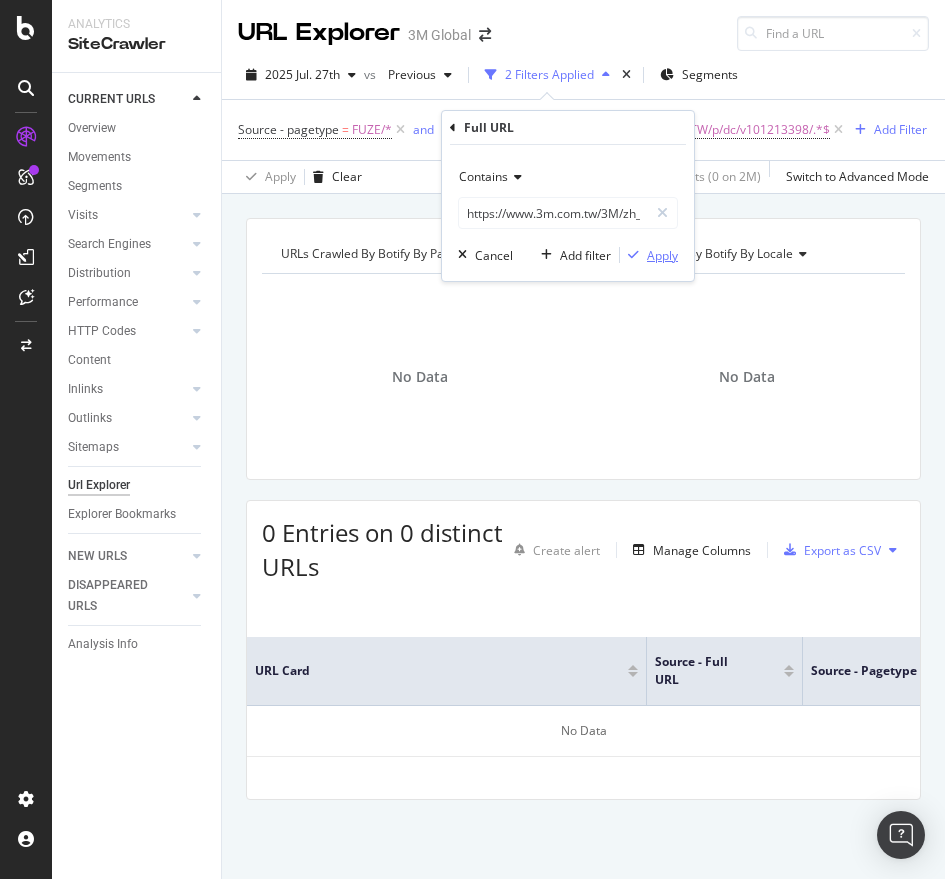 click on "Apply" at bounding box center [662, 255] 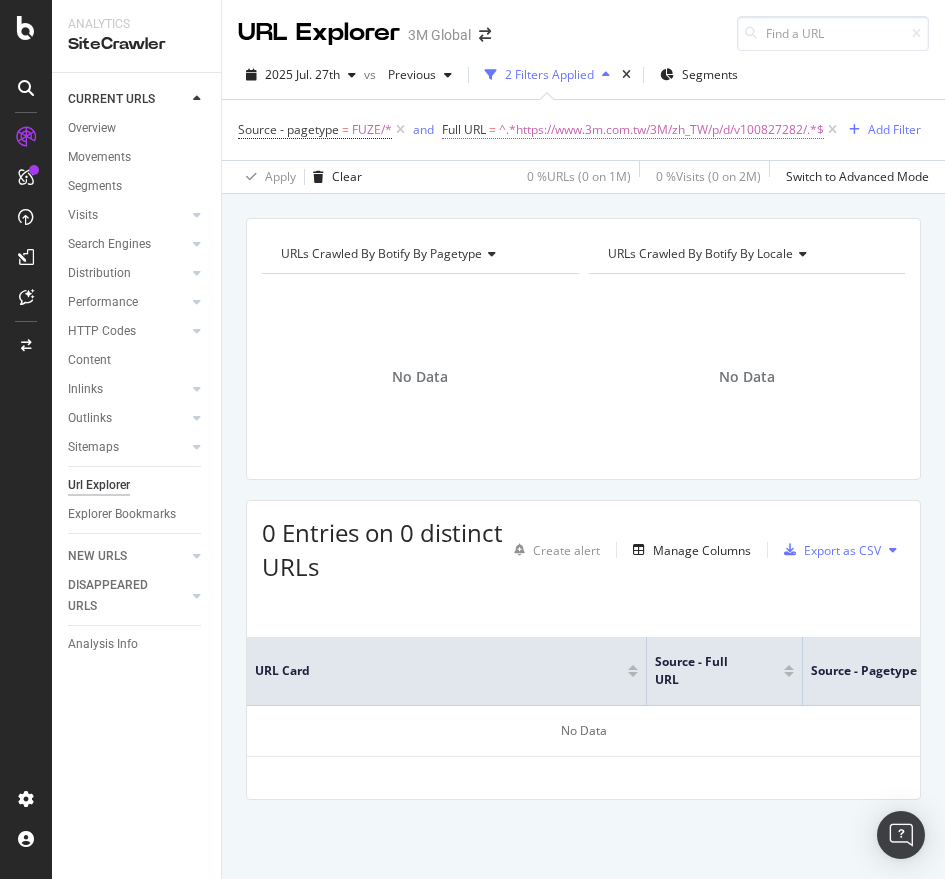 click on "^.*https://www.3m.com.tw/3M/zh_TW/p/d/v100827282/.*$" at bounding box center [661, 130] 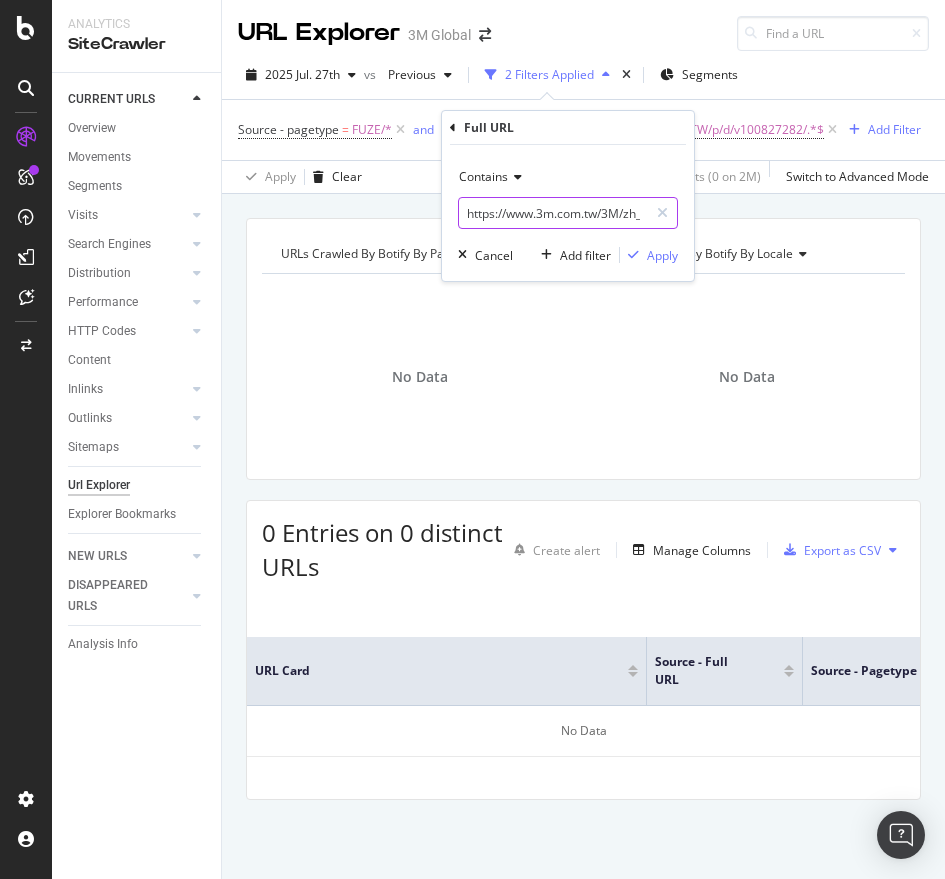 click on "https://www.3m.com.tw/3M/zh_TW/p/d/v100827282/" at bounding box center (553, 213) 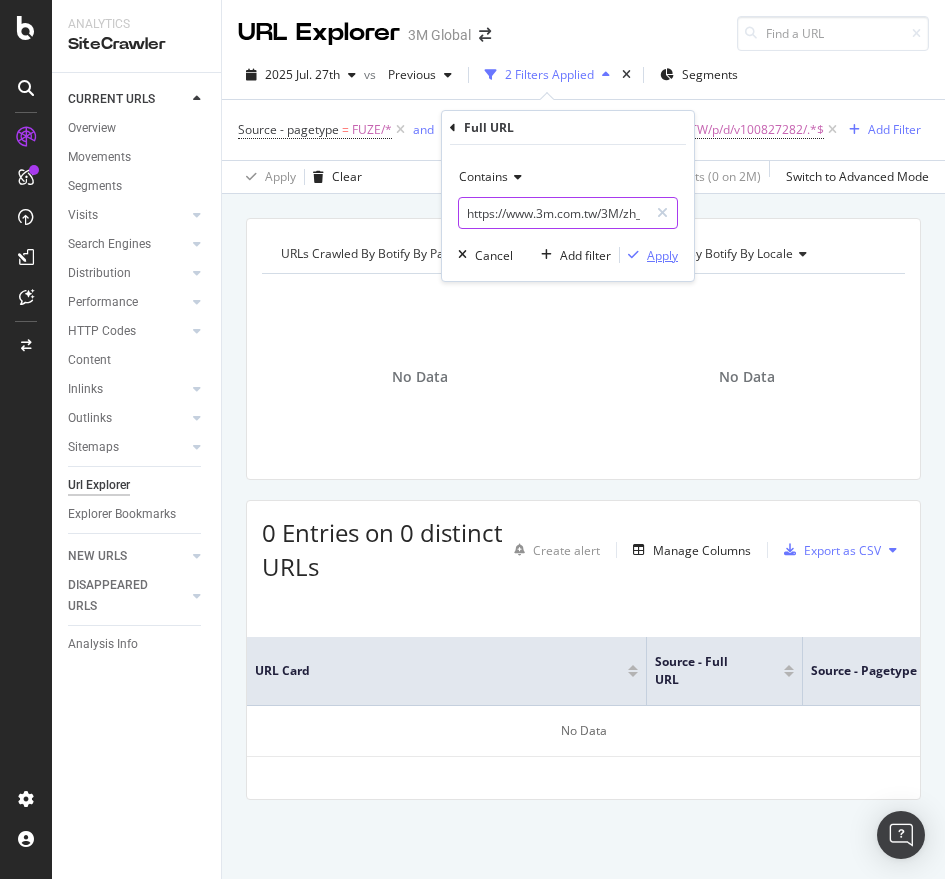 scroll, scrollTop: 0, scrollLeft: 128, axis: horizontal 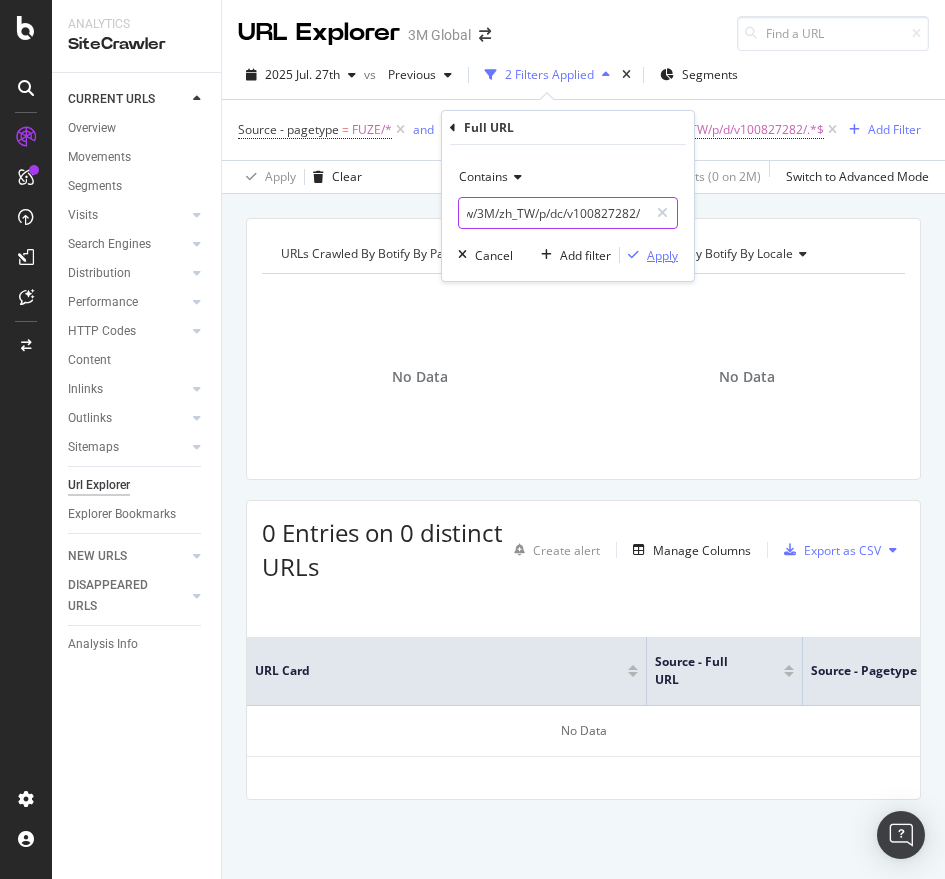type on "https://www.3m.com.tw/3M/zh_TW/p/dc/v100827282/" 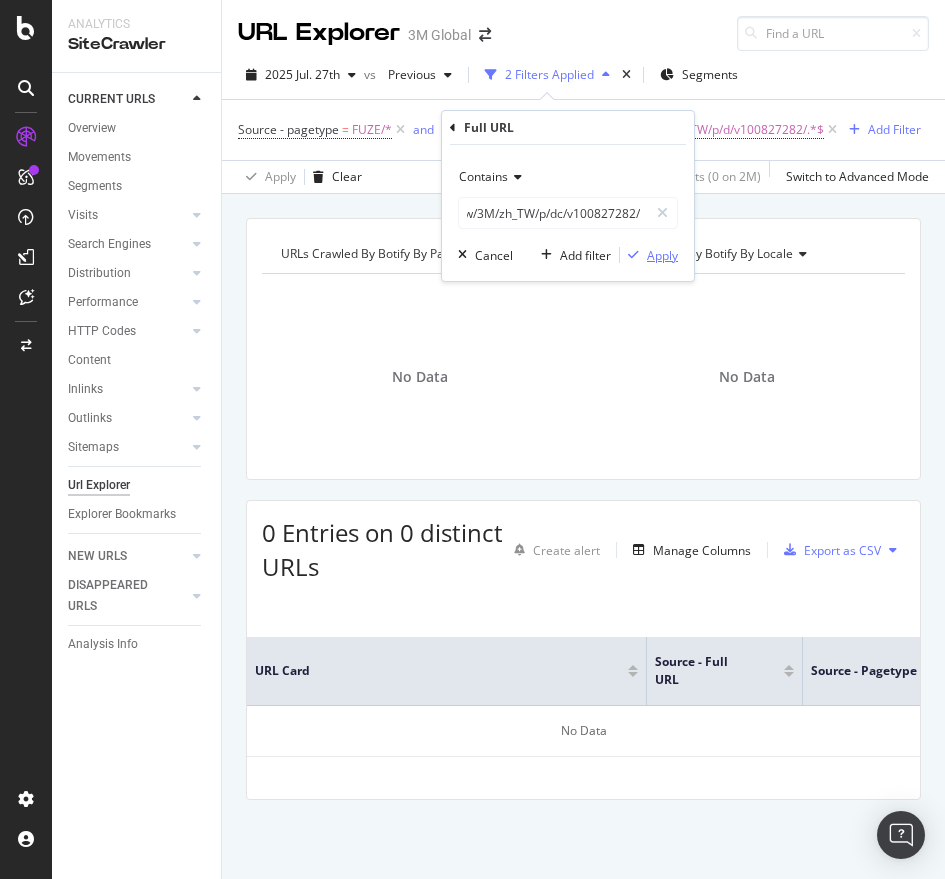 scroll, scrollTop: 0, scrollLeft: 0, axis: both 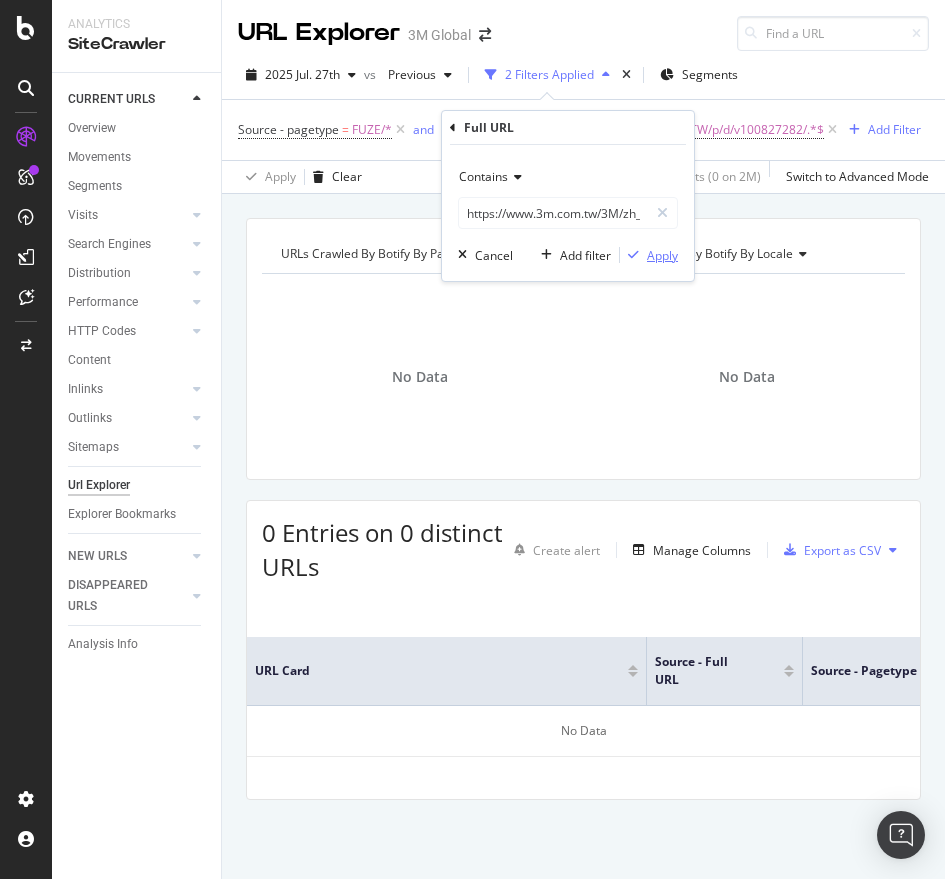 click on "Apply" at bounding box center (662, 255) 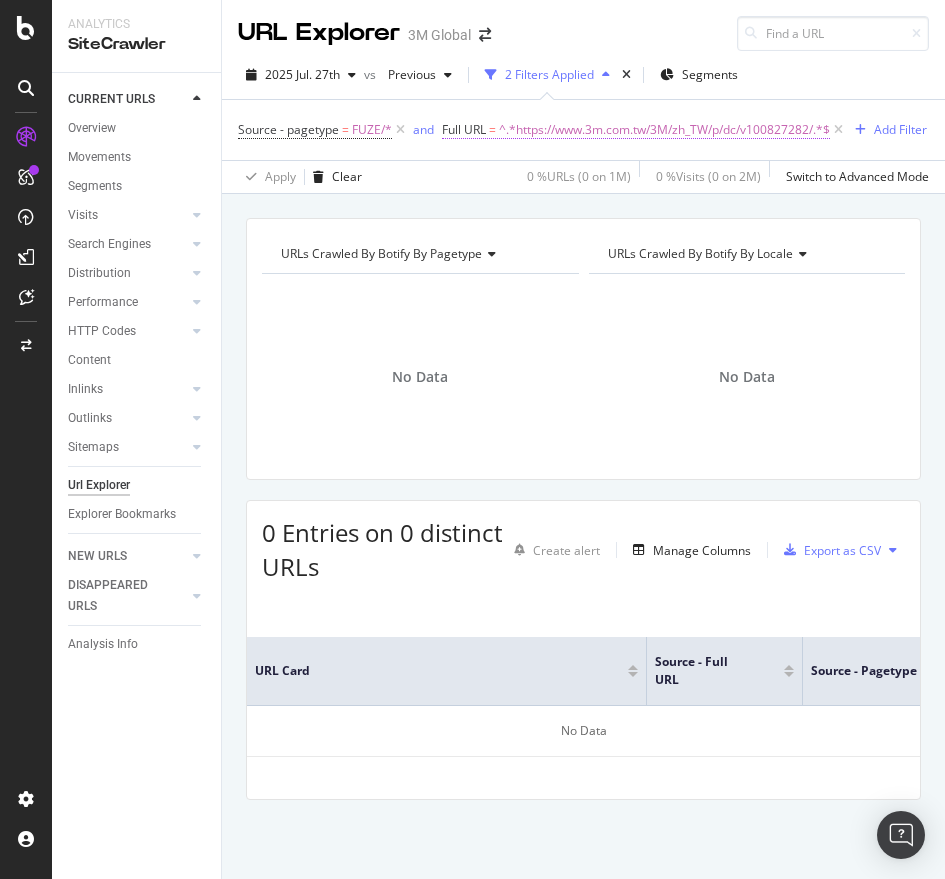 click on "^.*https://www.3m.com.tw/3M/zh_TW/p/dc/v100827282/.*$" at bounding box center [664, 130] 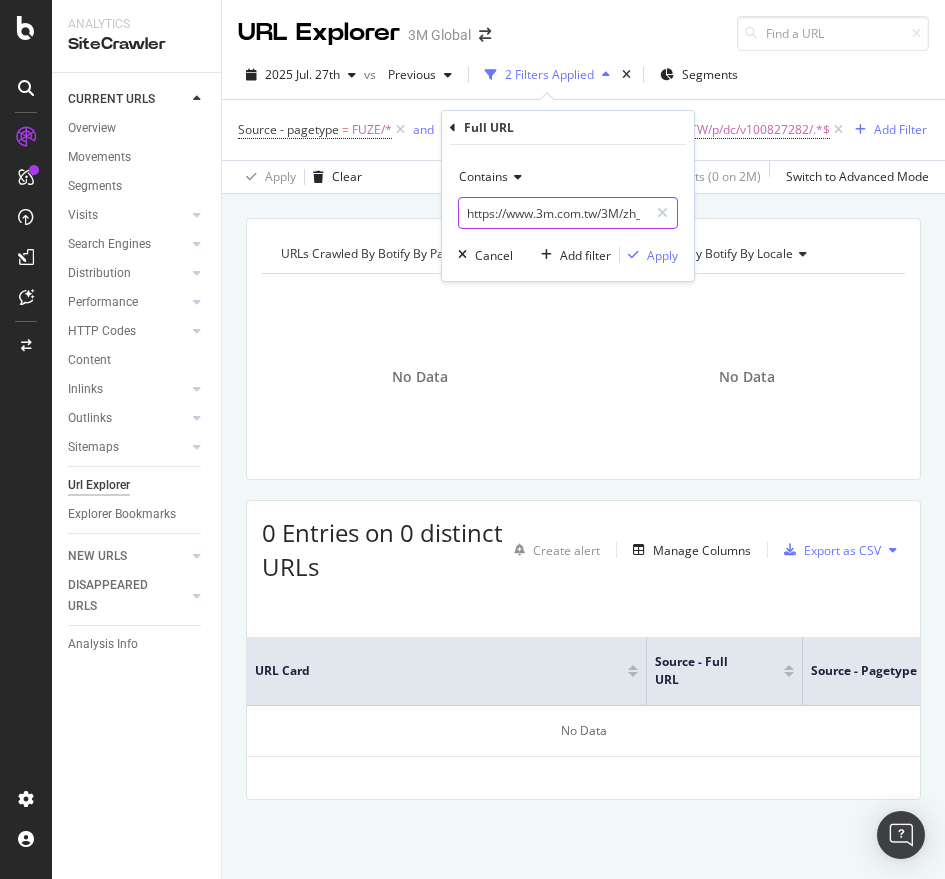 paste on "/v101381016" 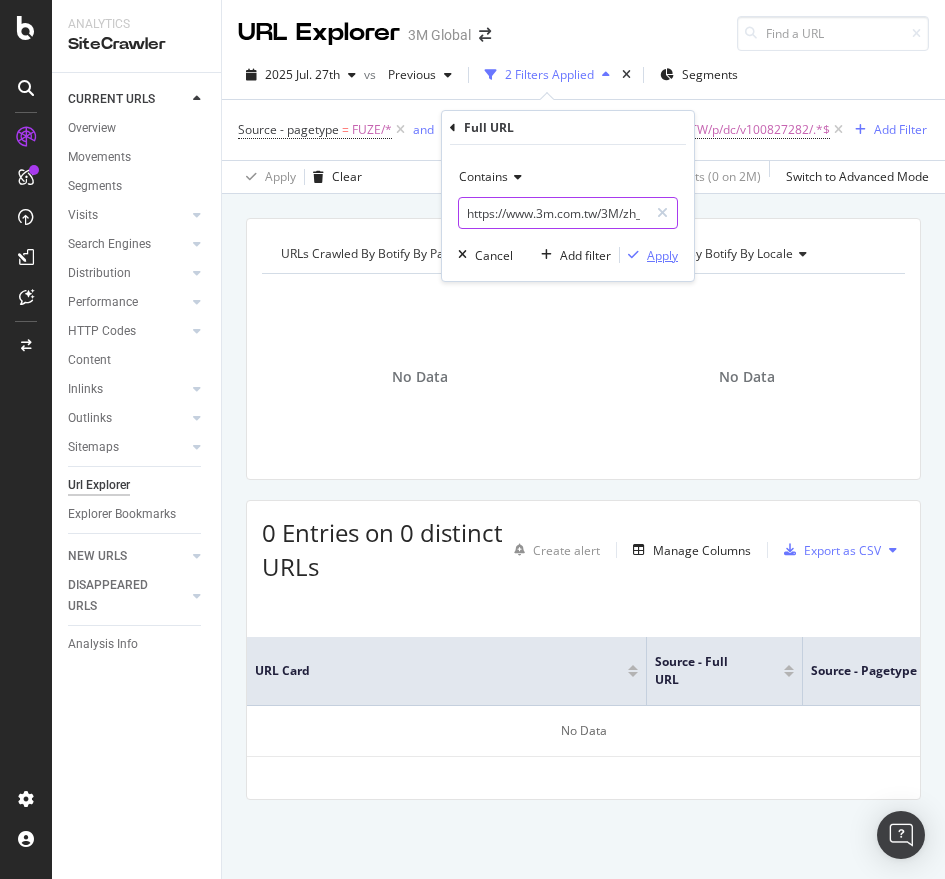 scroll, scrollTop: 0, scrollLeft: 122, axis: horizontal 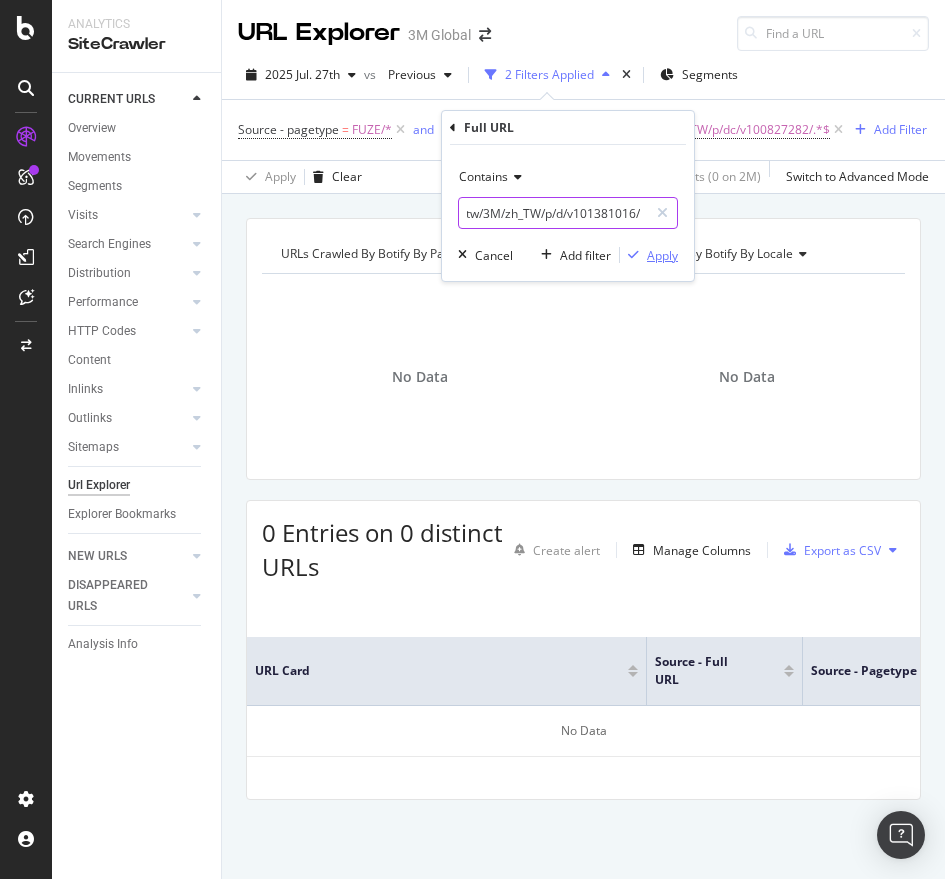 type on "https://www.3m.com.tw/3M/zh_TW/p/d/v101381016/" 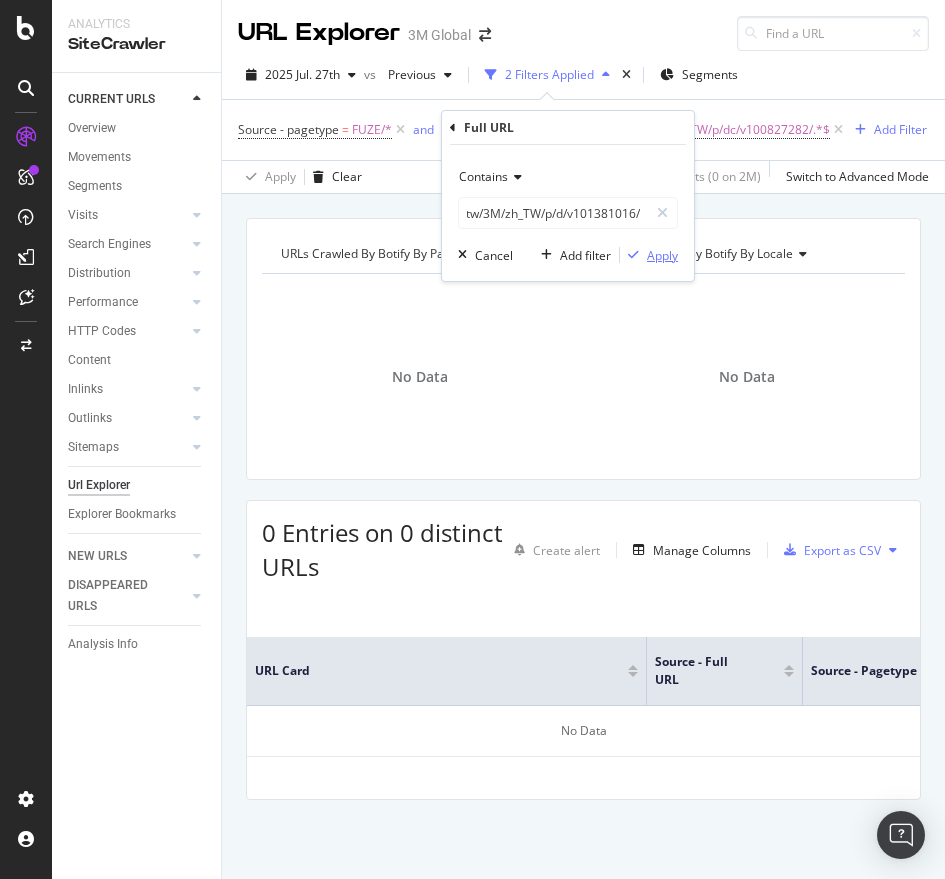 scroll, scrollTop: 0, scrollLeft: 0, axis: both 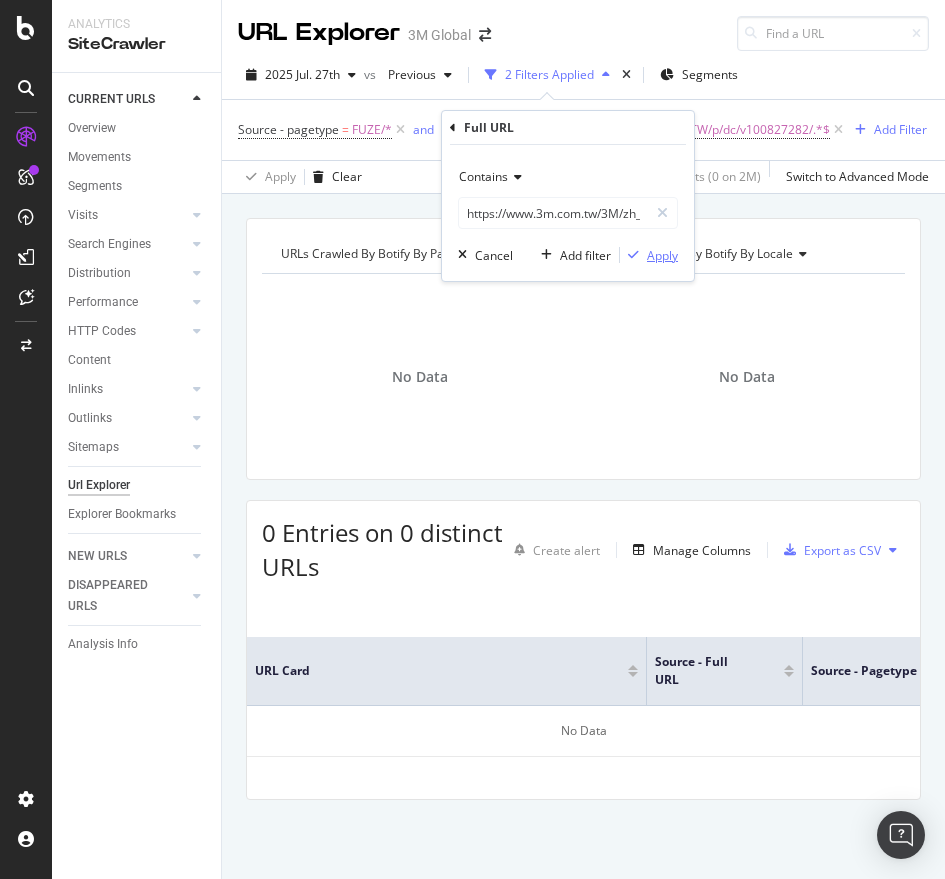 click on "Apply" at bounding box center [662, 255] 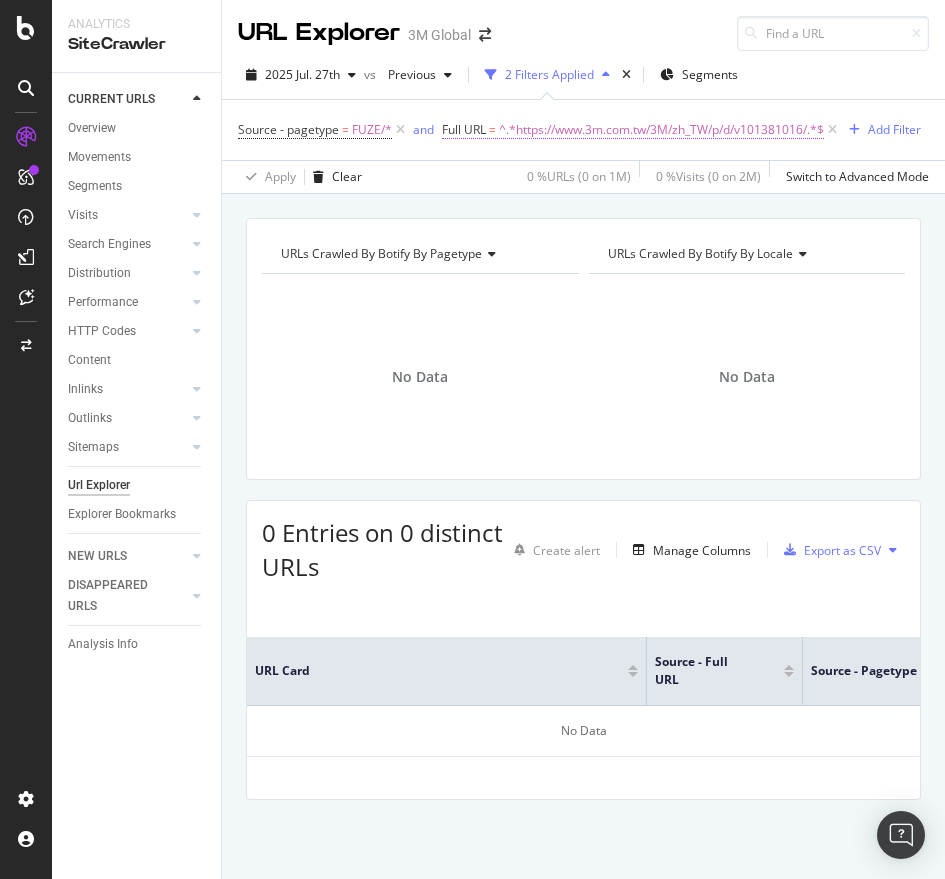click on "^.*https://www.3m.com.tw/3M/zh_TW/p/d/v101381016/.*$" at bounding box center (661, 130) 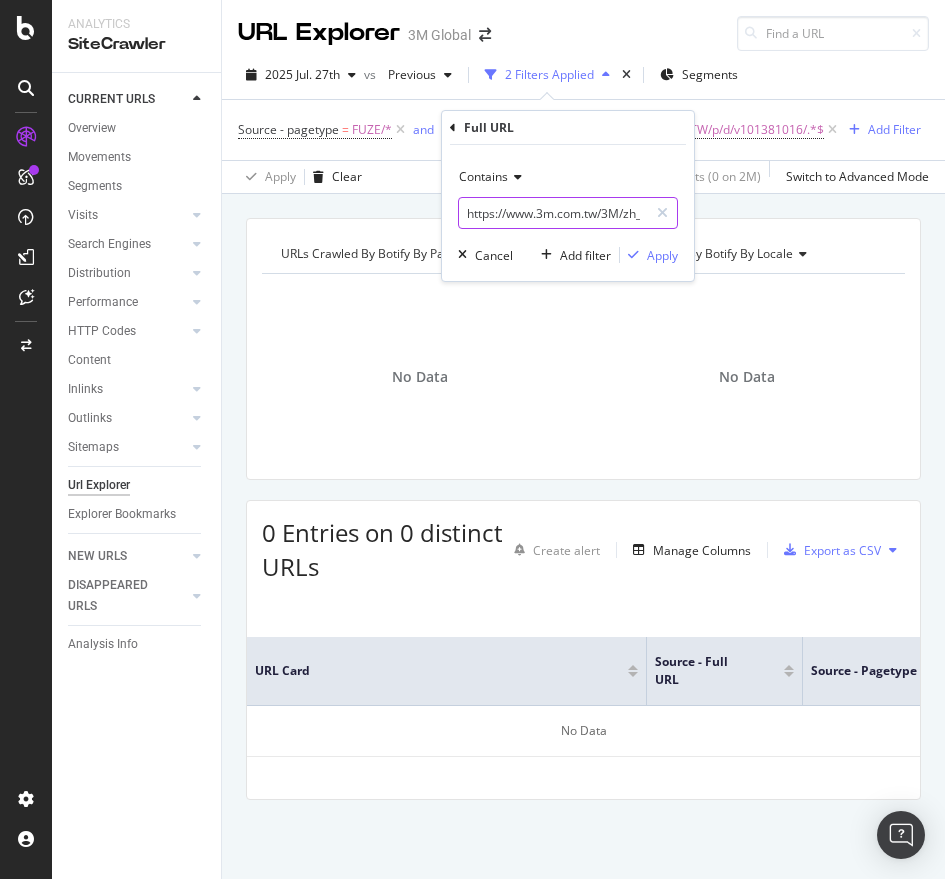 paste on "c" 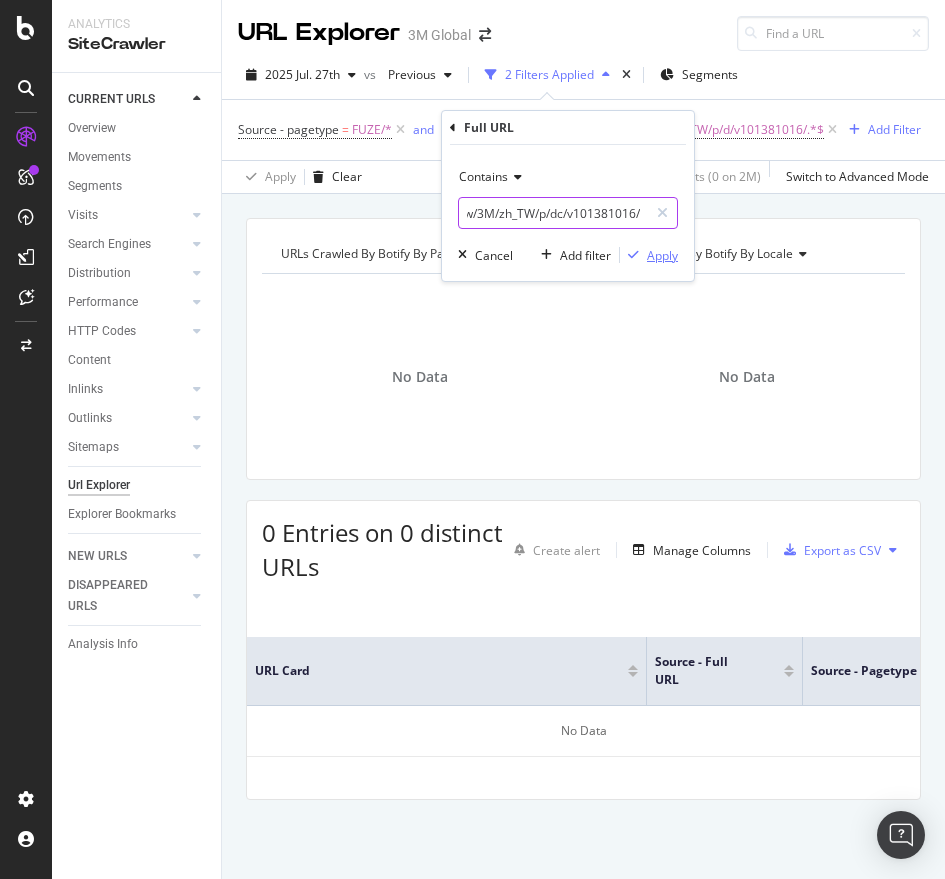type on "https://www.3m.com.tw/3M/zh_TW/p/dc/v101381016/" 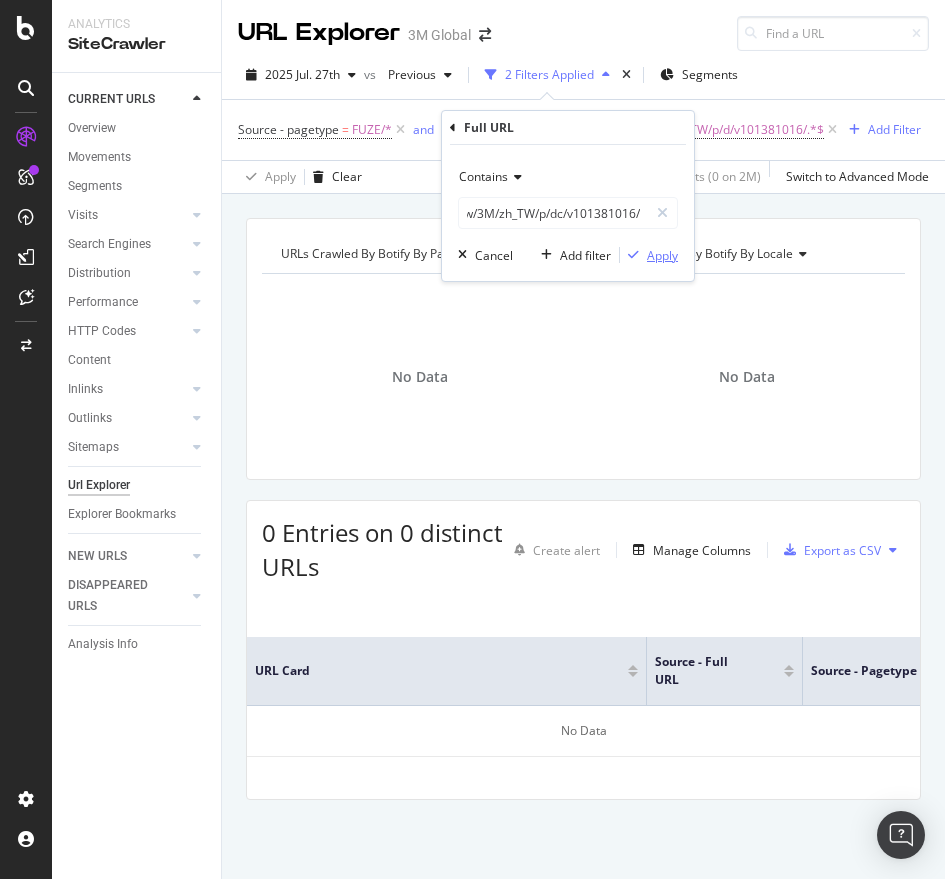 scroll, scrollTop: 0, scrollLeft: 0, axis: both 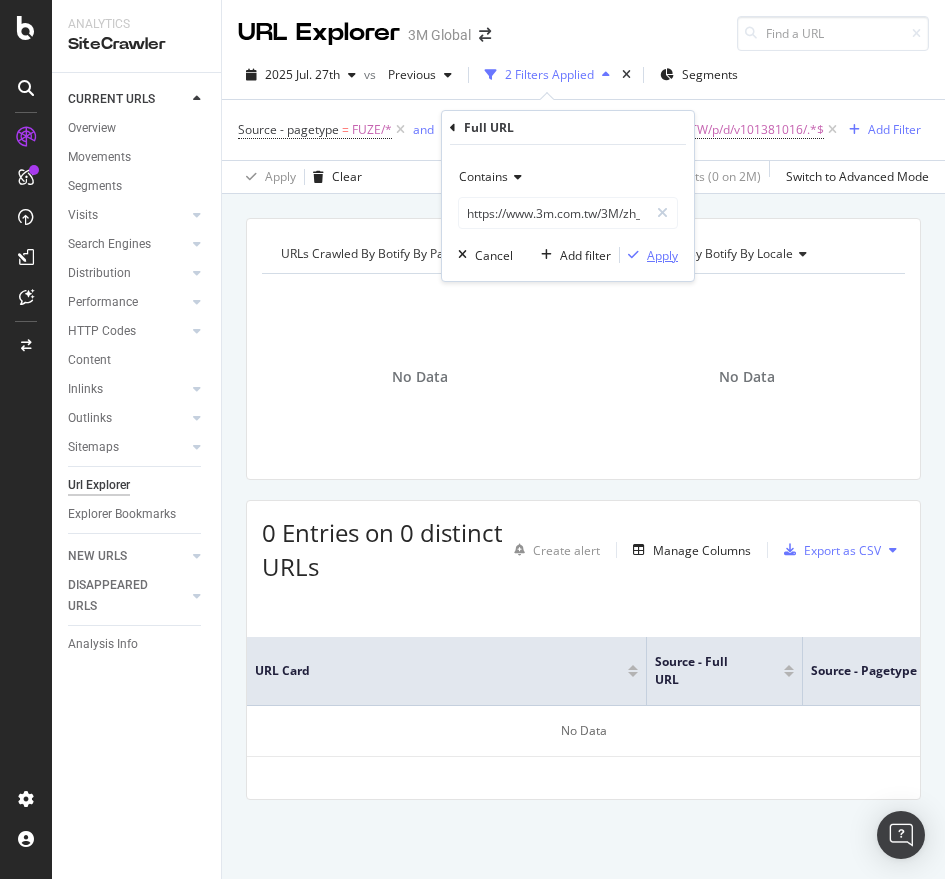 click on "Apply" at bounding box center [662, 255] 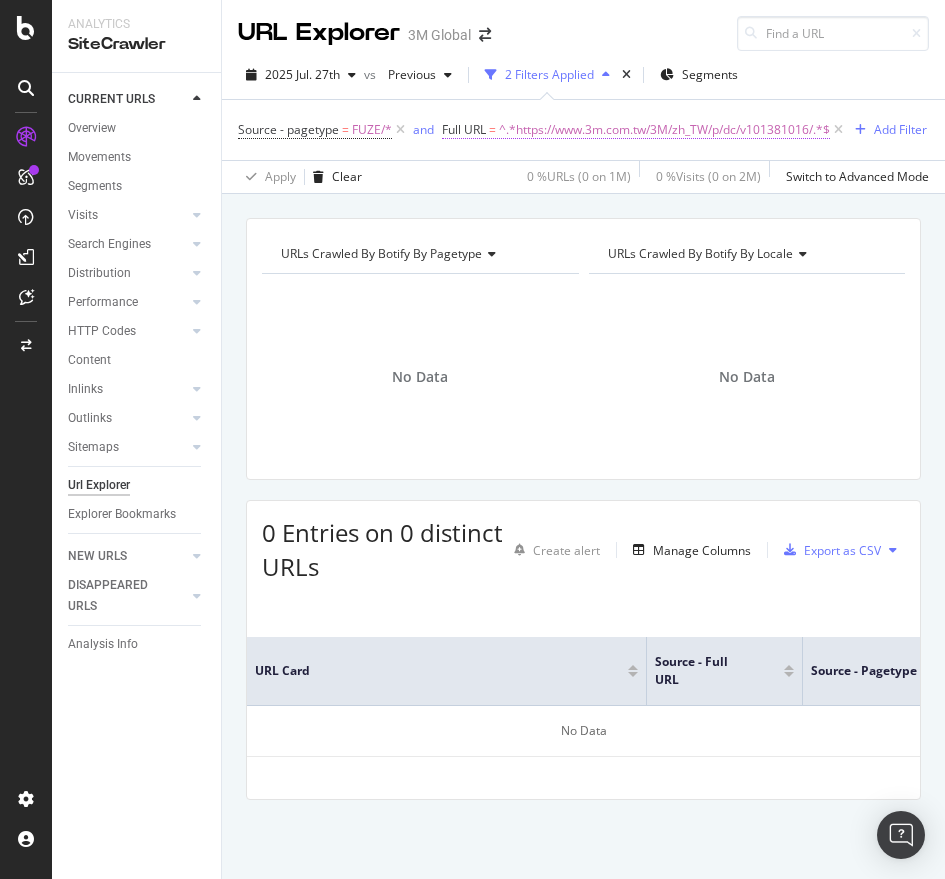click on "^.*https://www.3m.com.tw/3M/zh_TW/p/dc/v101381016/.*$" at bounding box center (664, 130) 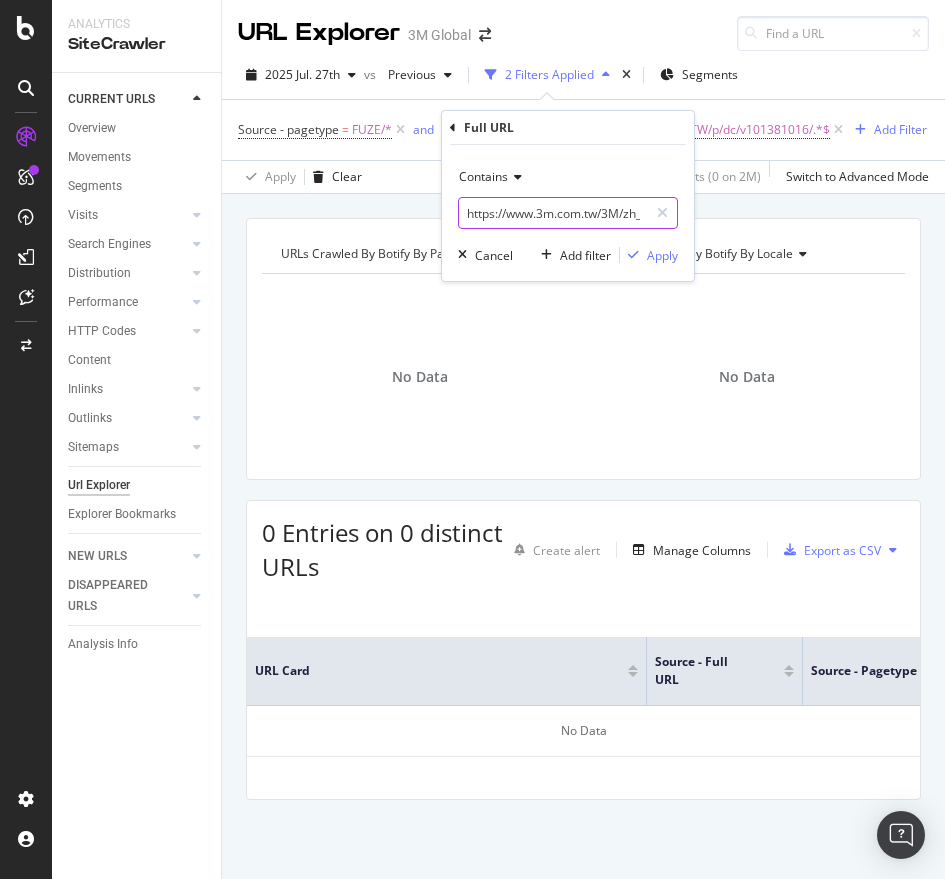 click on "https://www.3m.com.tw/3M/zh_TW/p/dc/v101381016/" at bounding box center [553, 213] 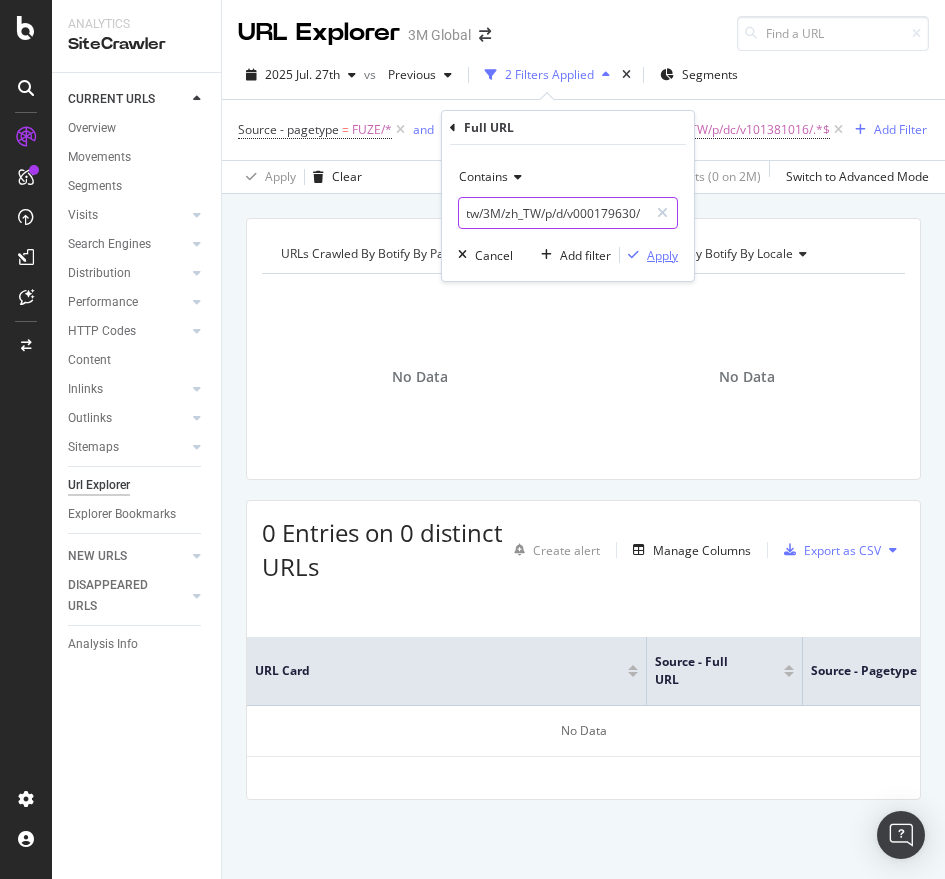 type on "https://www.3m.com.tw/3M/zh_TW/p/d/v000179630/" 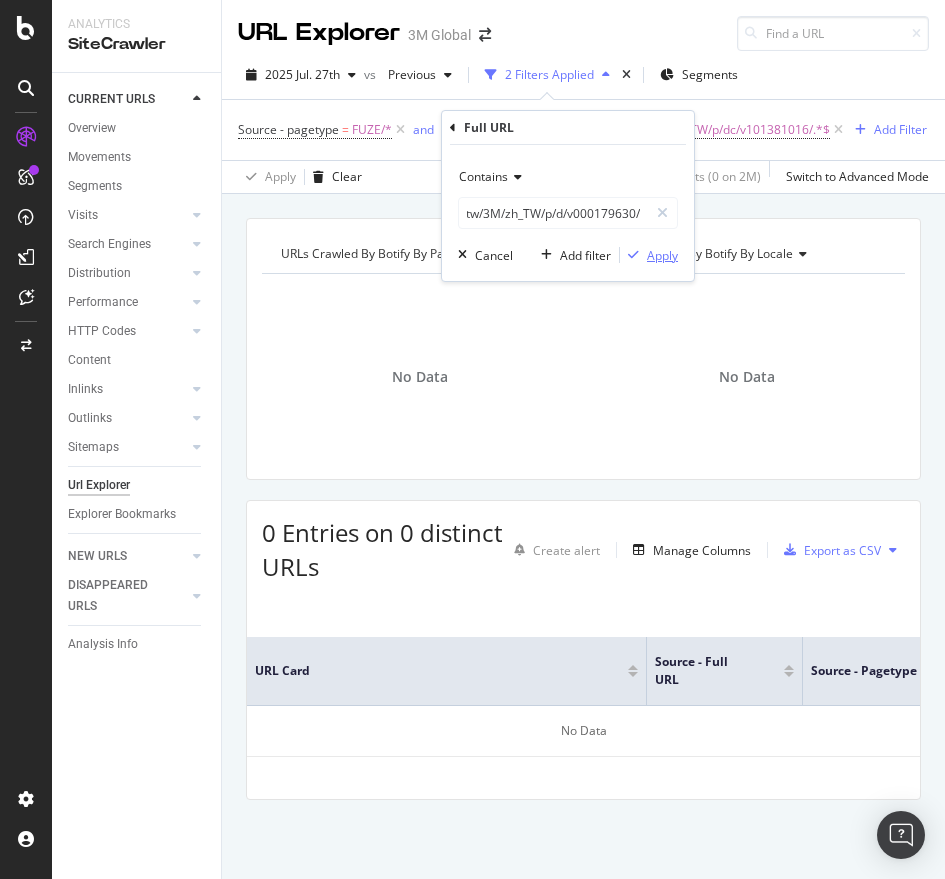 scroll, scrollTop: 0, scrollLeft: 0, axis: both 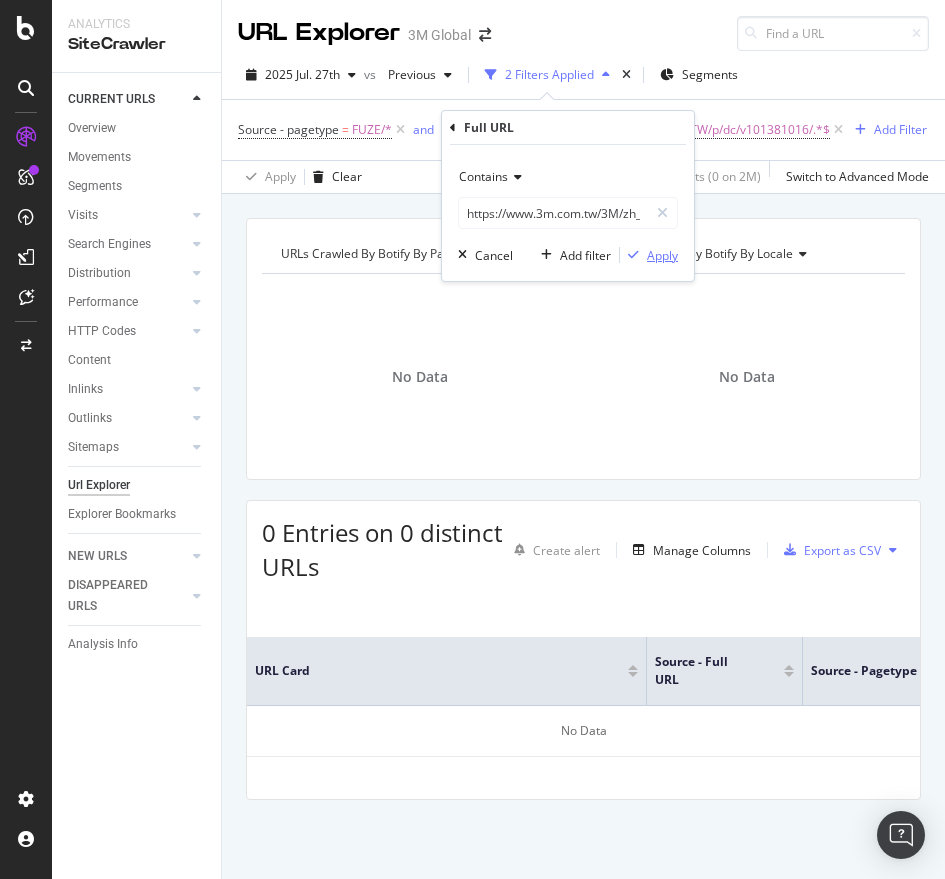 click on "Apply" at bounding box center (662, 255) 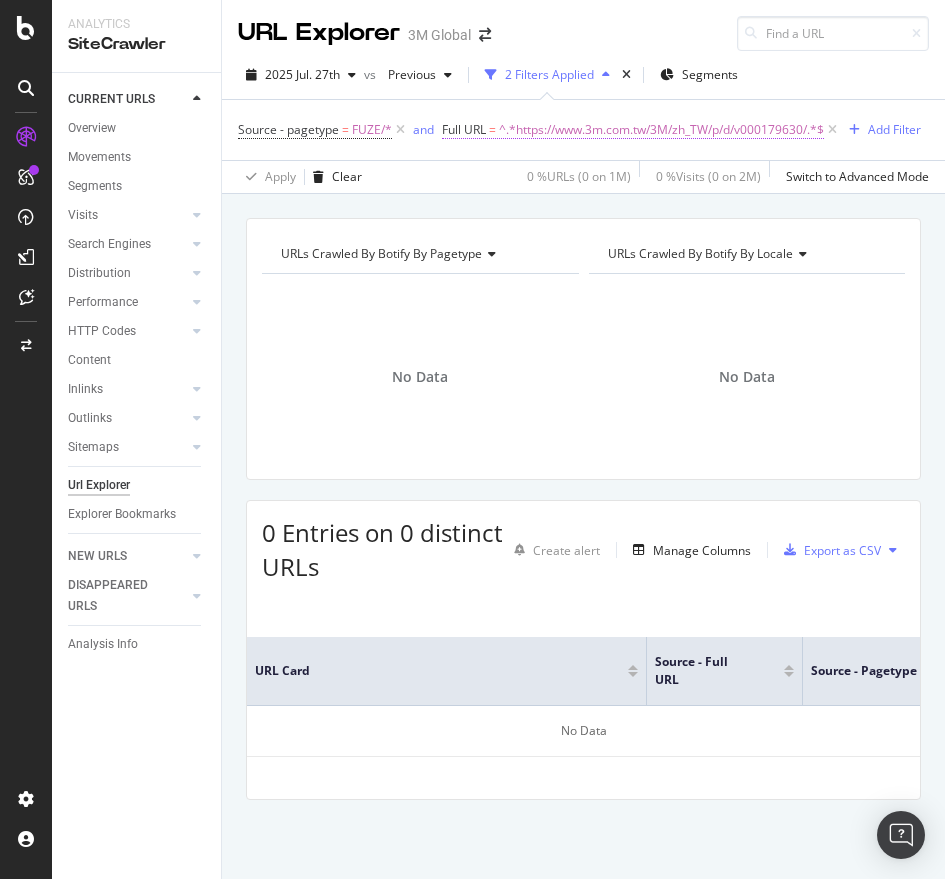 click on "^.*https://www.3m.com.tw/3M/zh_TW/p/d/v000179630/.*$" at bounding box center [661, 130] 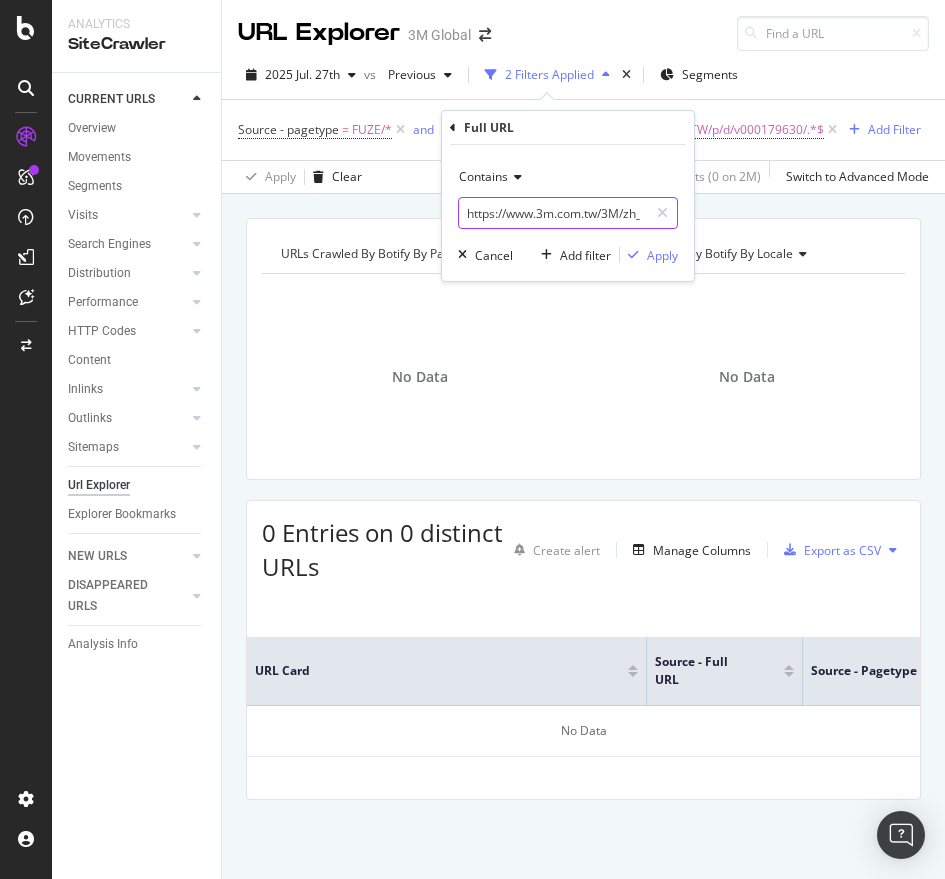 click on "https://www.3m.com.tw/3M/zh_TW/p/d/v000179630/" at bounding box center (553, 213) 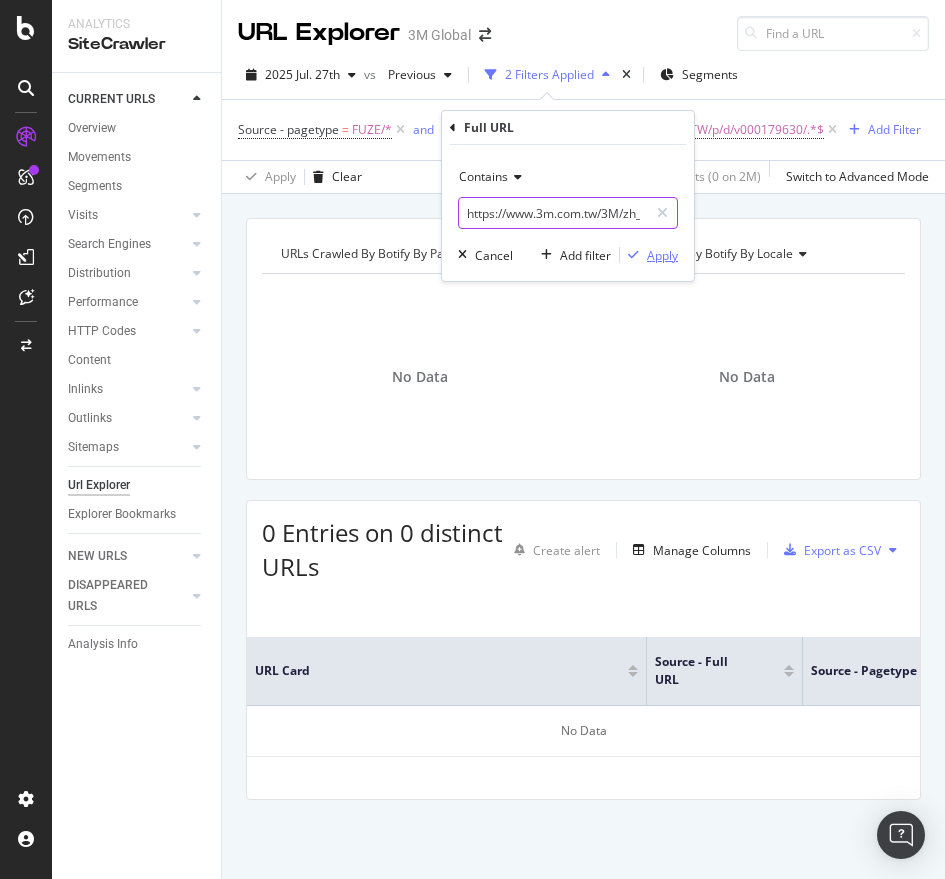 scroll, scrollTop: 0, scrollLeft: 128, axis: horizontal 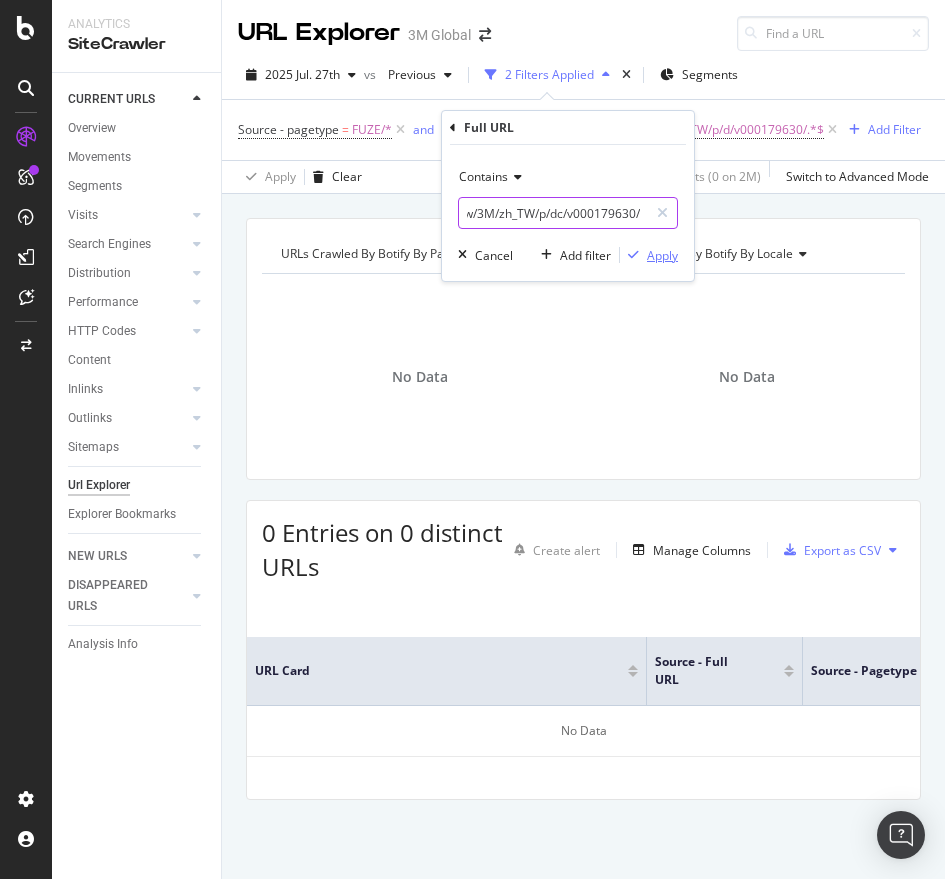 type on "https://www.3m.com.tw/3M/zh_TW/p/dc/v000179630/" 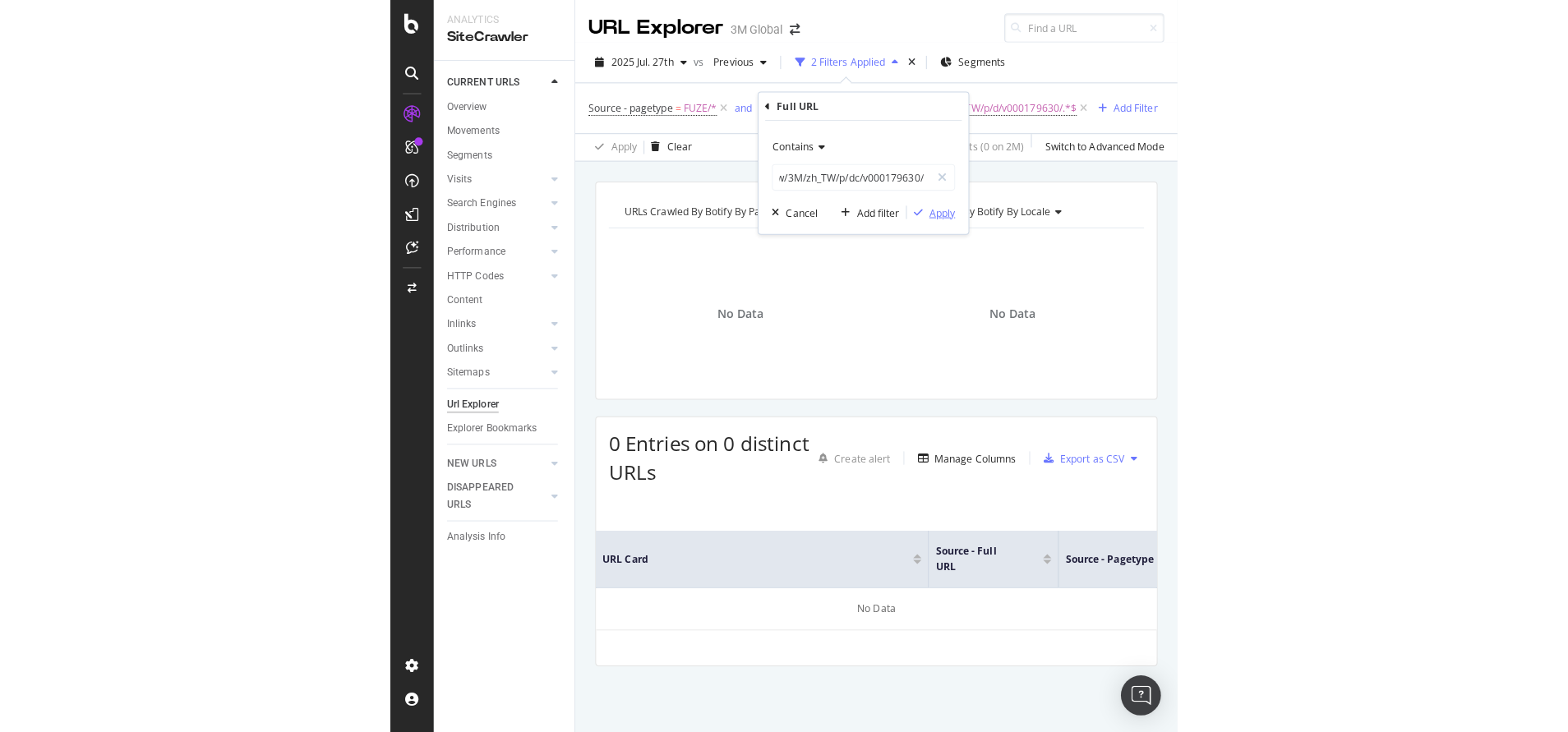 scroll, scrollTop: 0, scrollLeft: 0, axis: both 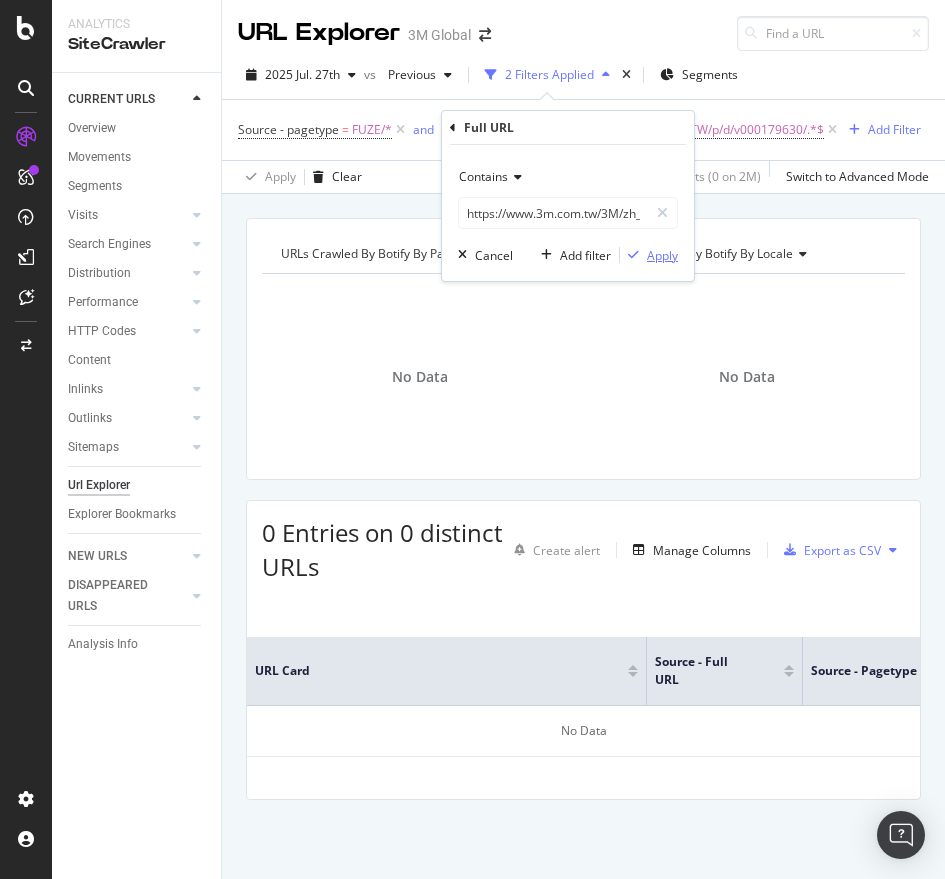 click on "Apply" at bounding box center [662, 255] 